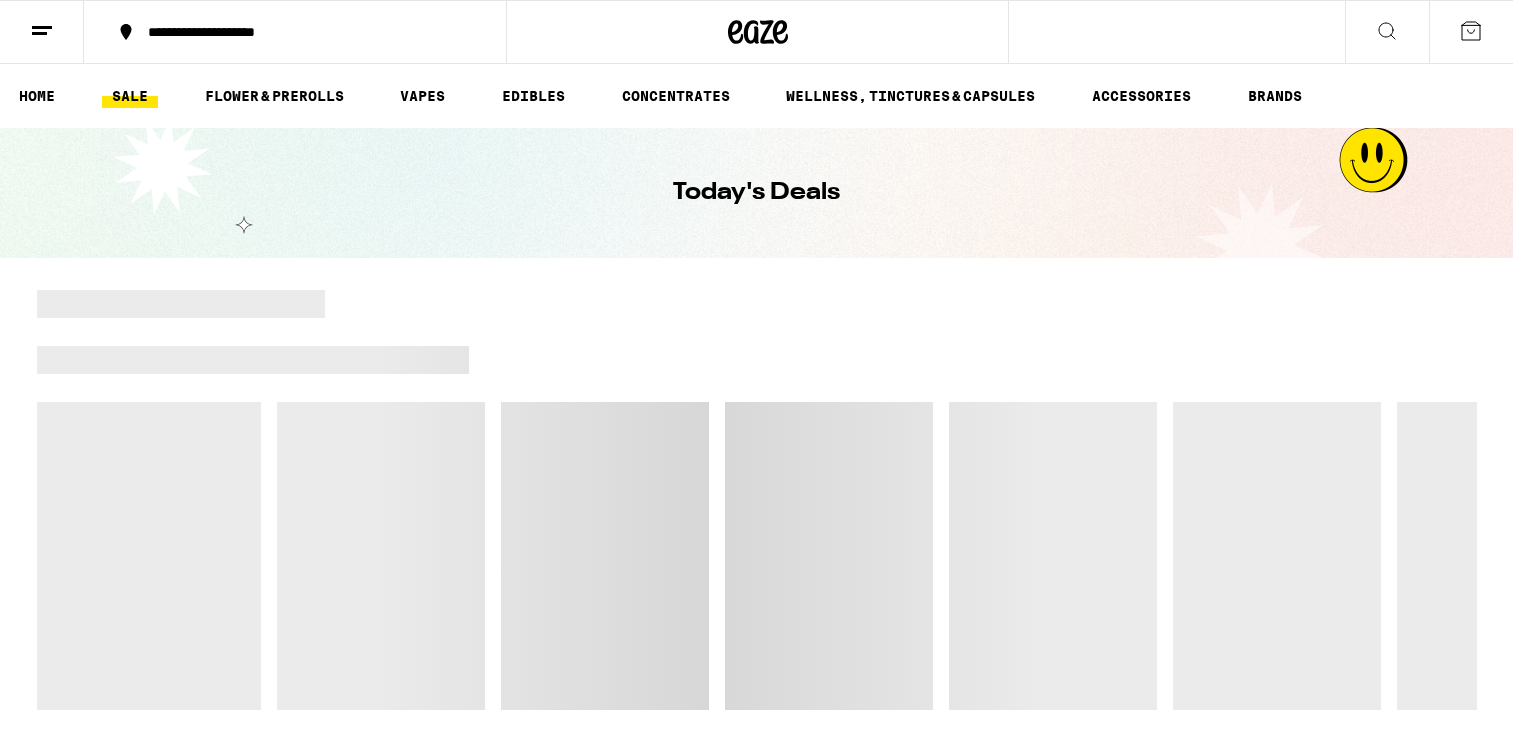 scroll, scrollTop: 0, scrollLeft: 0, axis: both 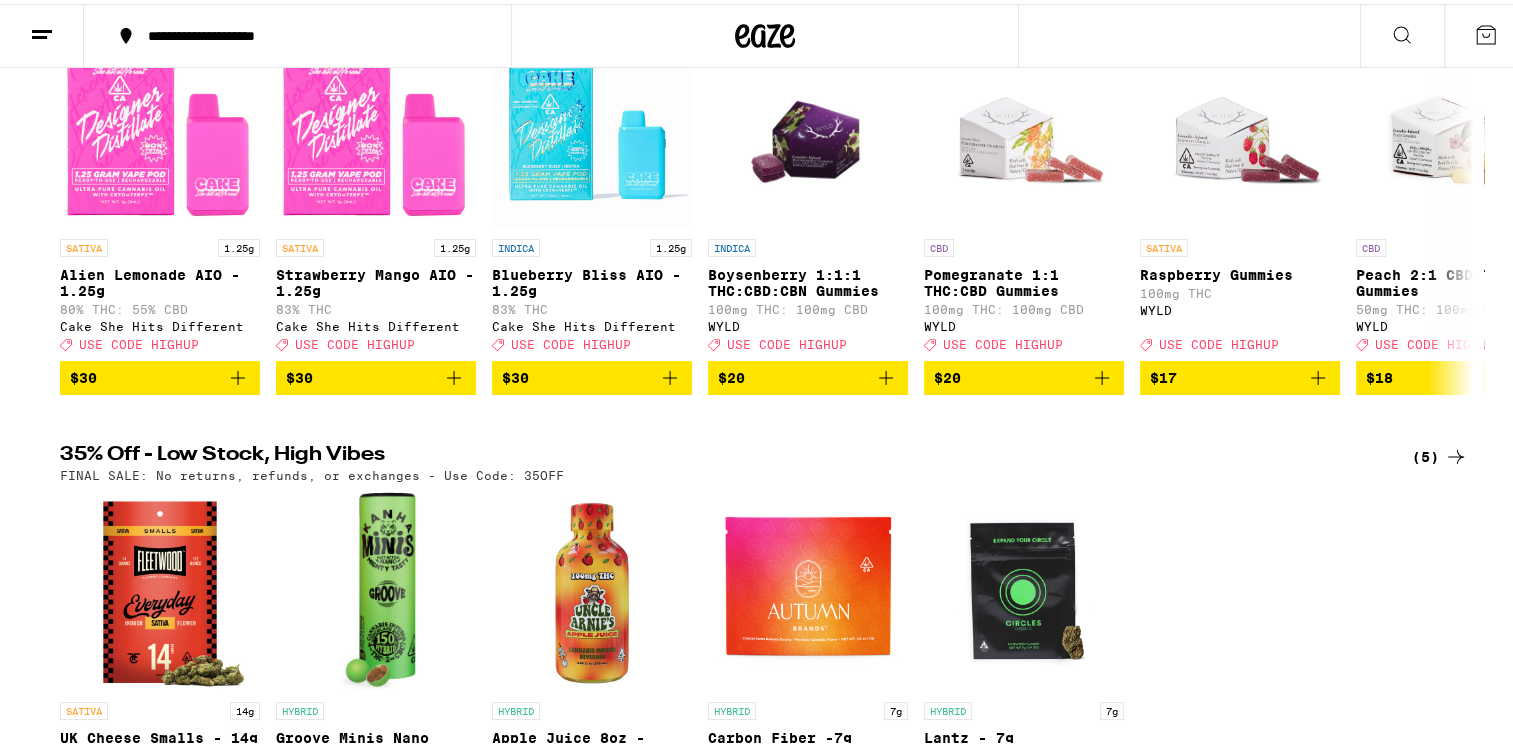 drag, startPoint x: 223, startPoint y: 374, endPoint x: 778, endPoint y: 509, distance: 571.183 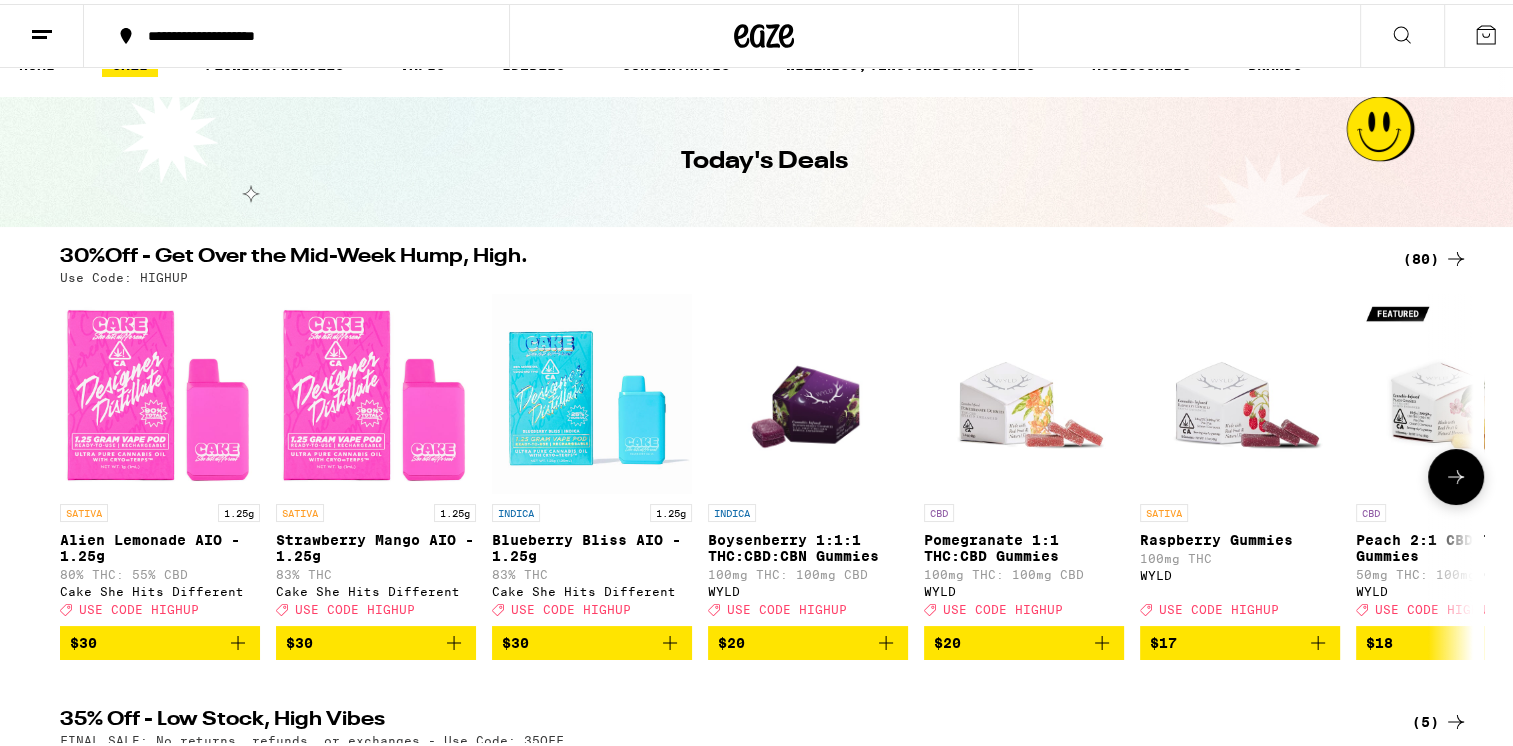 scroll, scrollTop: 0, scrollLeft: 0, axis: both 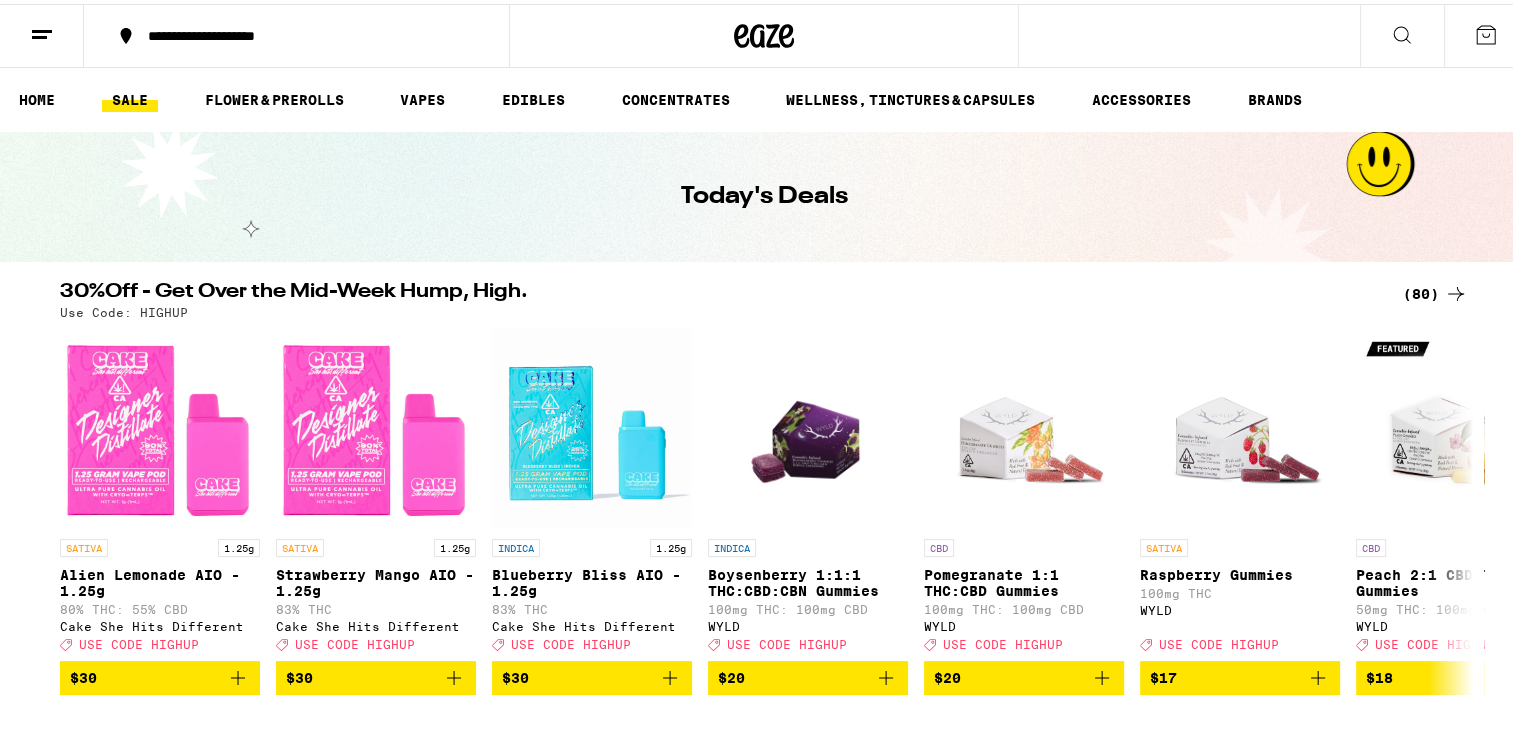 click 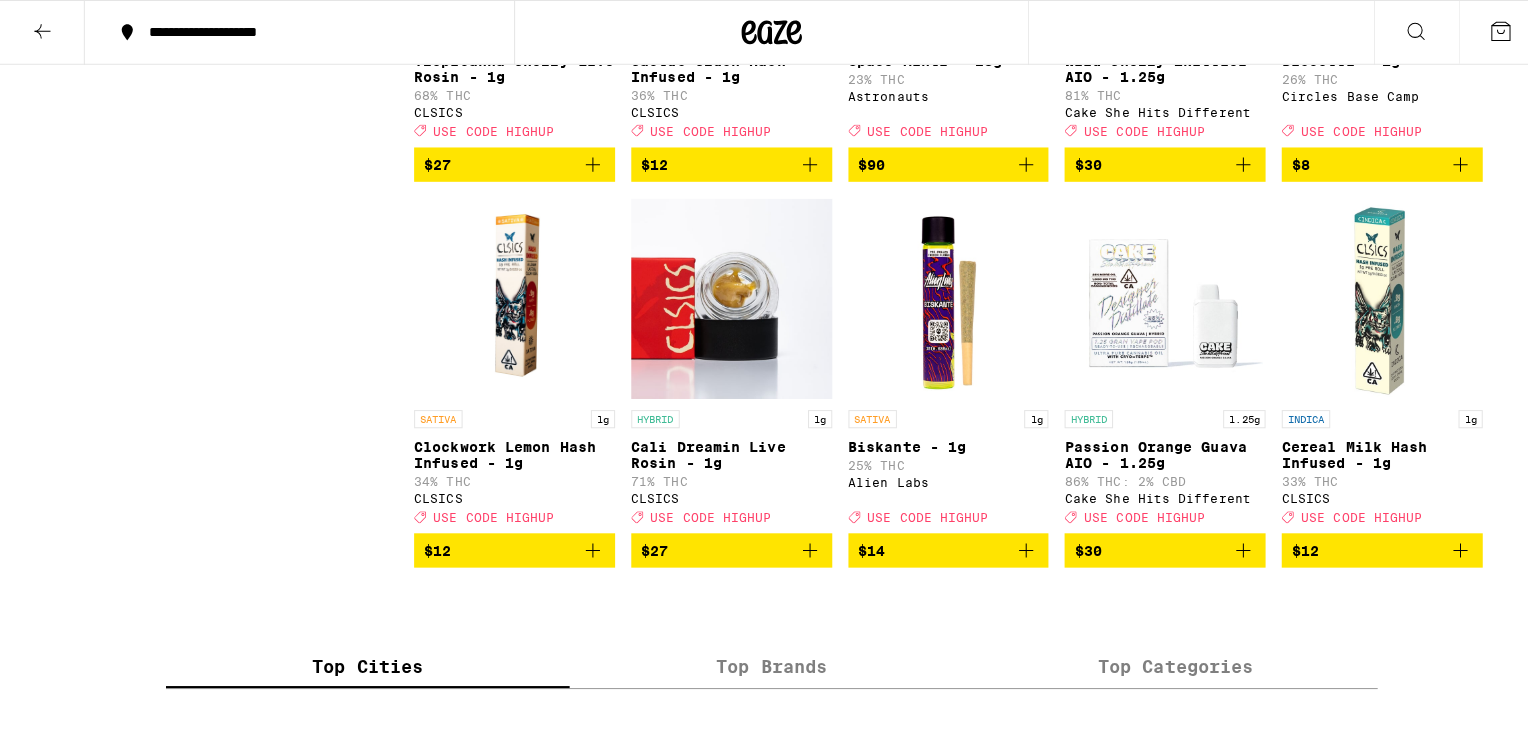 scroll, scrollTop: 5900, scrollLeft: 0, axis: vertical 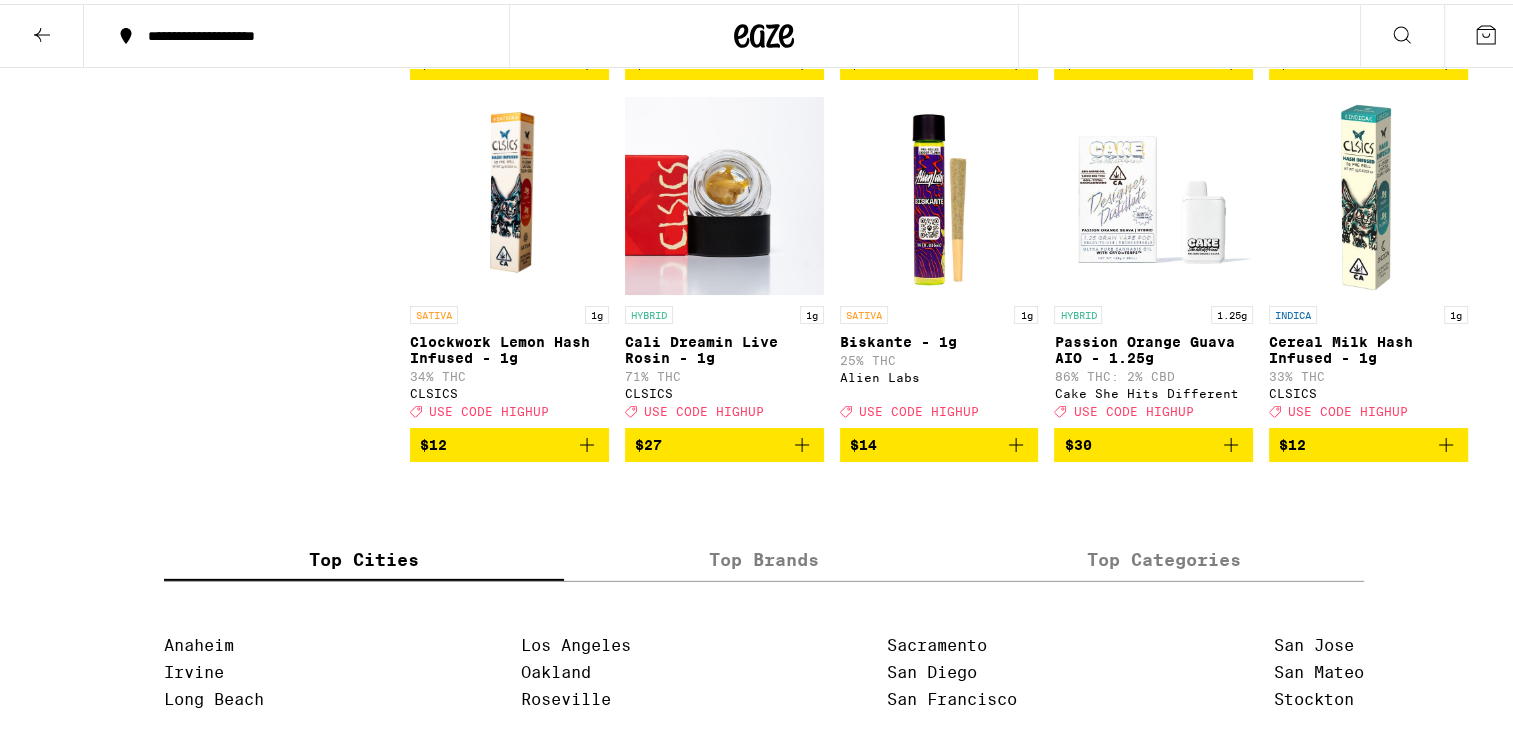 click at bounding box center (510, 192) 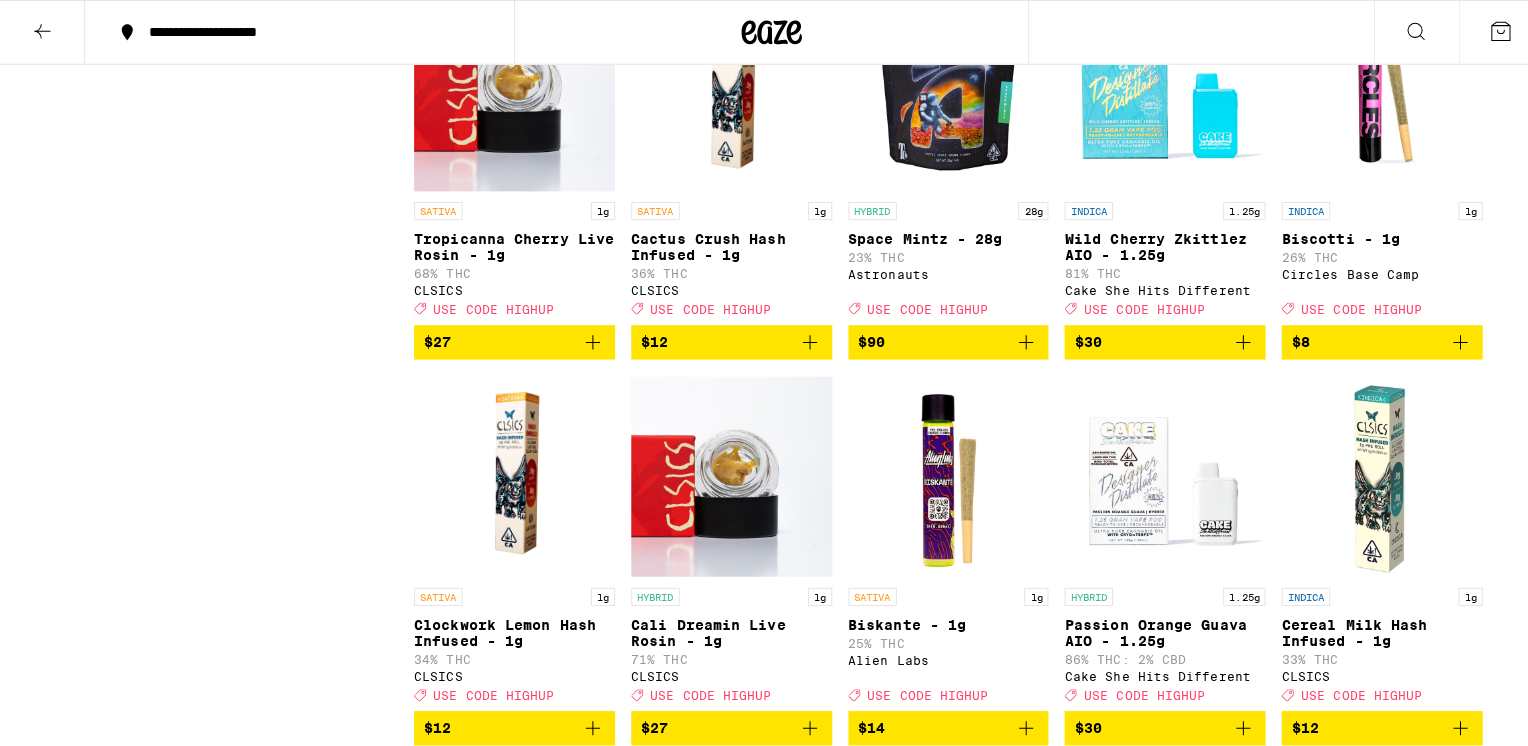scroll, scrollTop: 5570, scrollLeft: 0, axis: vertical 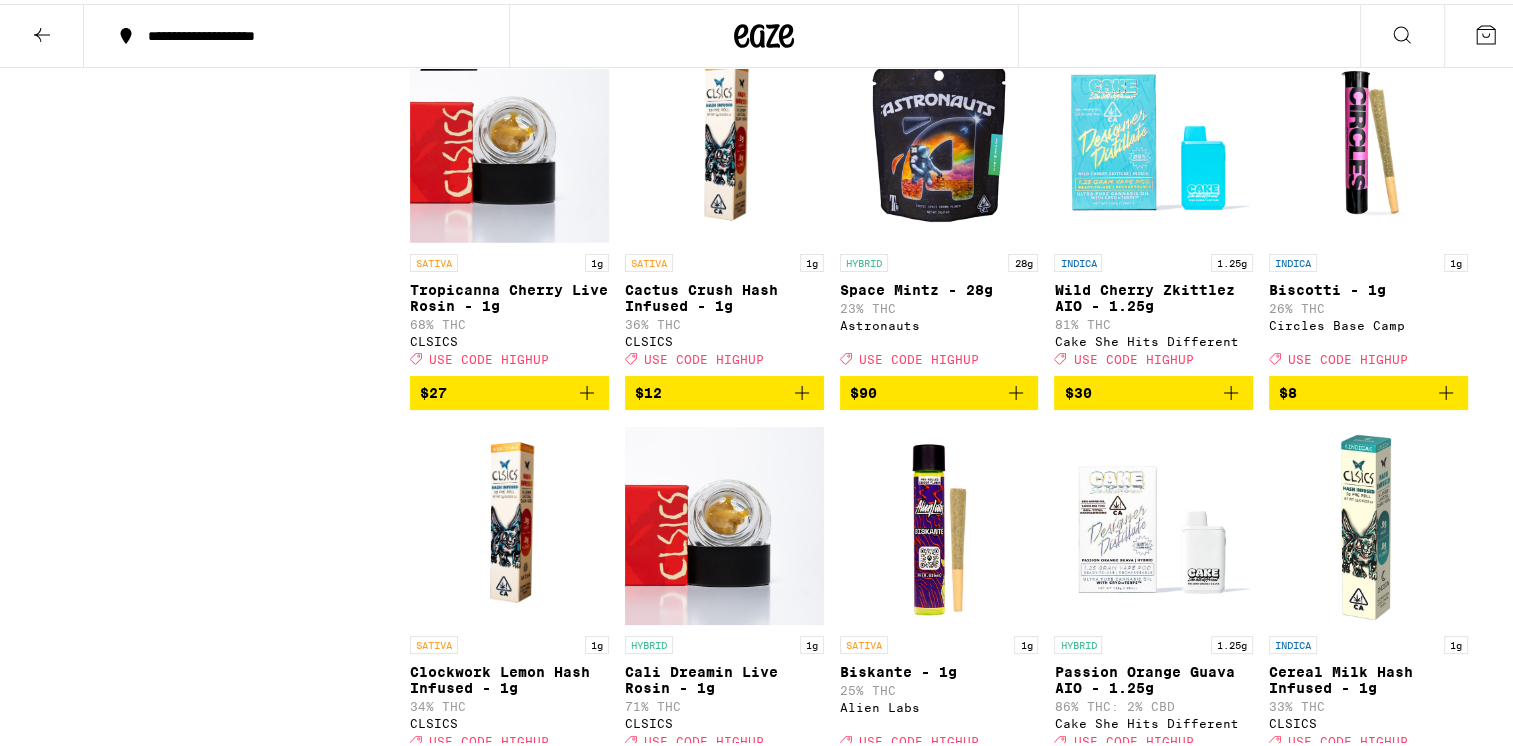 click on "Cactus Crush Hash Infused - 1g" at bounding box center (724, 294) 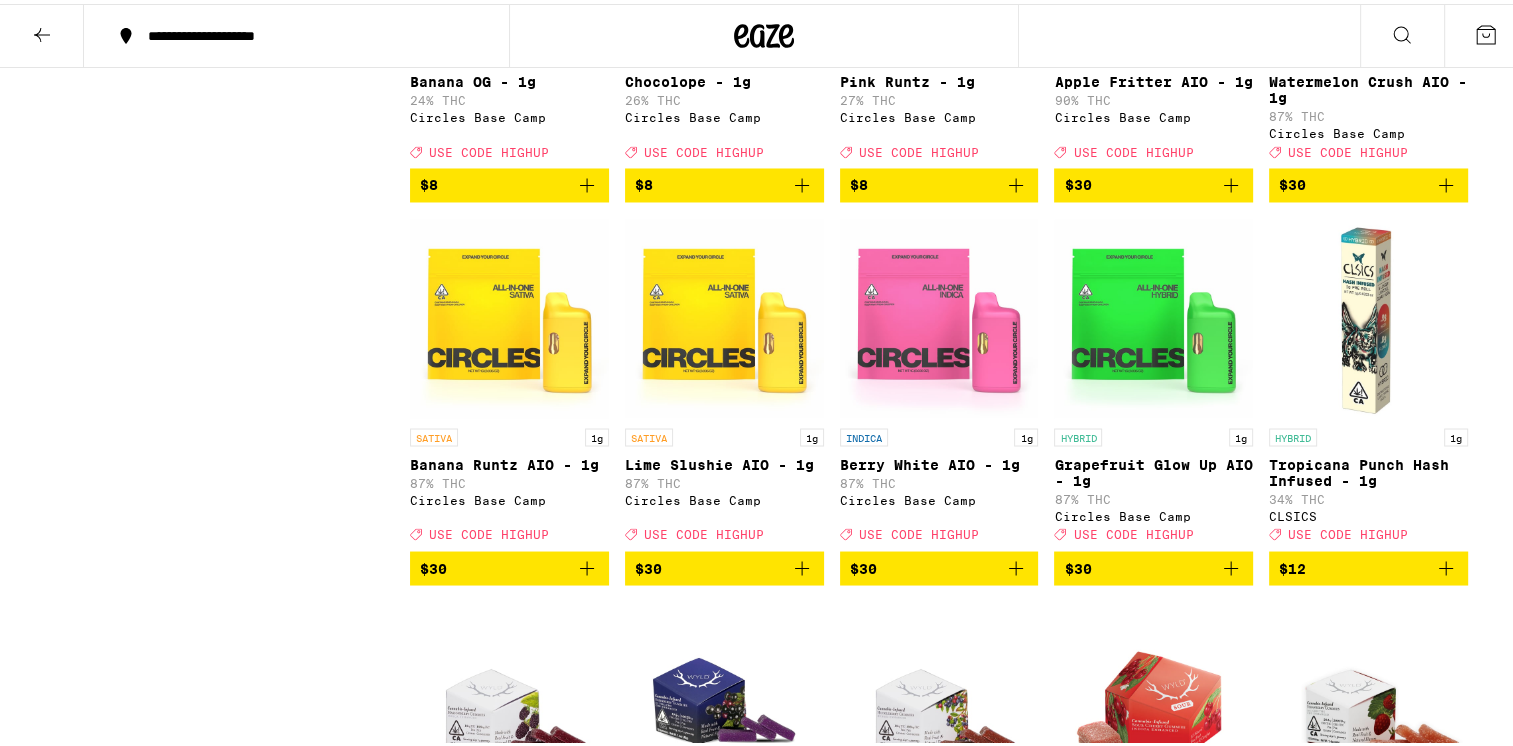 scroll, scrollTop: 3376, scrollLeft: 0, axis: vertical 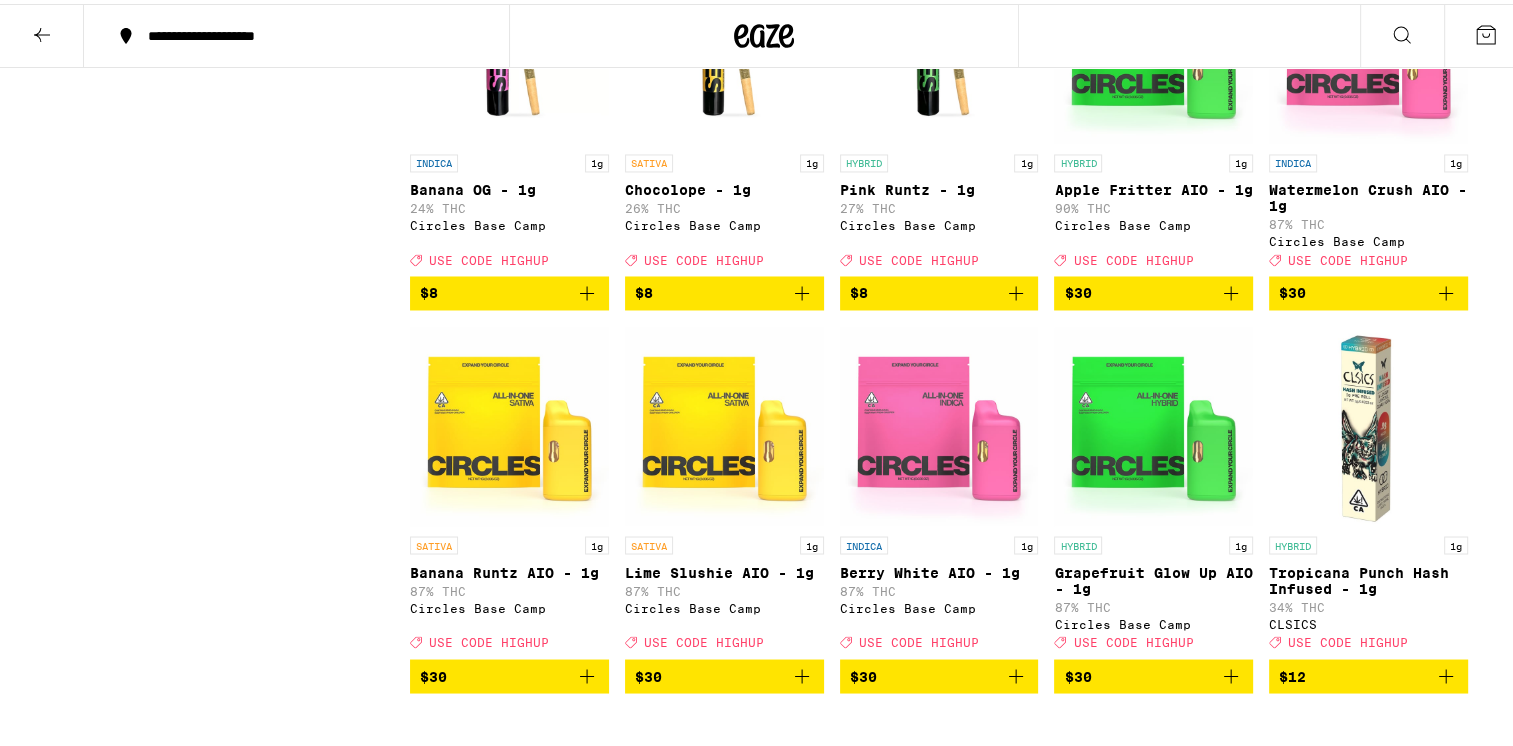 click on "**********" at bounding box center (764, 32) 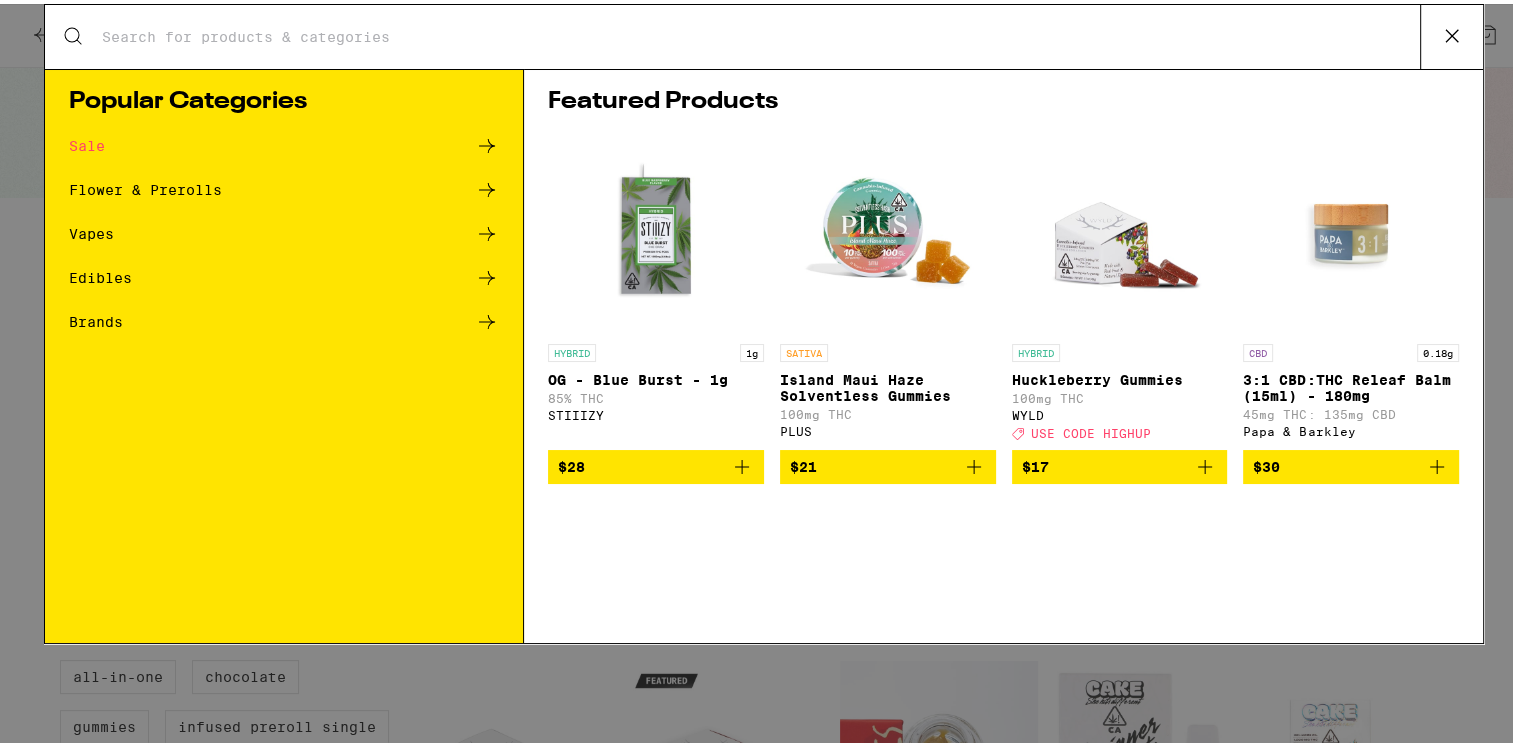 scroll, scrollTop: 0, scrollLeft: 0, axis: both 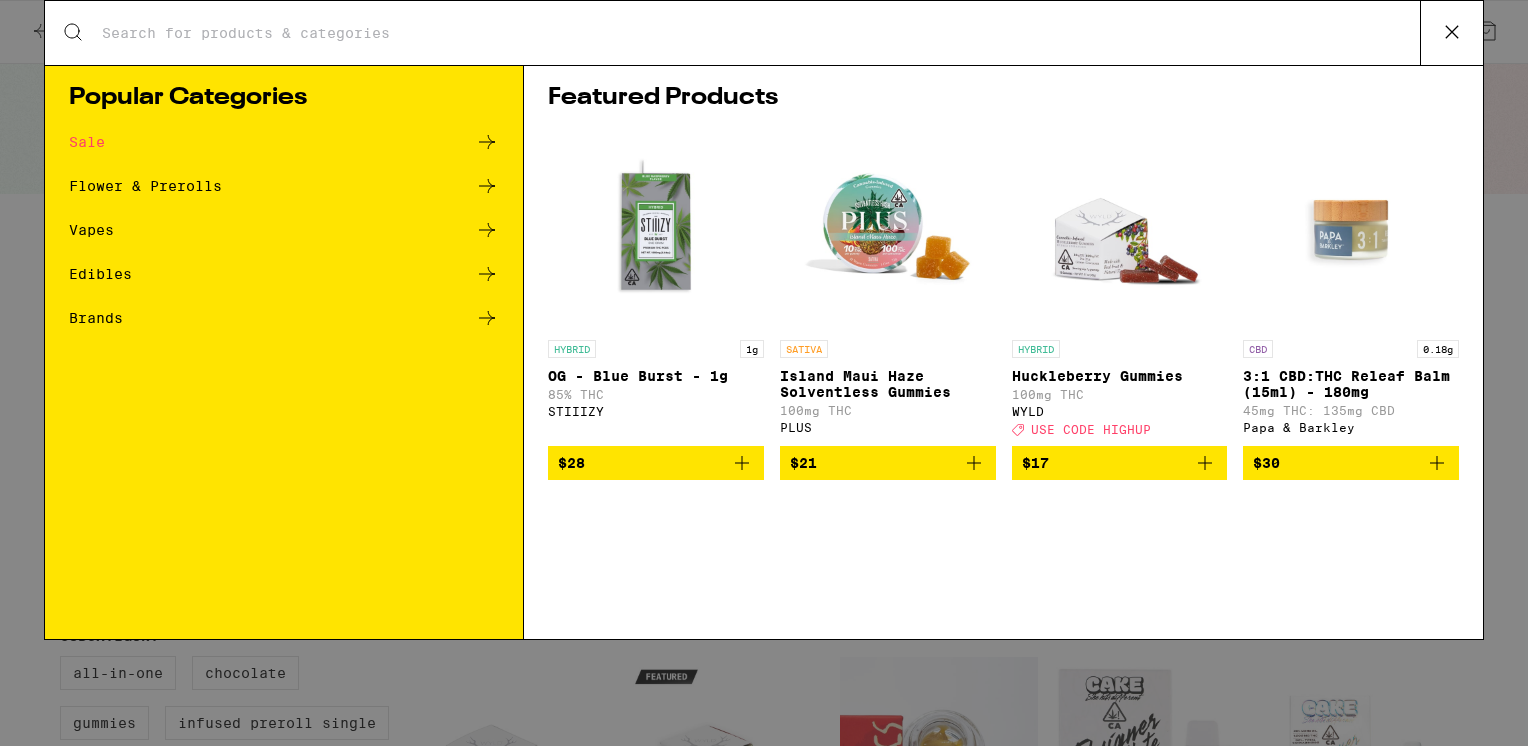 click on "Vapes" at bounding box center (91, 230) 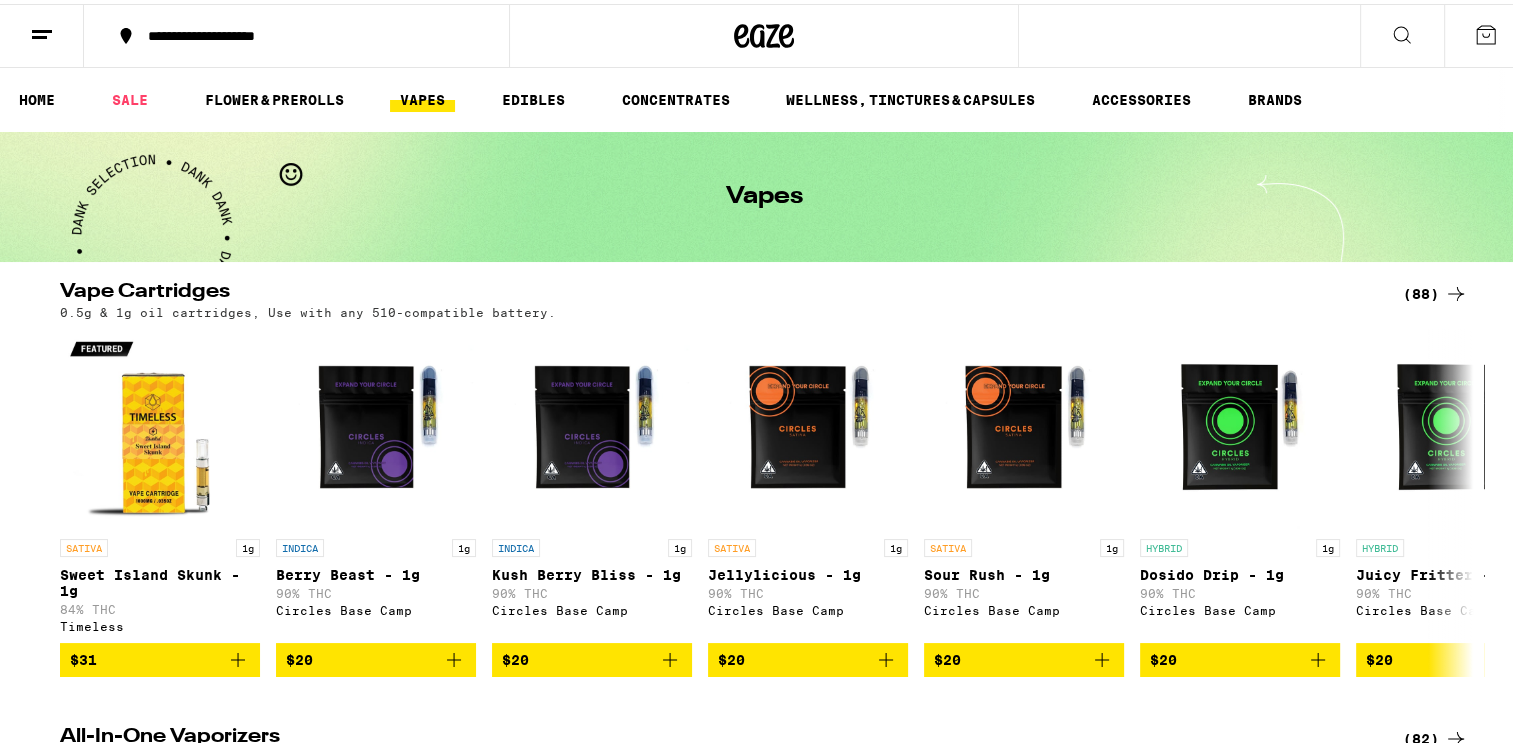 scroll, scrollTop: 0, scrollLeft: 0, axis: both 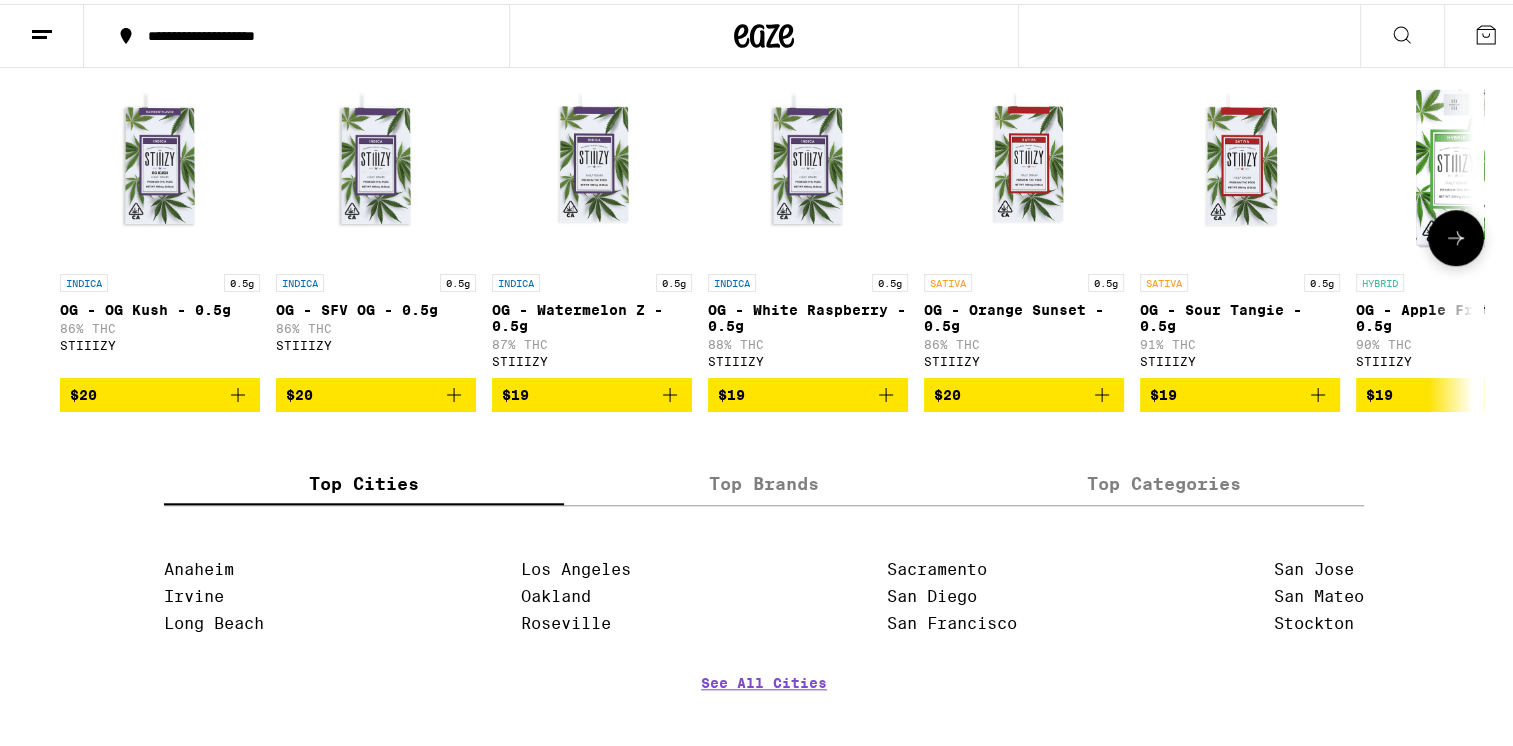 click at bounding box center (160, 160) 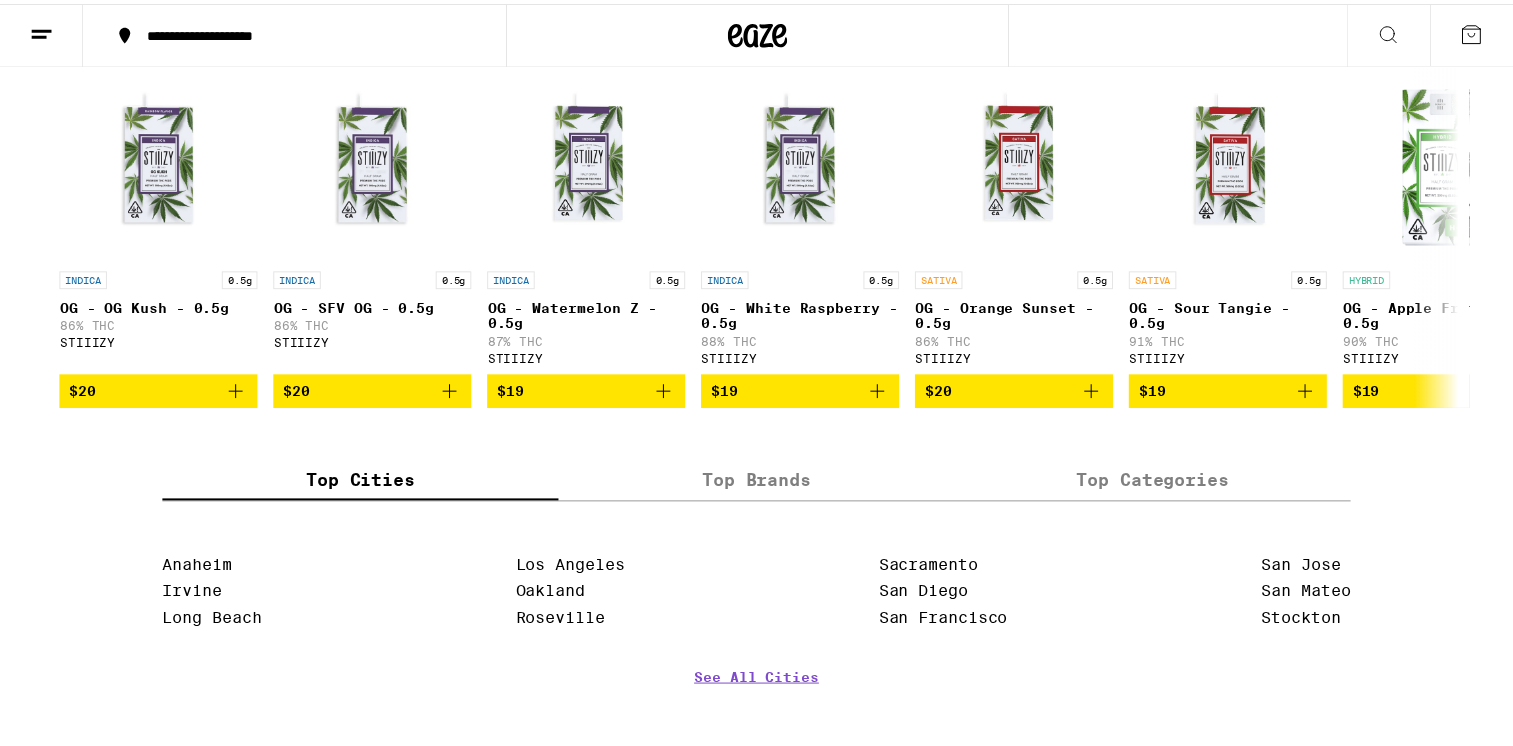 scroll, scrollTop: 1489, scrollLeft: 0, axis: vertical 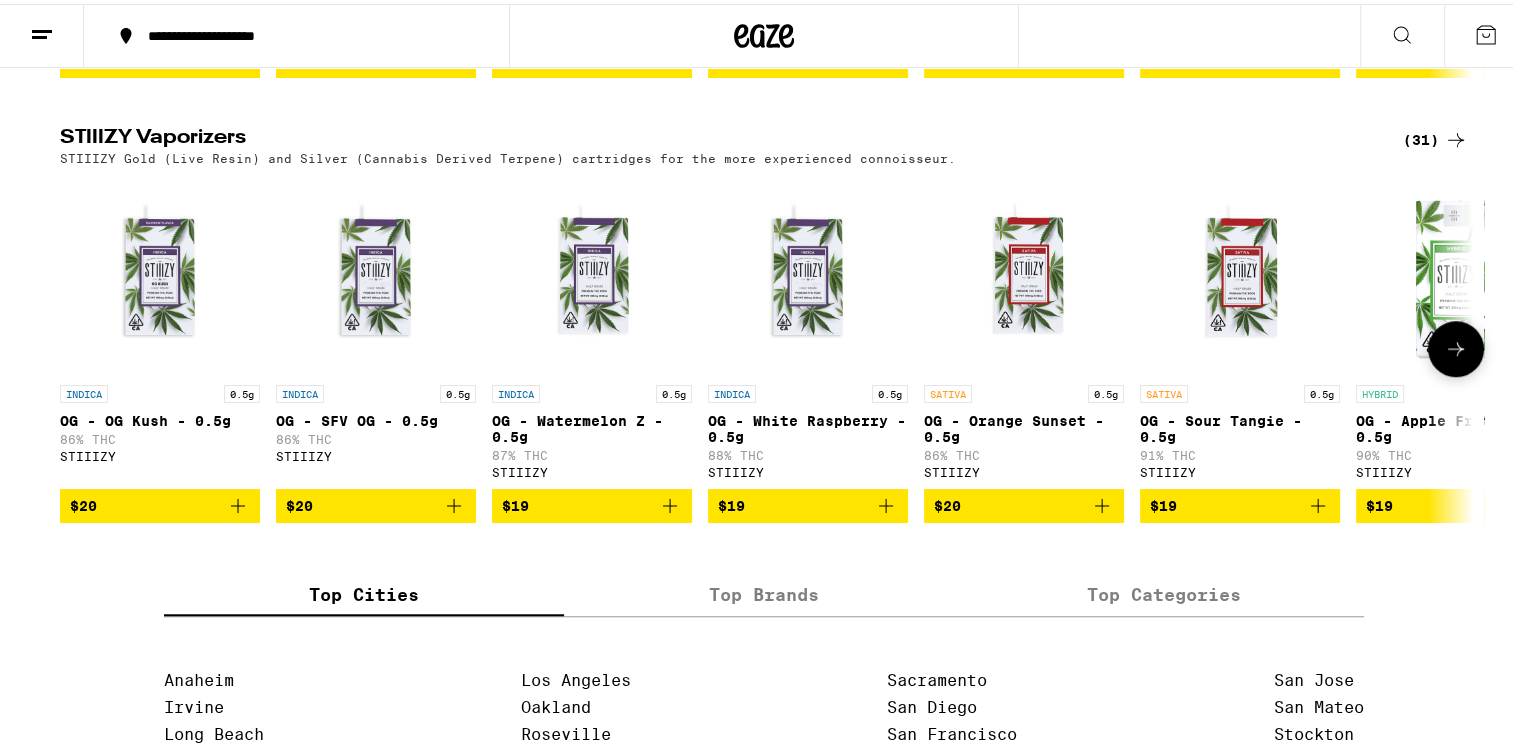 click at bounding box center [1024, 271] 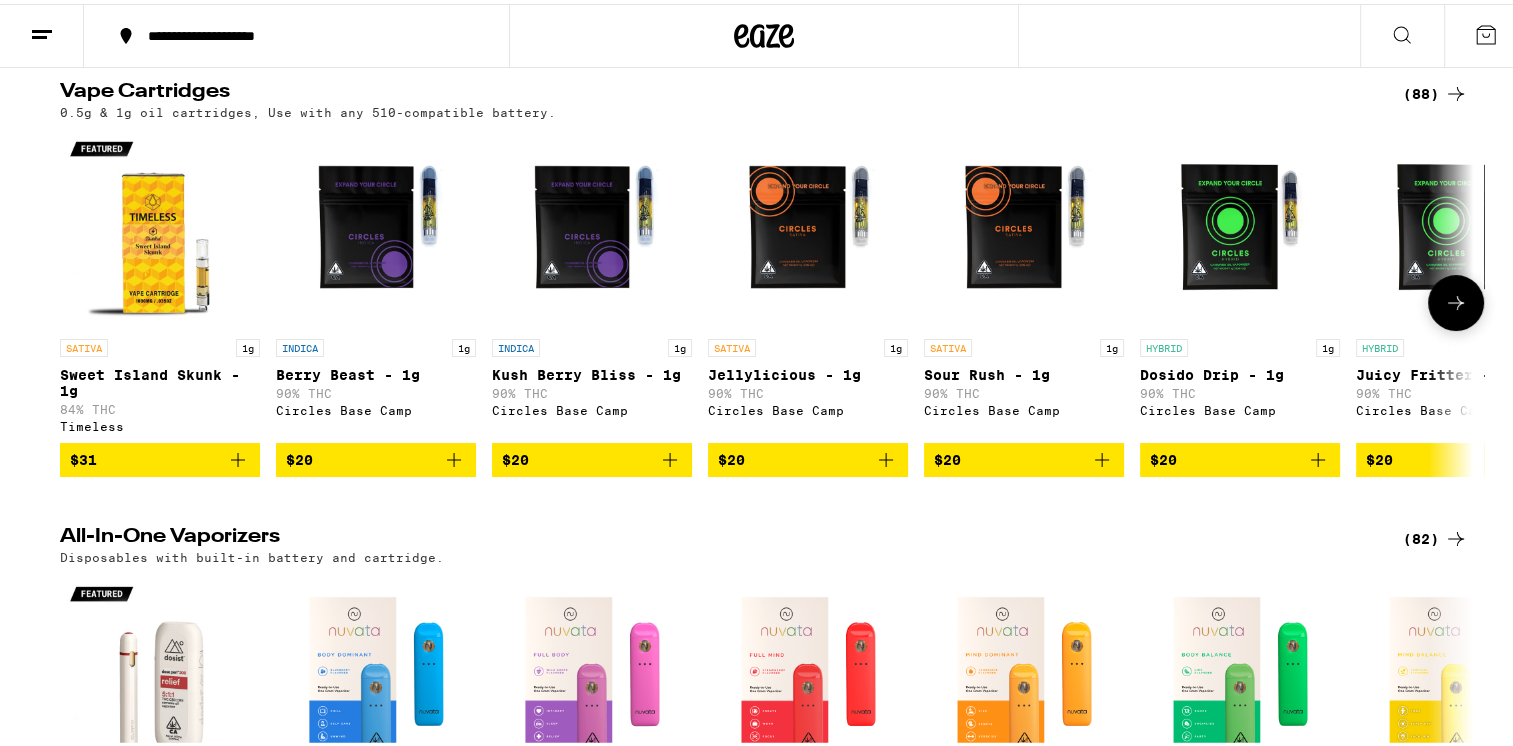scroll, scrollTop: 0, scrollLeft: 0, axis: both 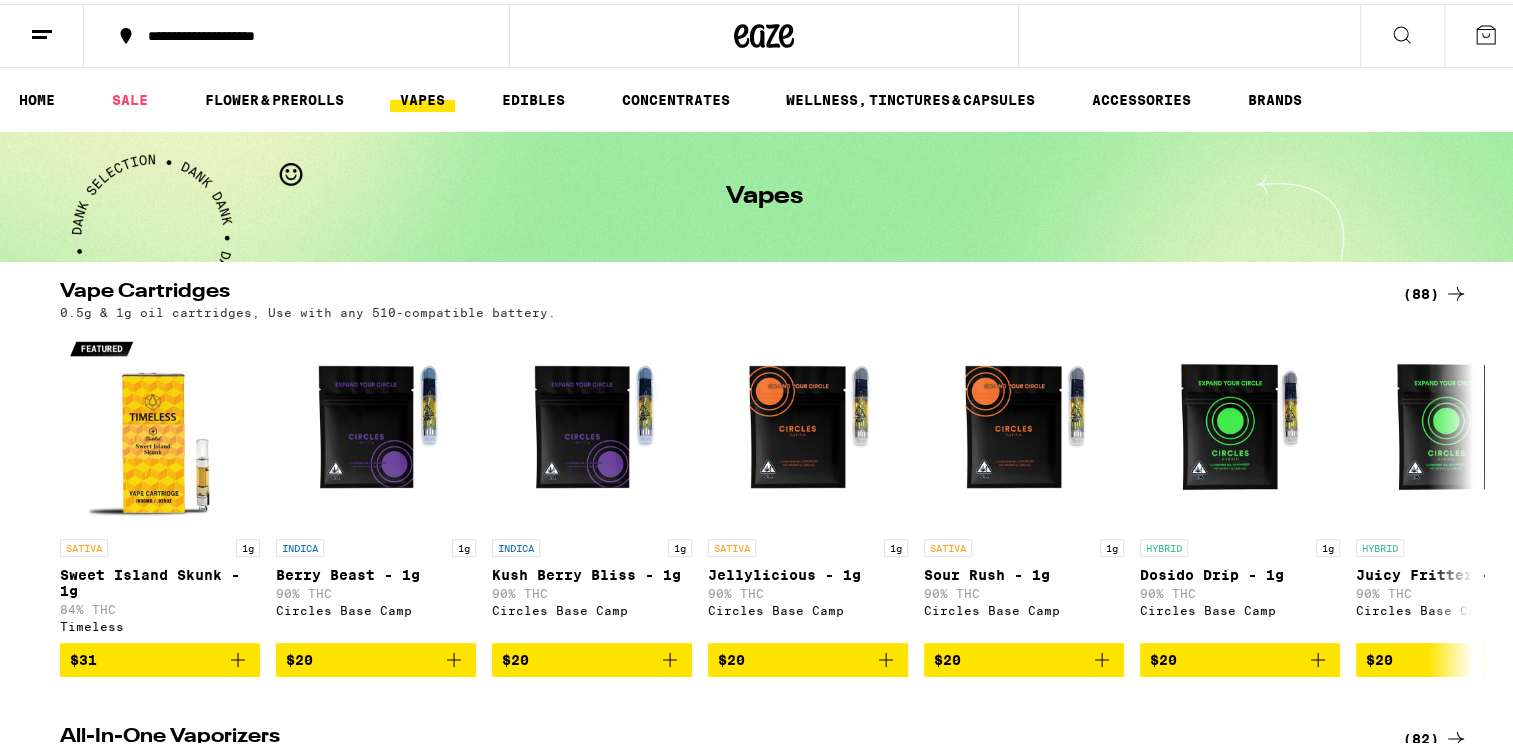 click 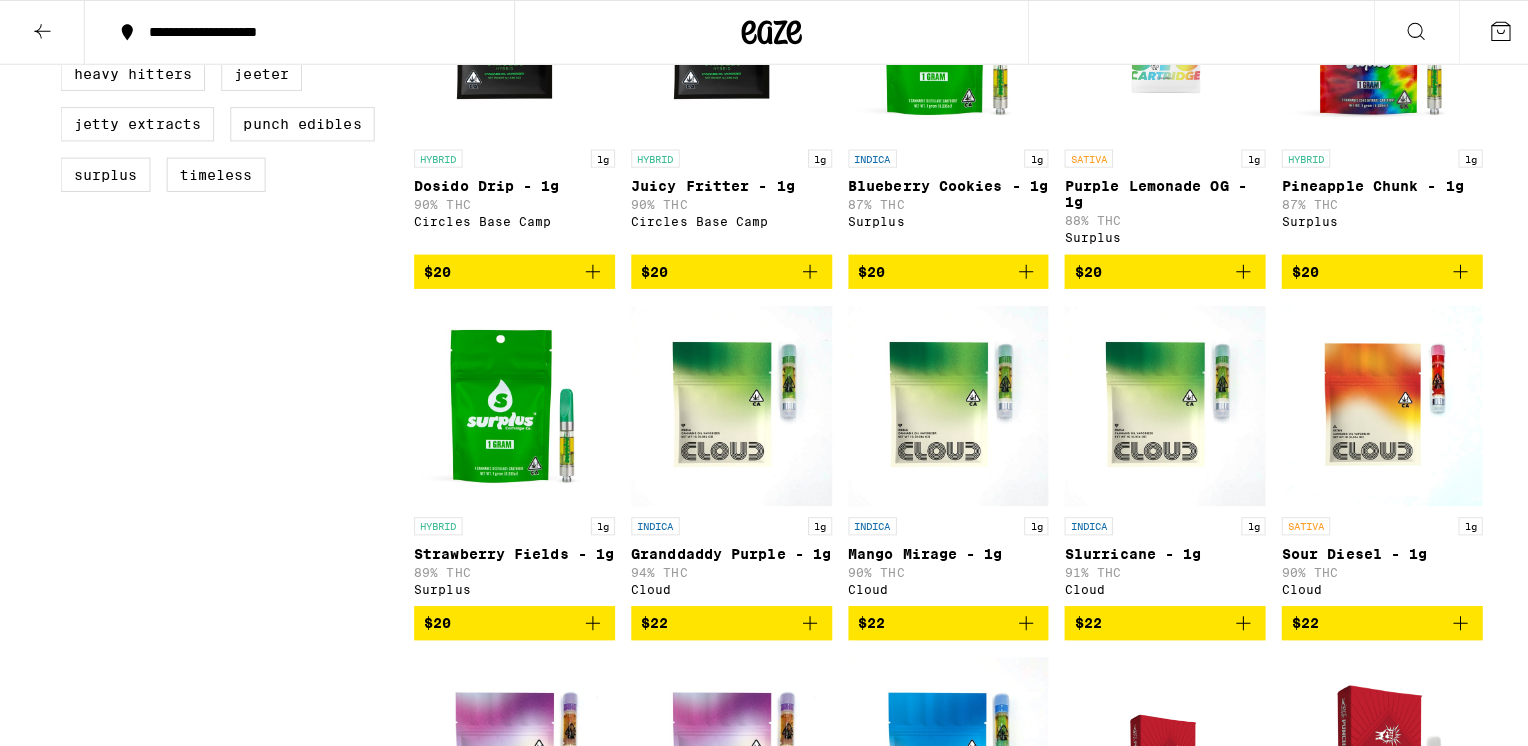 scroll, scrollTop: 800, scrollLeft: 0, axis: vertical 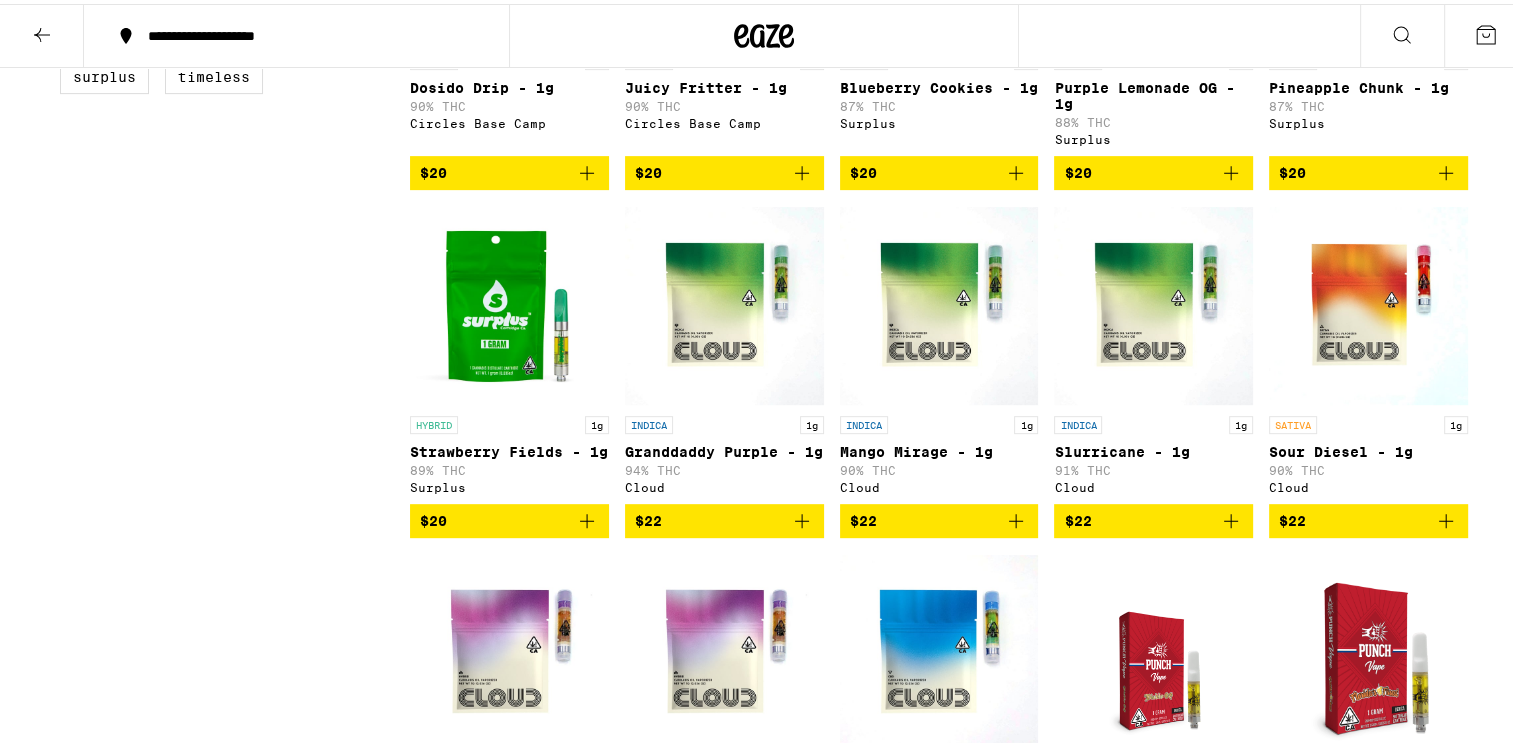 click at bounding box center (509, 302) 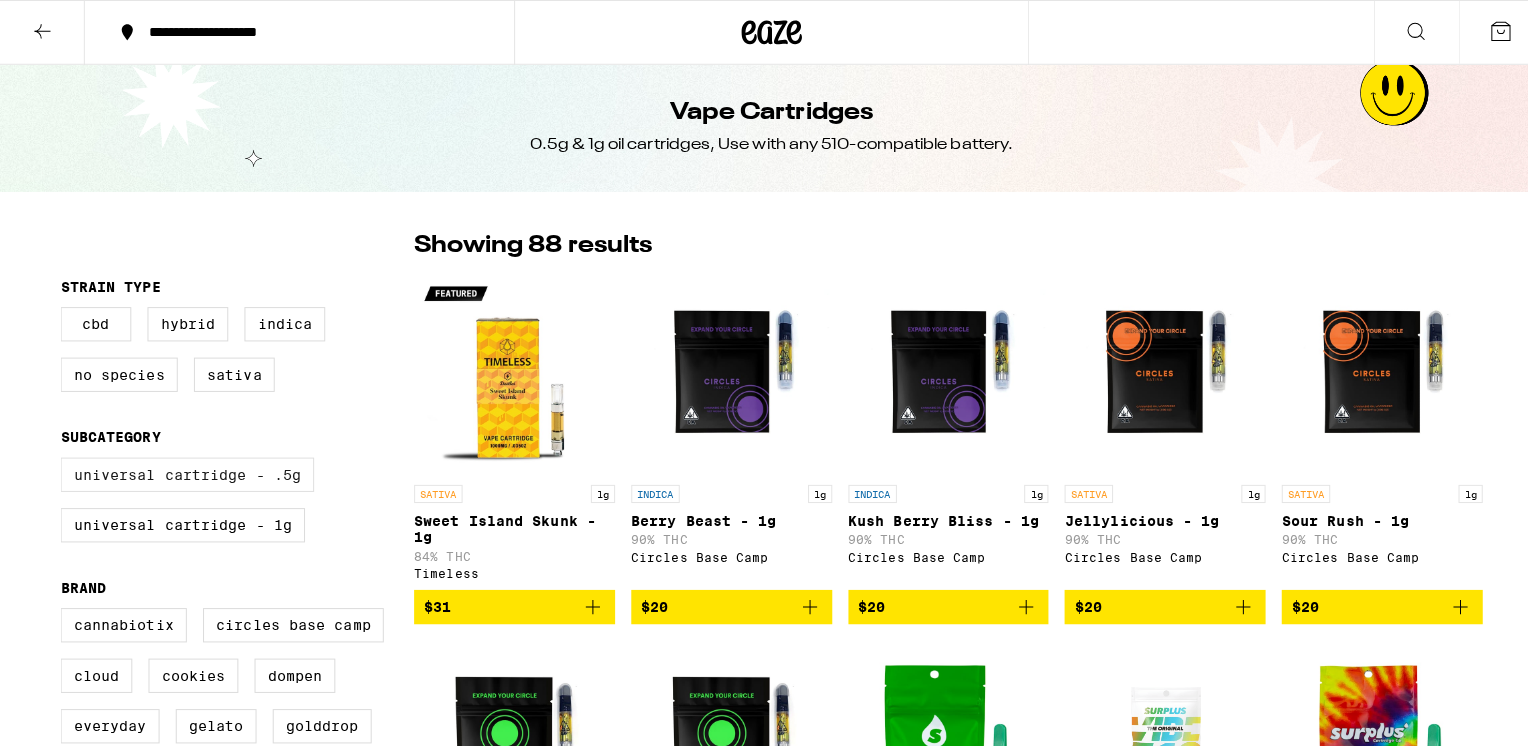 scroll, scrollTop: 0, scrollLeft: 0, axis: both 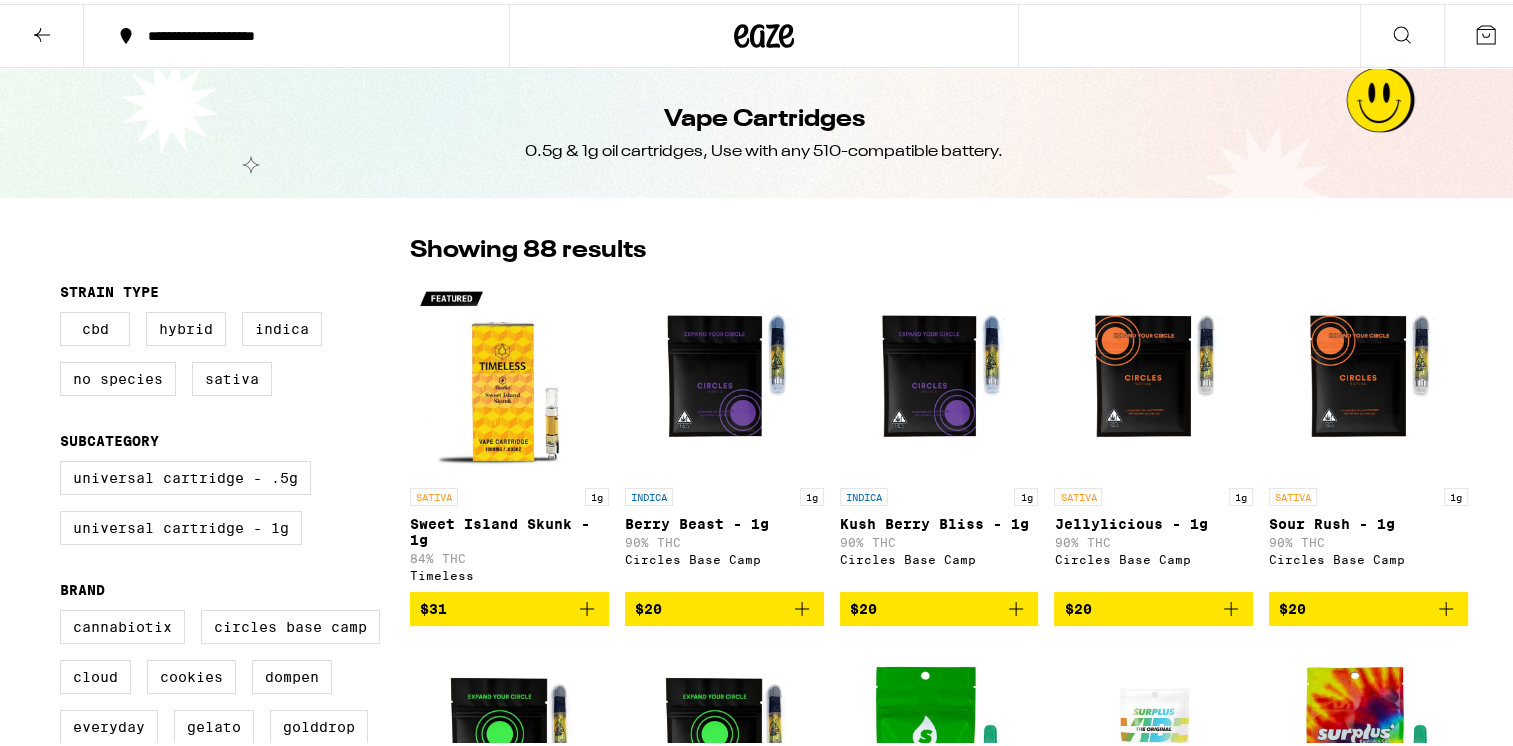 click 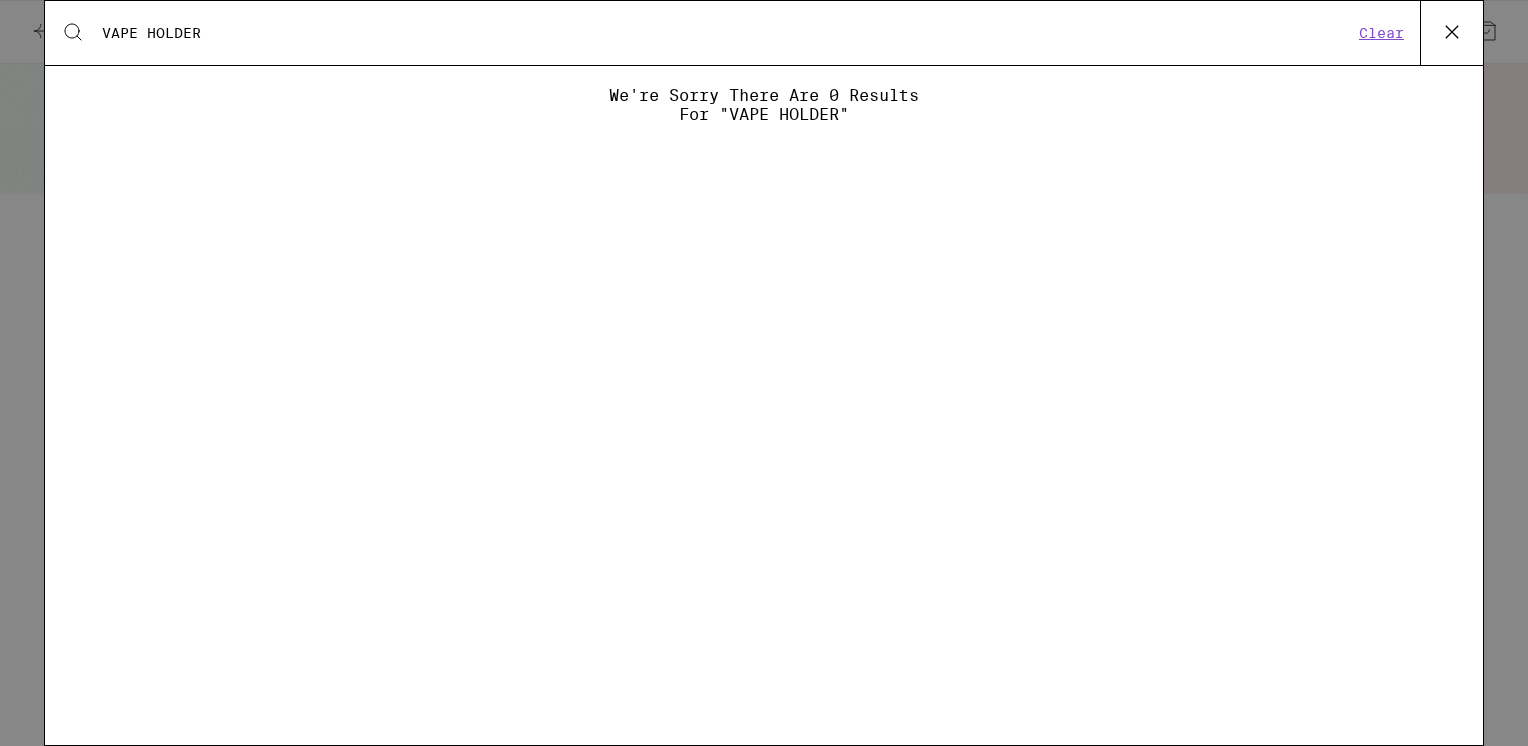 drag, startPoint x: 207, startPoint y: 28, endPoint x: 140, endPoint y: 34, distance: 67.26812 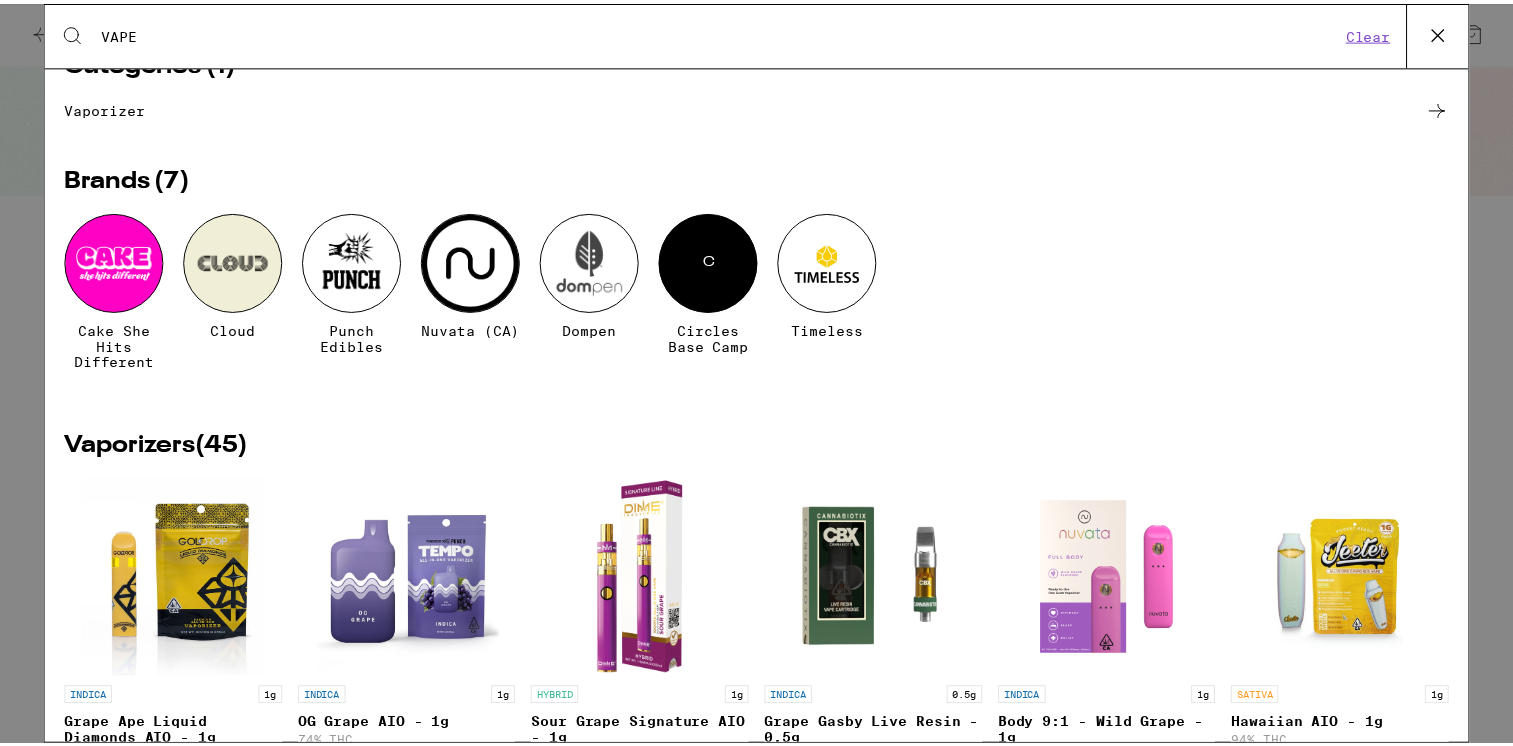 scroll, scrollTop: 300, scrollLeft: 0, axis: vertical 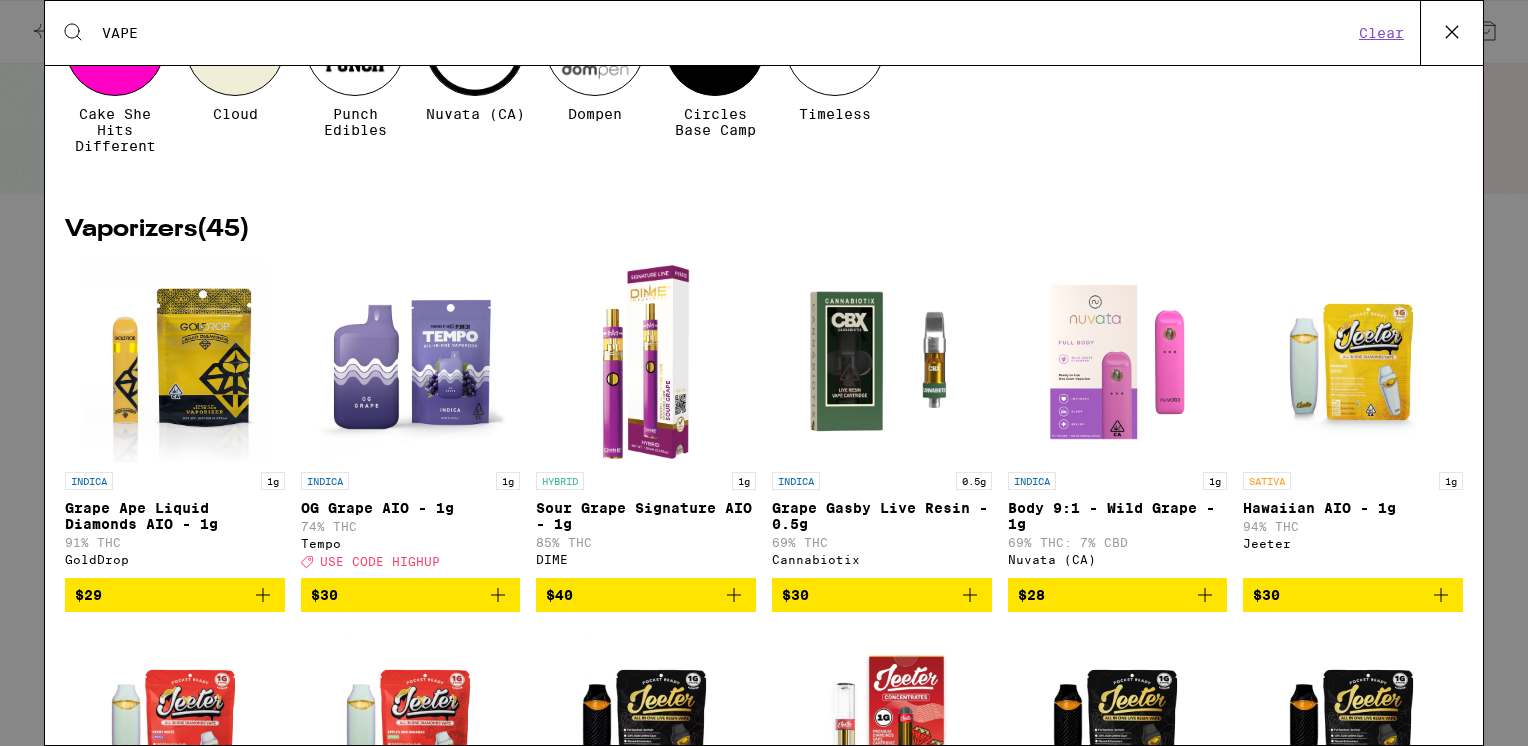 type on "VAPE" 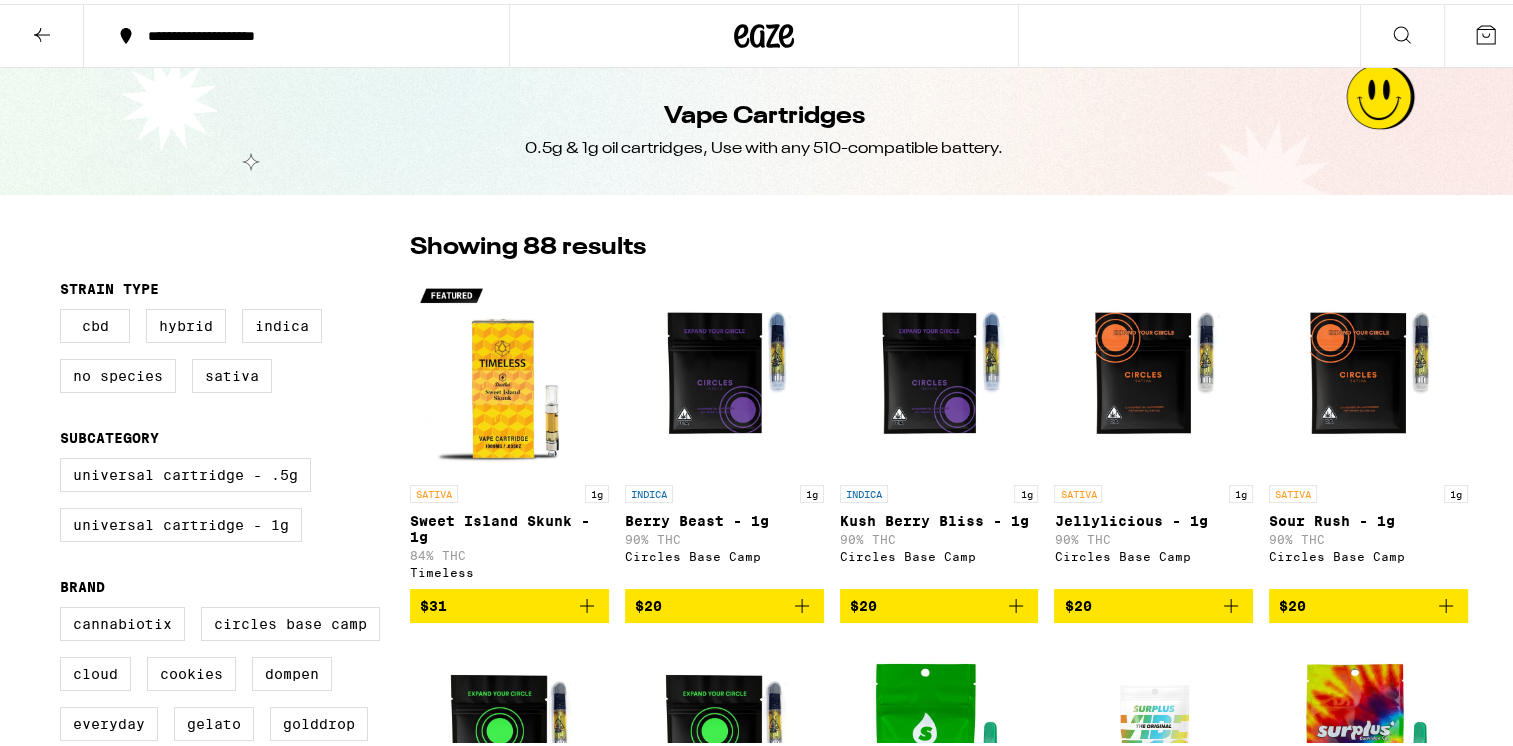 scroll, scrollTop: 0, scrollLeft: 0, axis: both 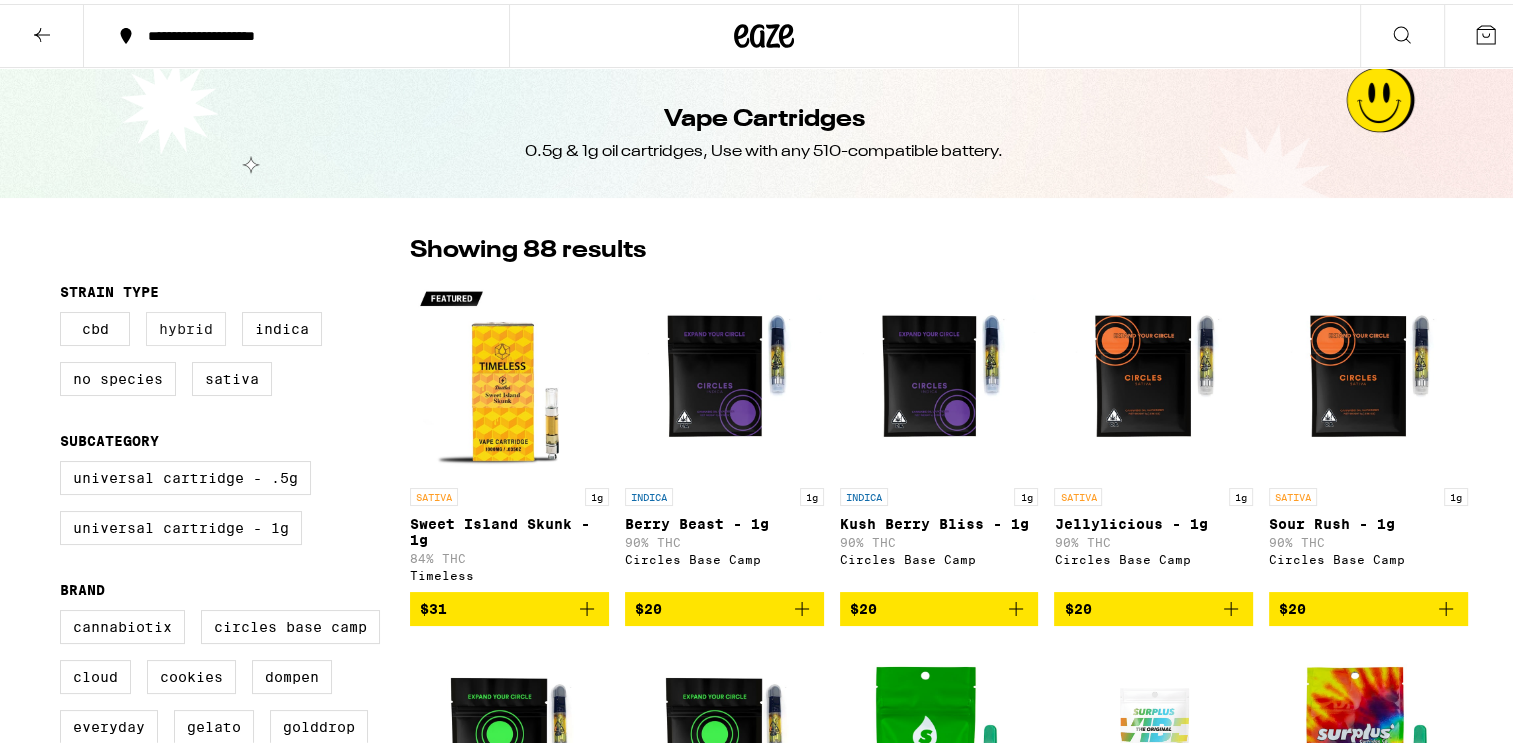 click on "Hybrid" at bounding box center [186, 325] 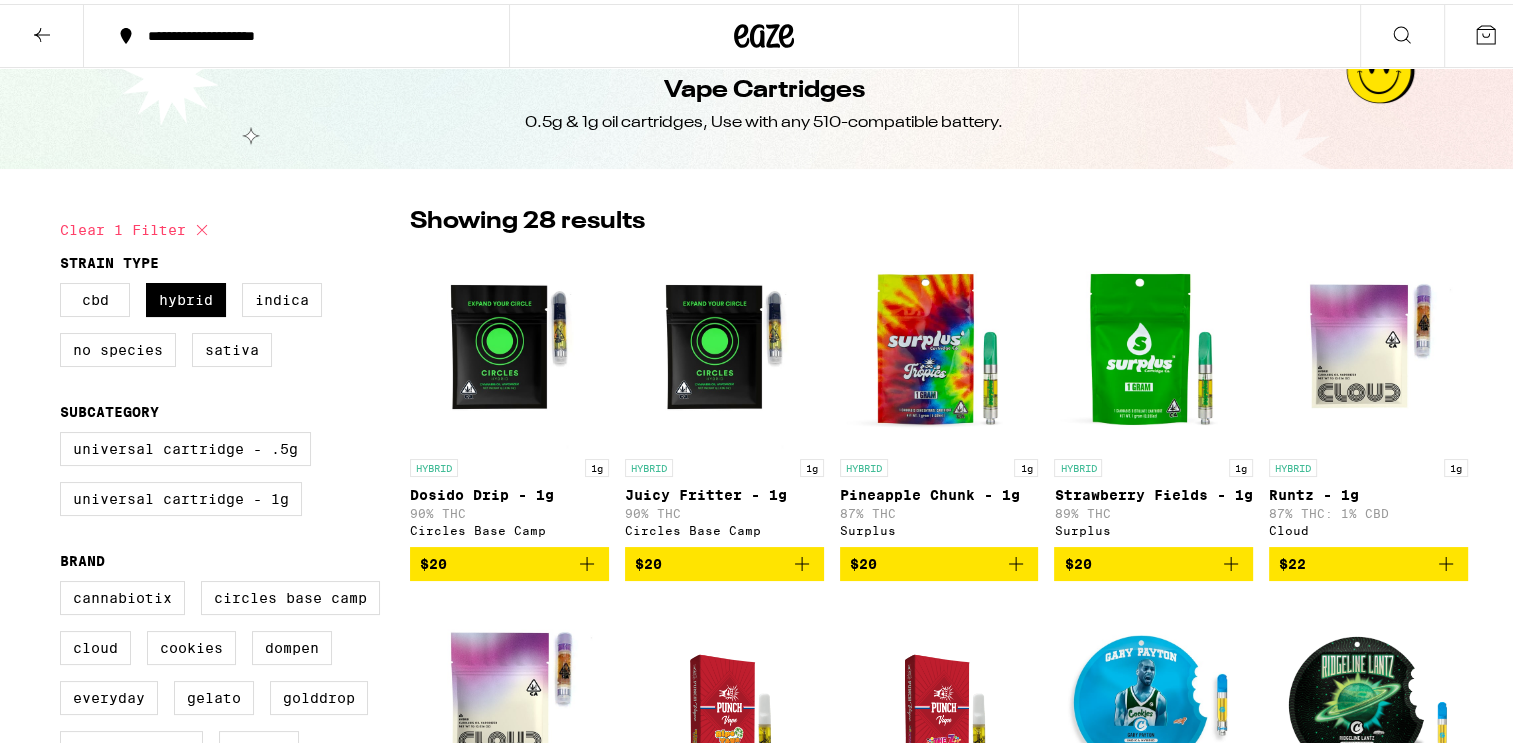 scroll, scrollTop: 0, scrollLeft: 0, axis: both 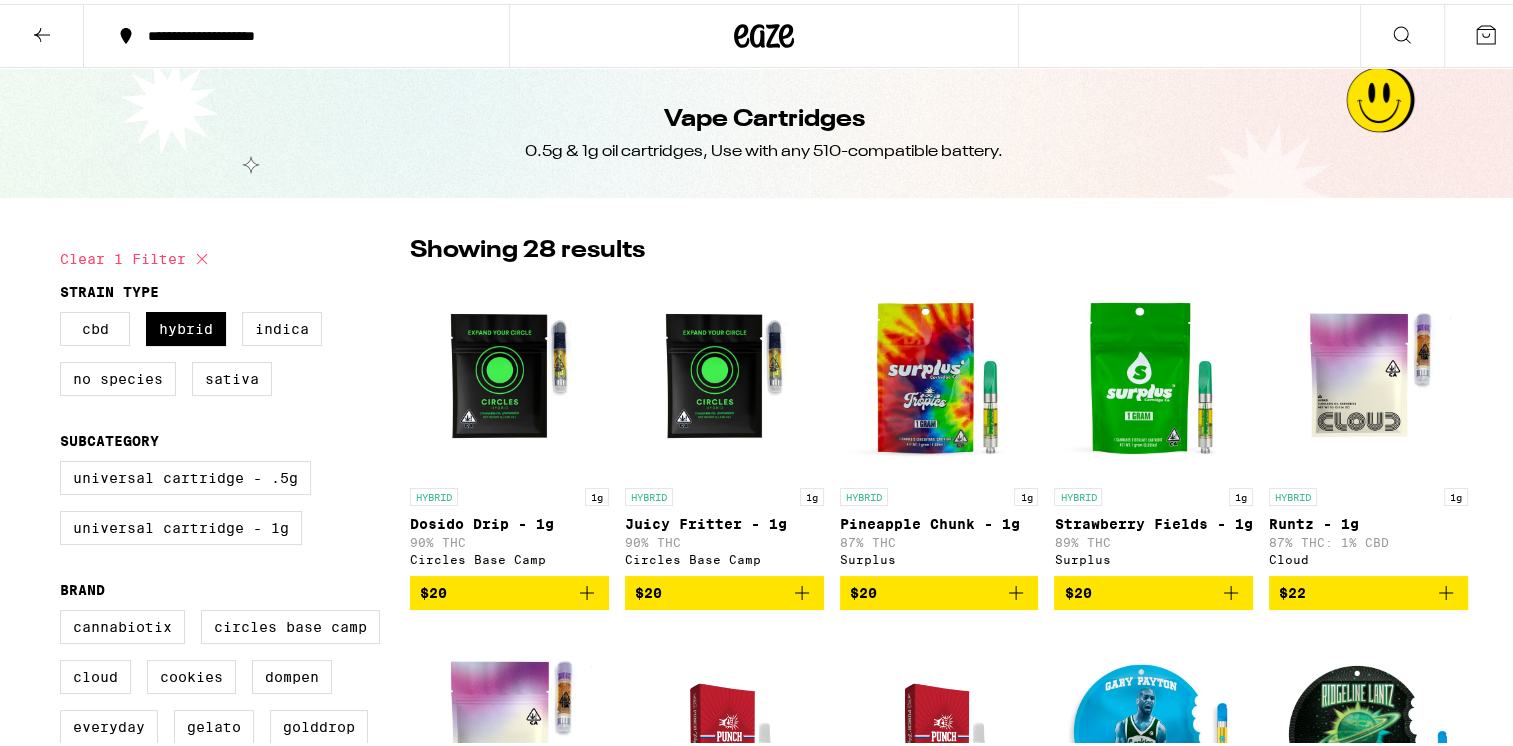 click at bounding box center [1402, 32] 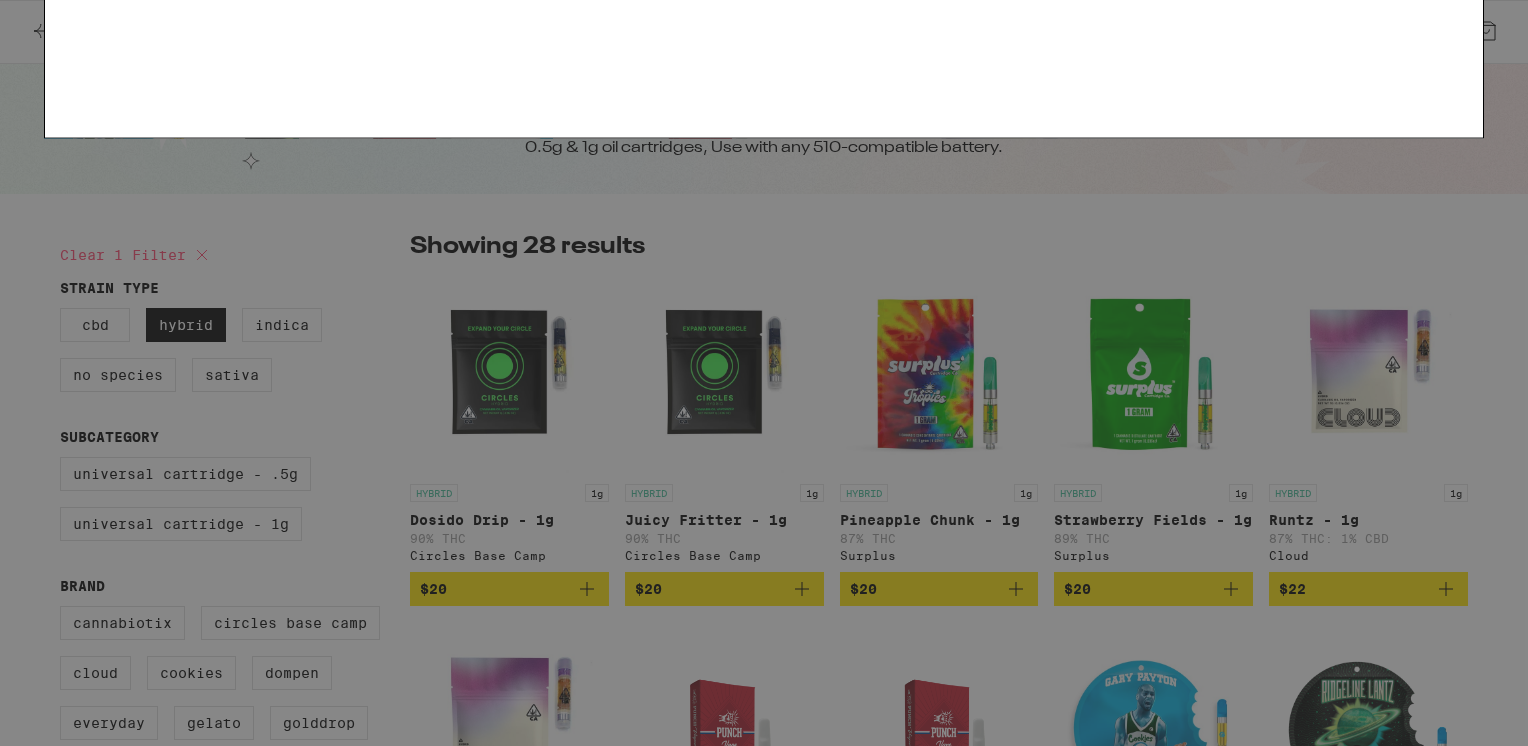 type on "VAPE AIO" 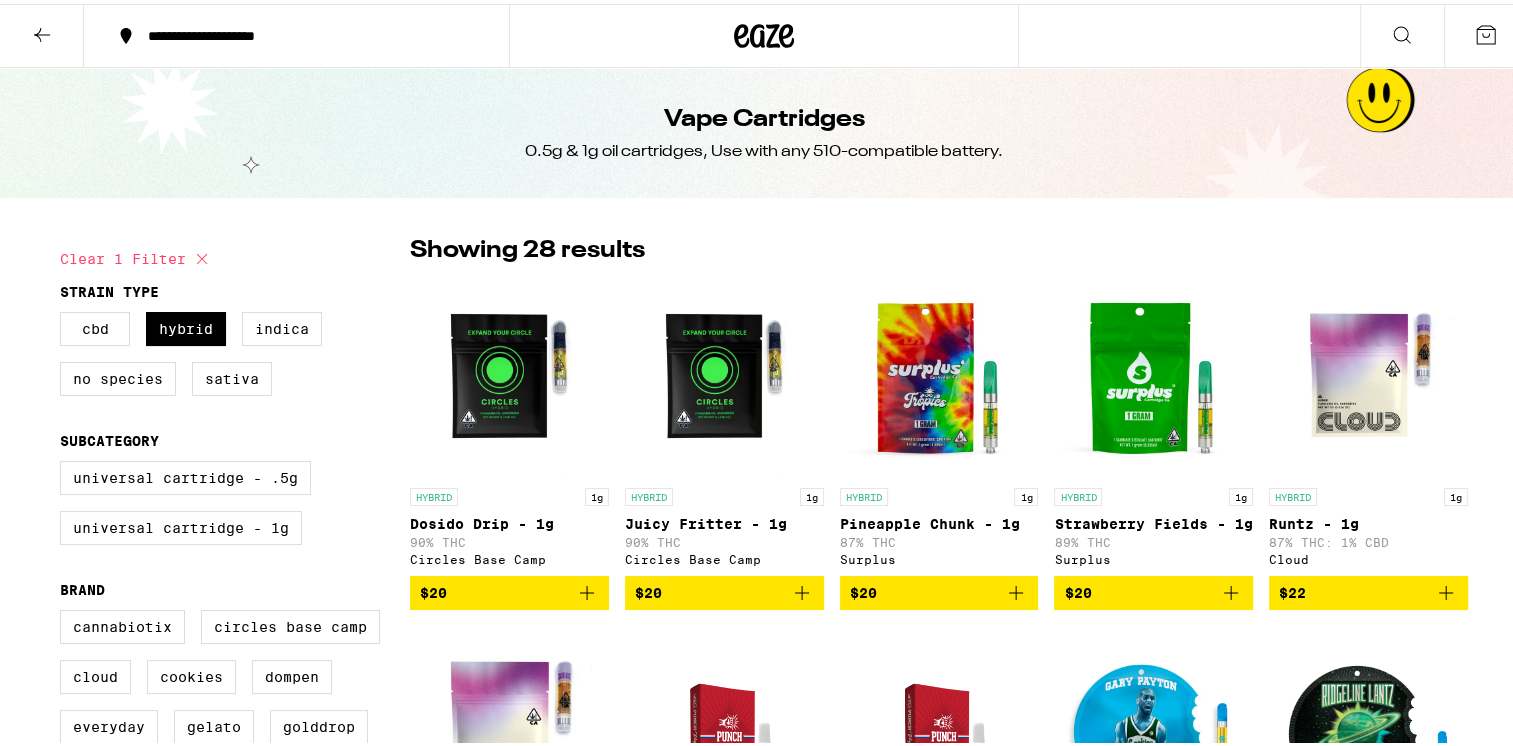 click at bounding box center [724, 374] 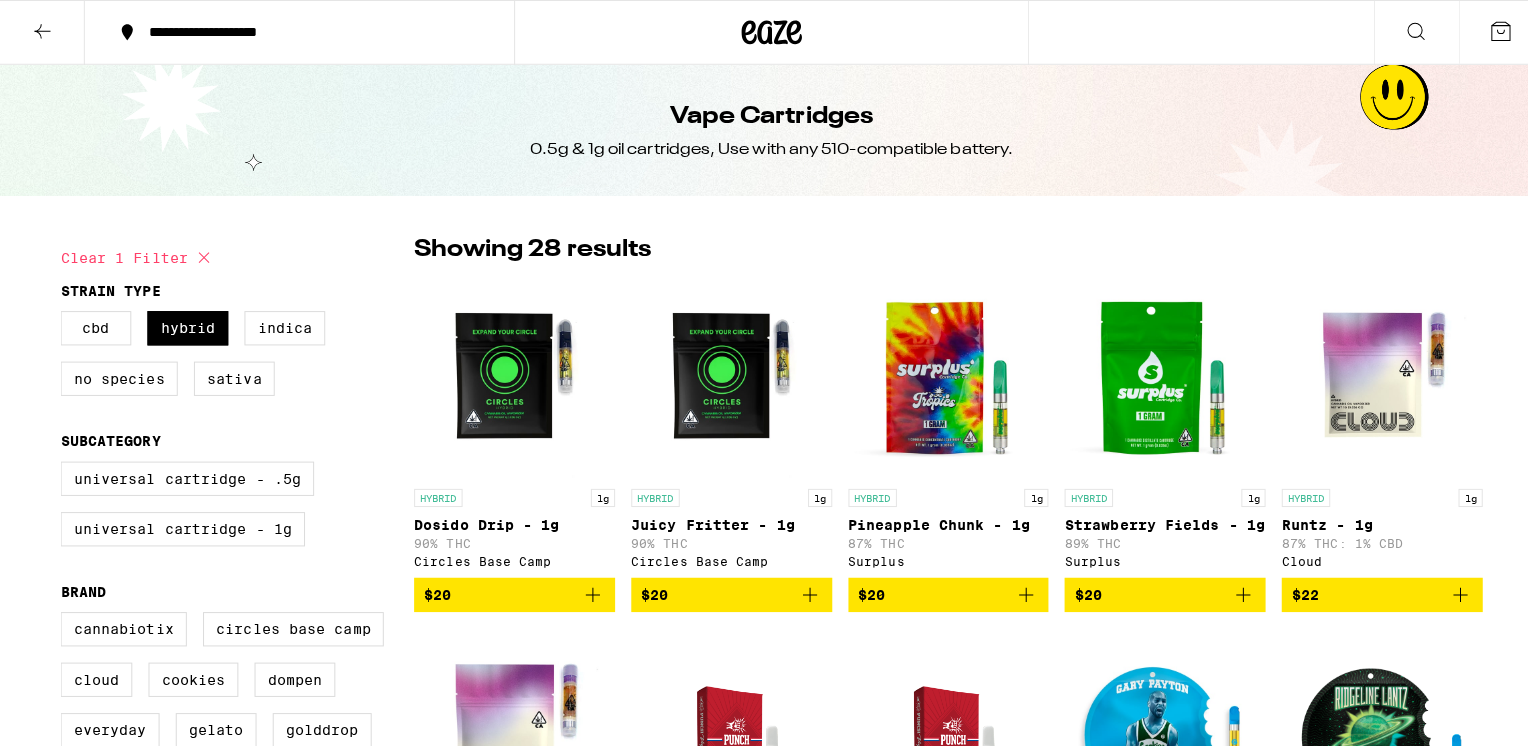 scroll, scrollTop: 1400, scrollLeft: 0, axis: vertical 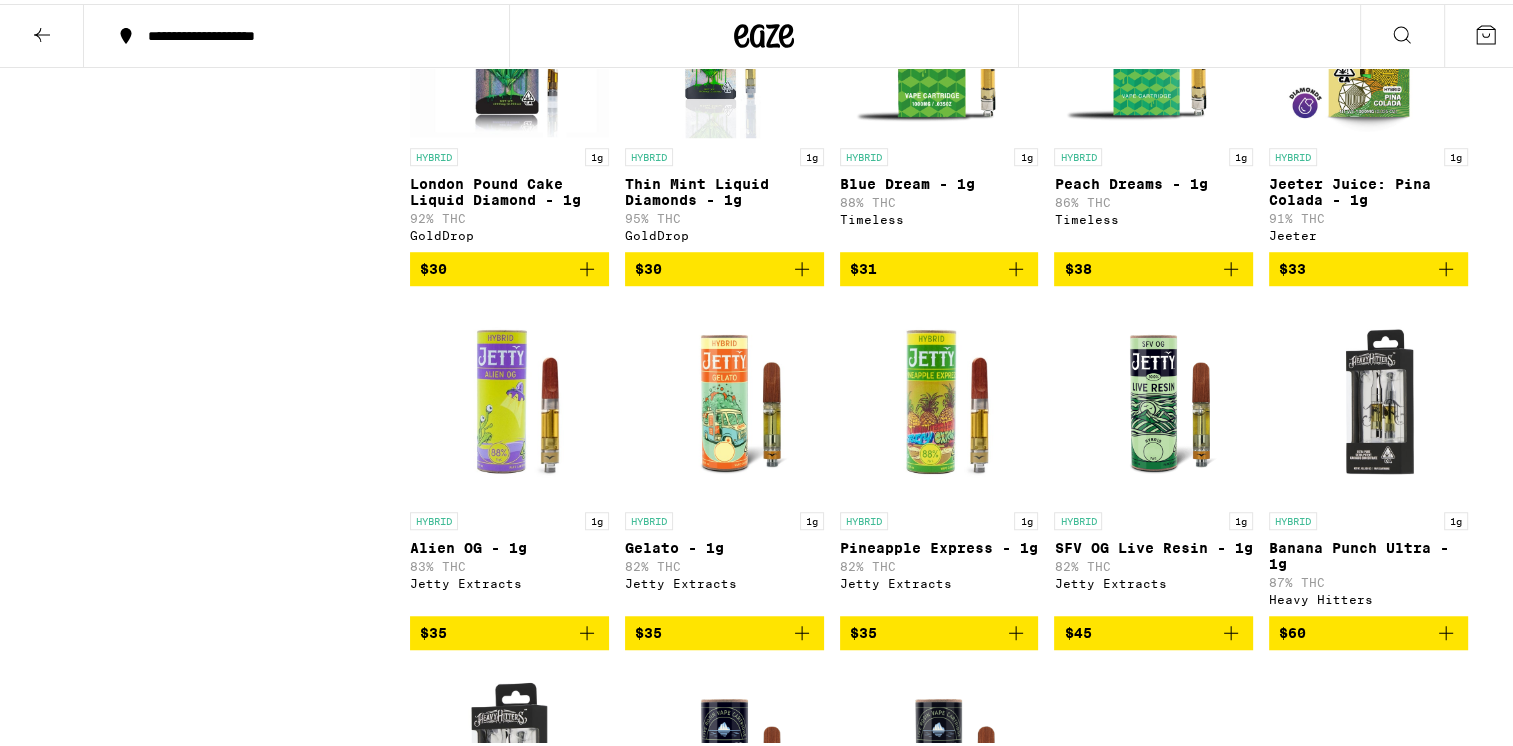 click on "HYBRID 1g Pineapple Express - 1g 82% THC Jetty Extracts" at bounding box center [939, 555] 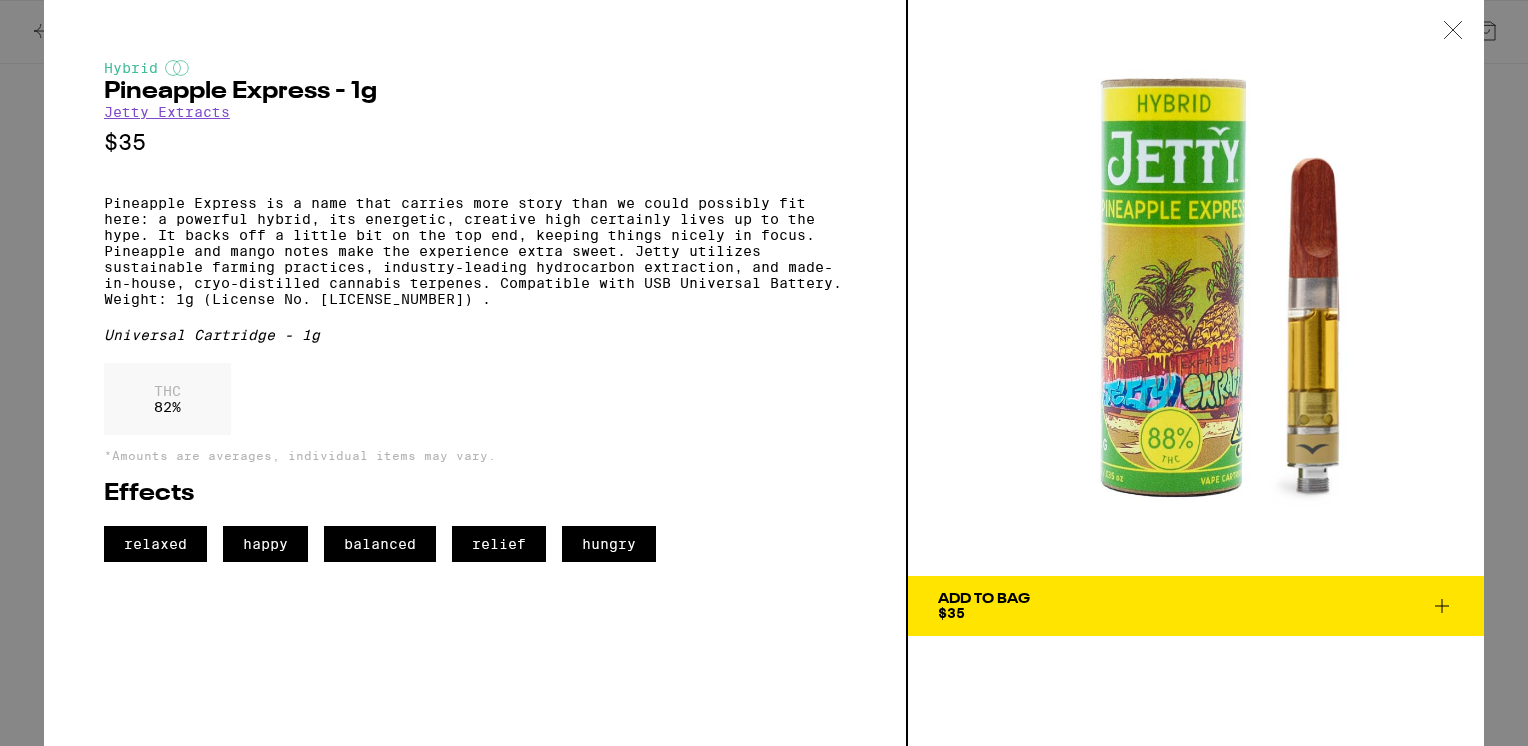 click on "$35" at bounding box center (951, 613) 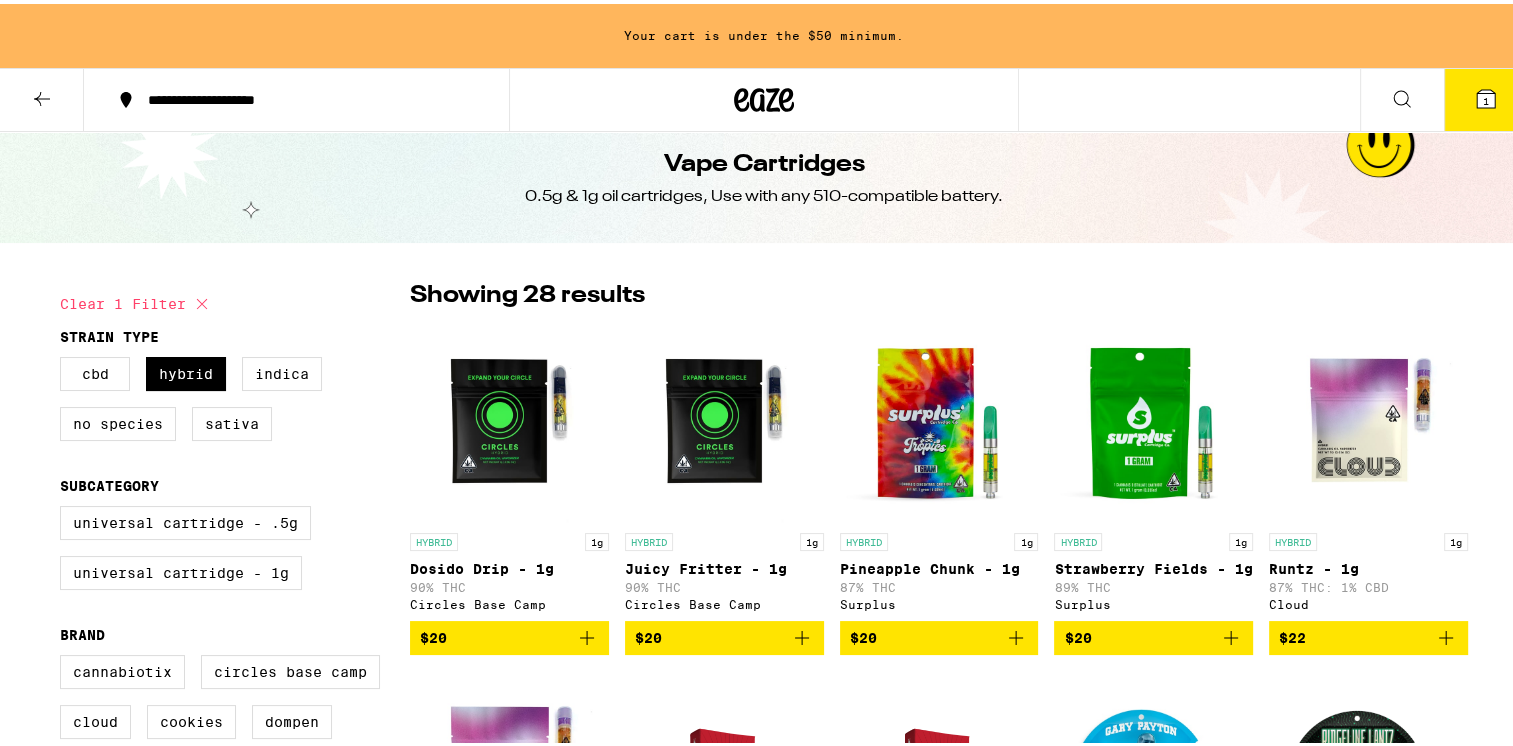 scroll, scrollTop: 0, scrollLeft: 0, axis: both 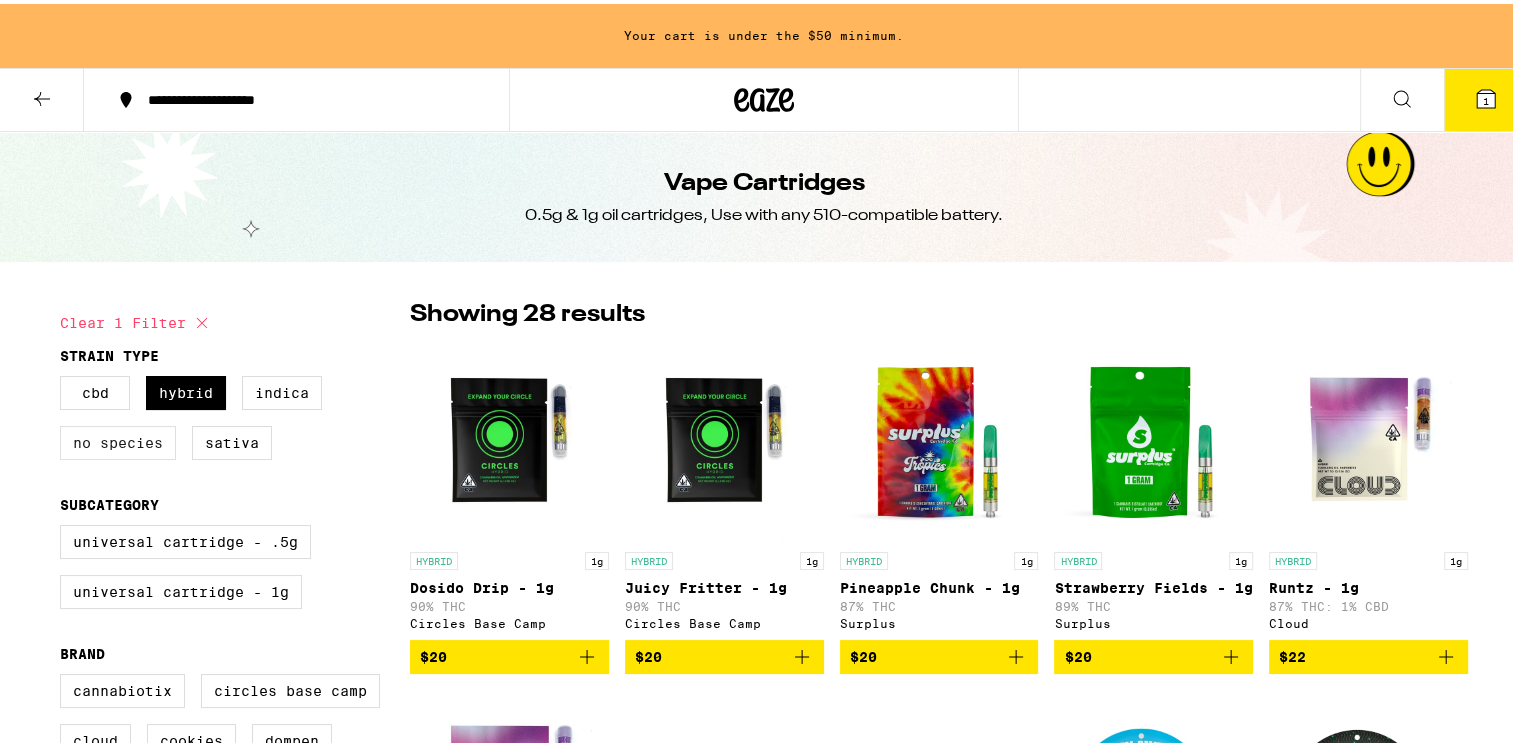 click on "No Species" at bounding box center (118, 439) 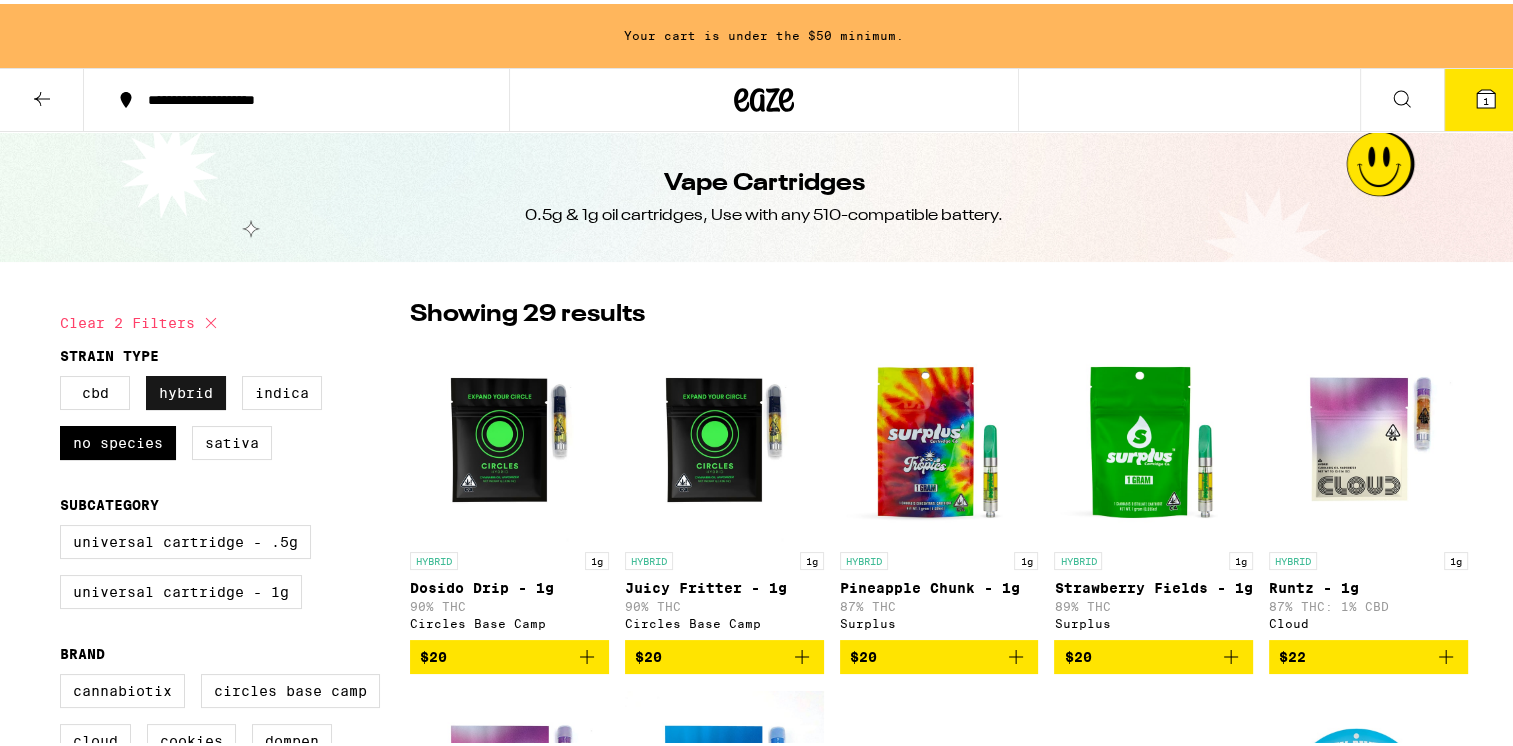 click on "Hybrid" at bounding box center [186, 389] 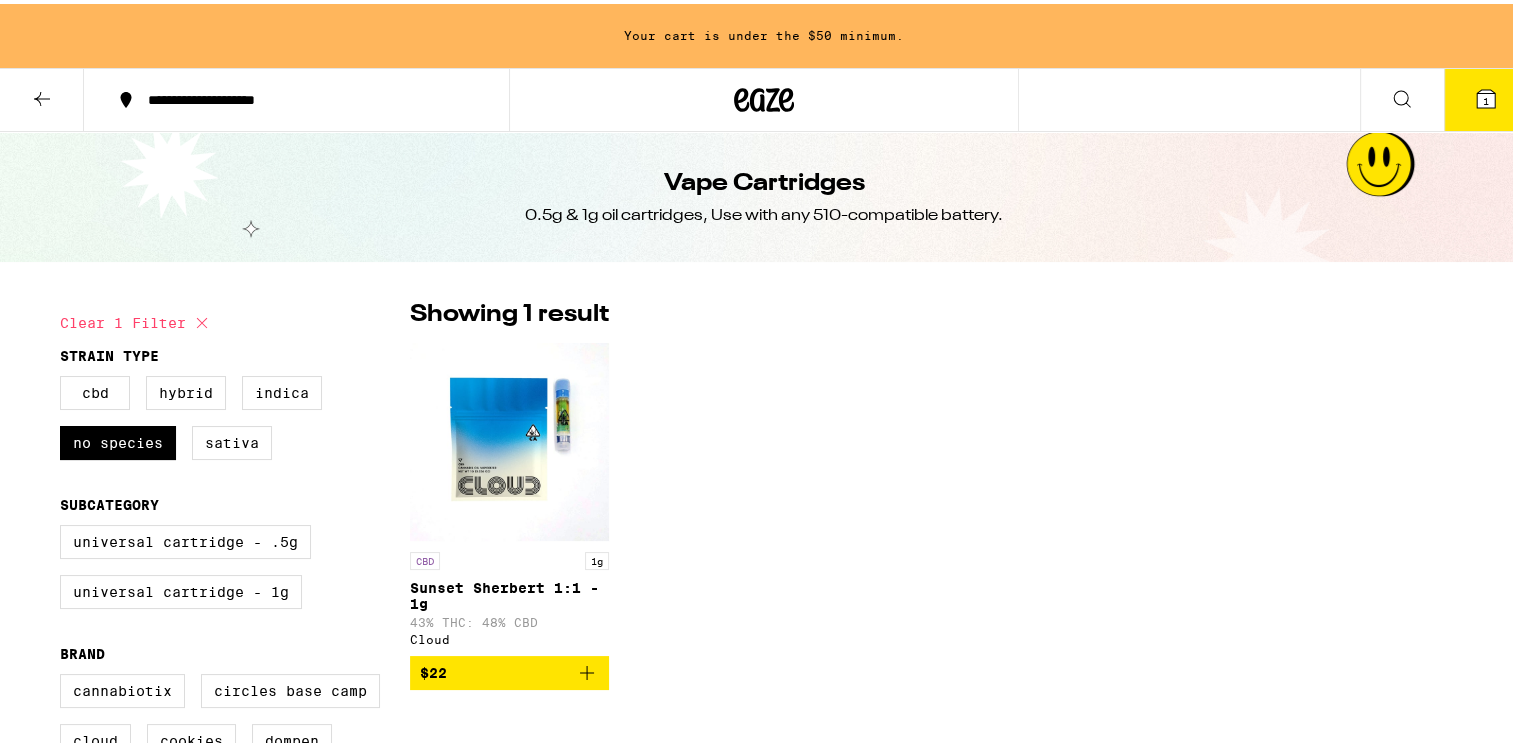 click at bounding box center [509, 438] 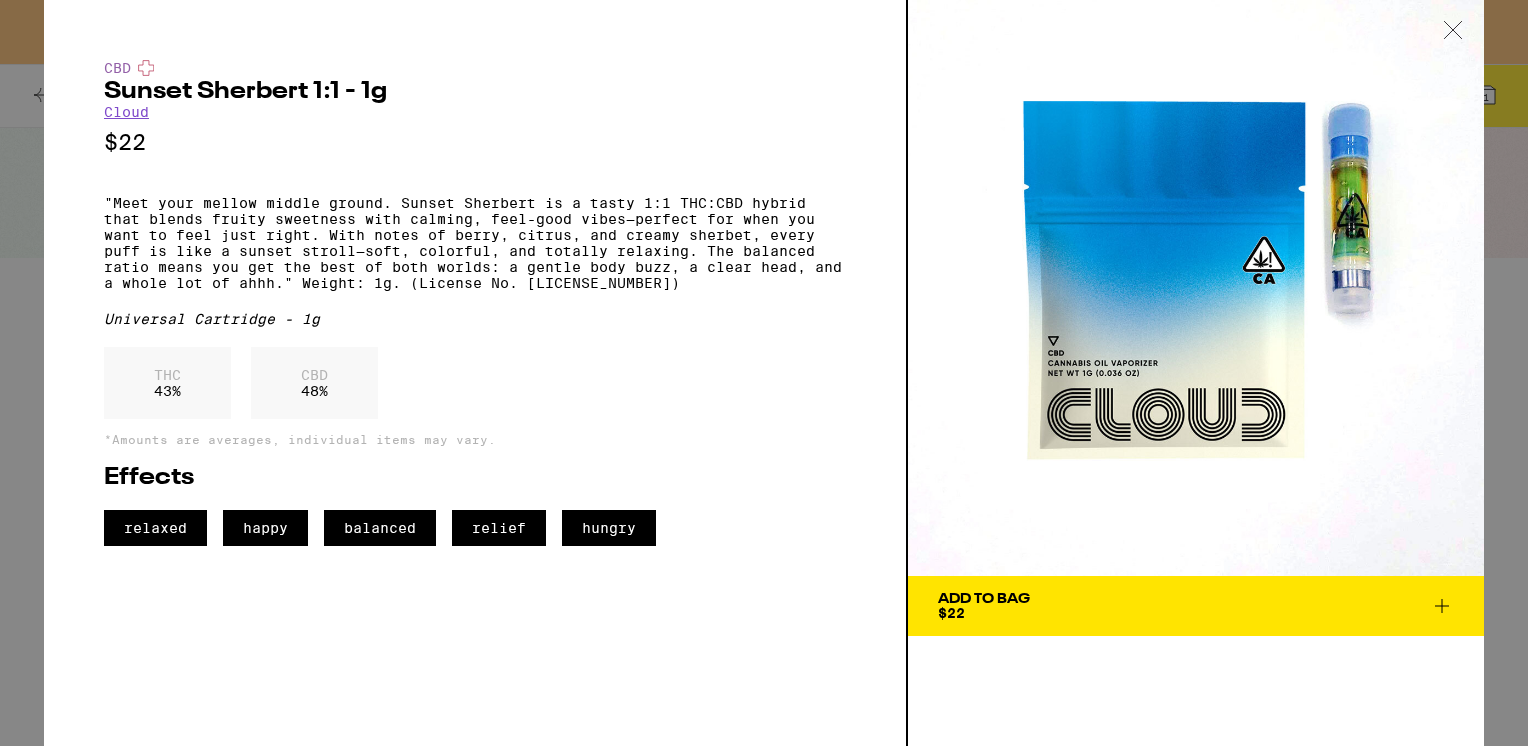 click on "Add To Bag $22" at bounding box center (984, 606) 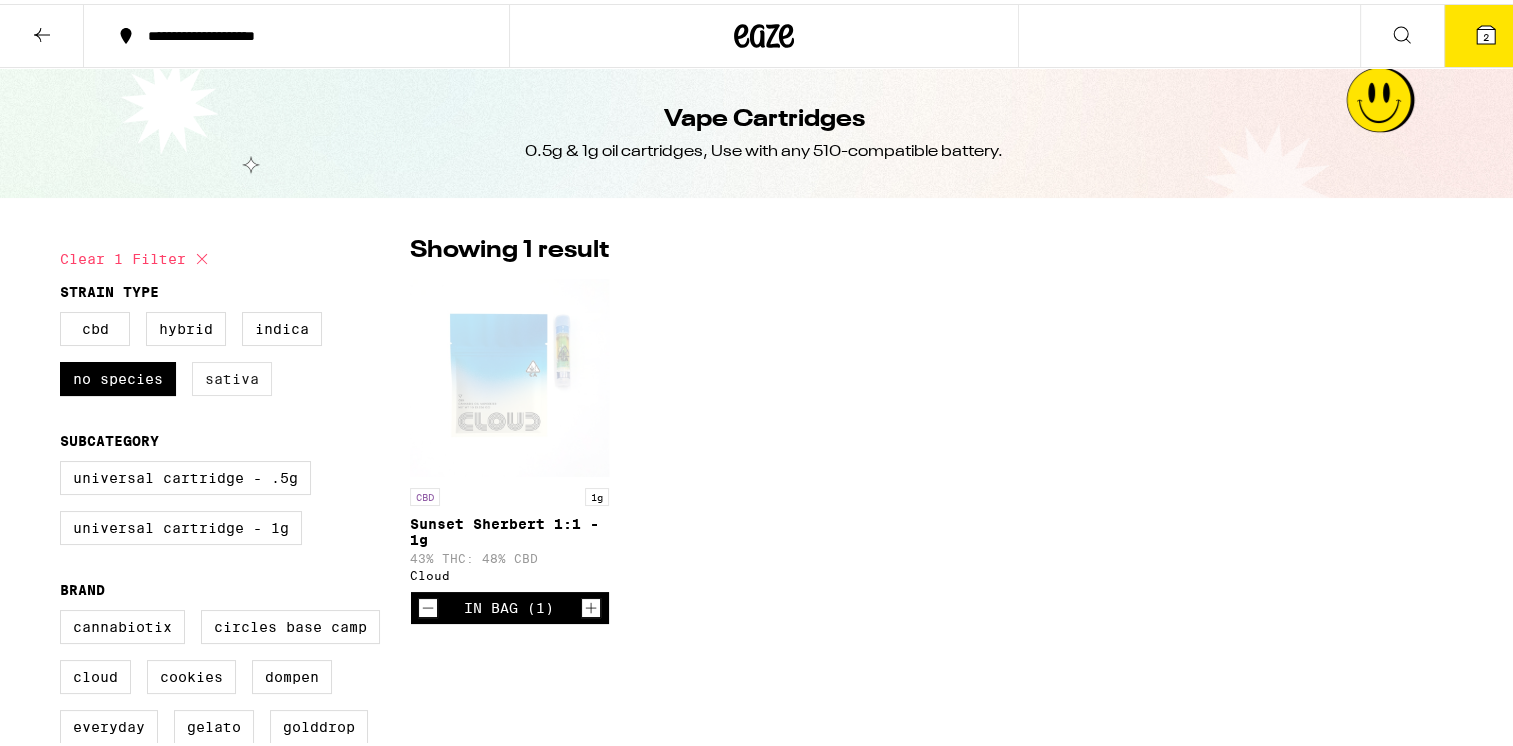 click on "Sativa" at bounding box center [232, 375] 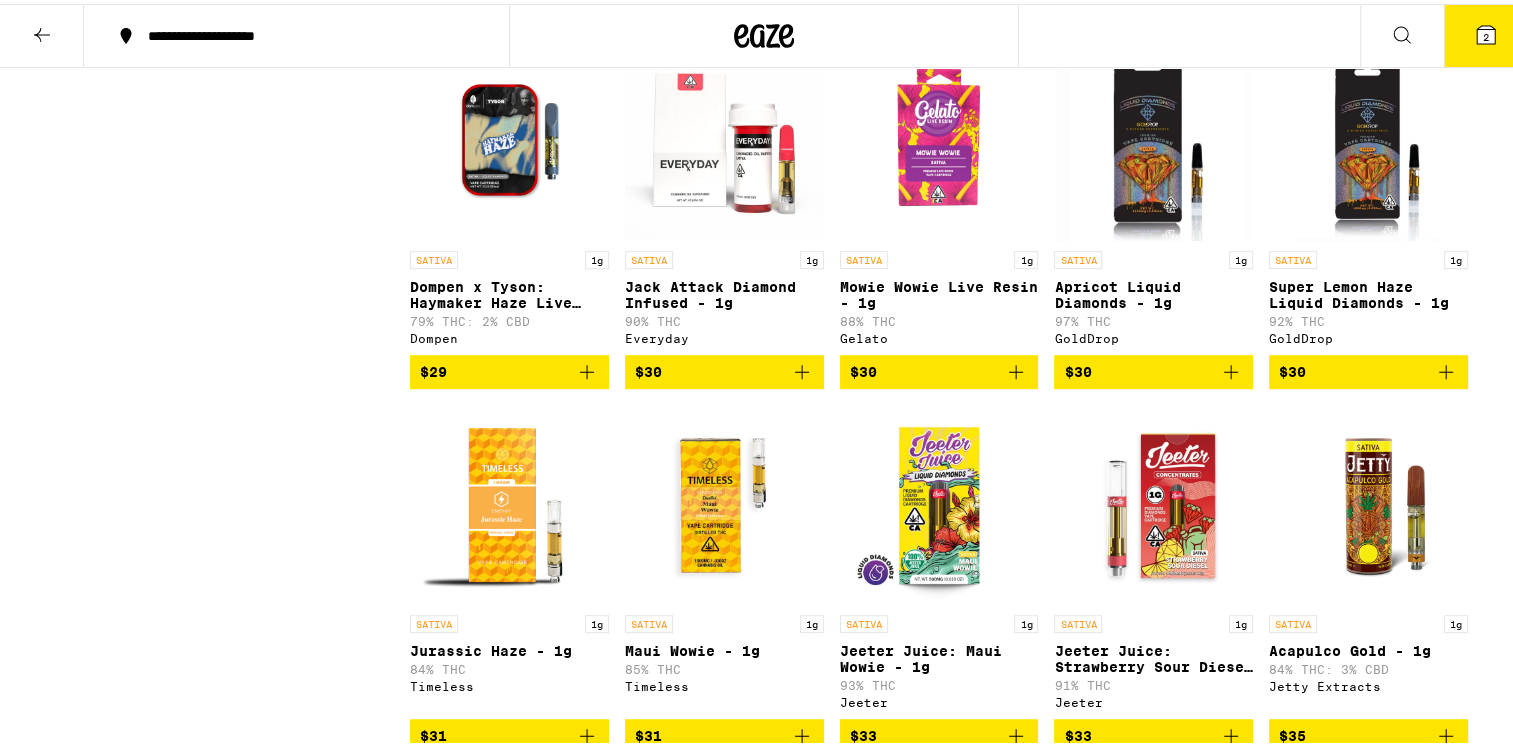scroll, scrollTop: 1000, scrollLeft: 0, axis: vertical 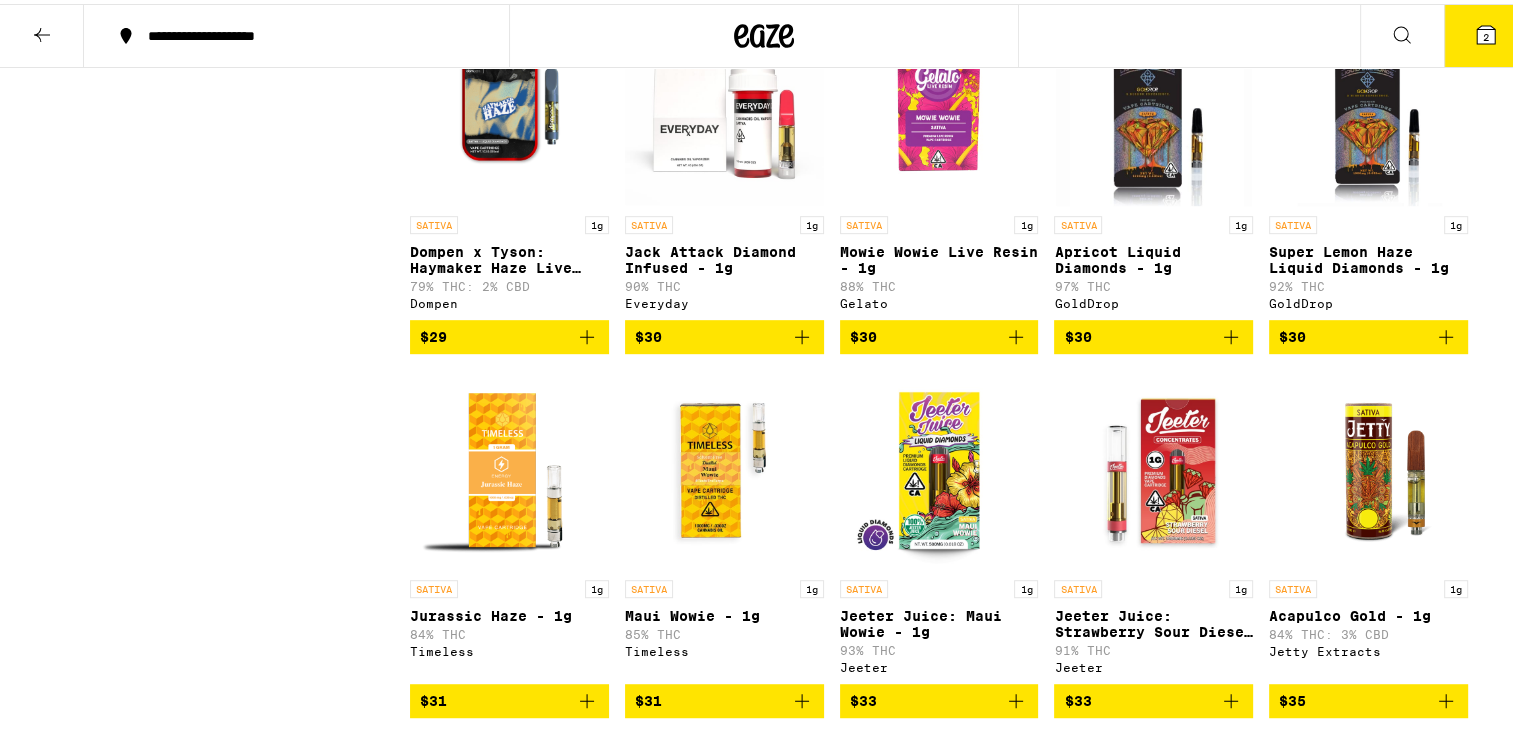click on "SATIVA 1g Acapulco Gold - 1g 84% THC: 3% CBD Jetty Extracts" at bounding box center [1368, 623] 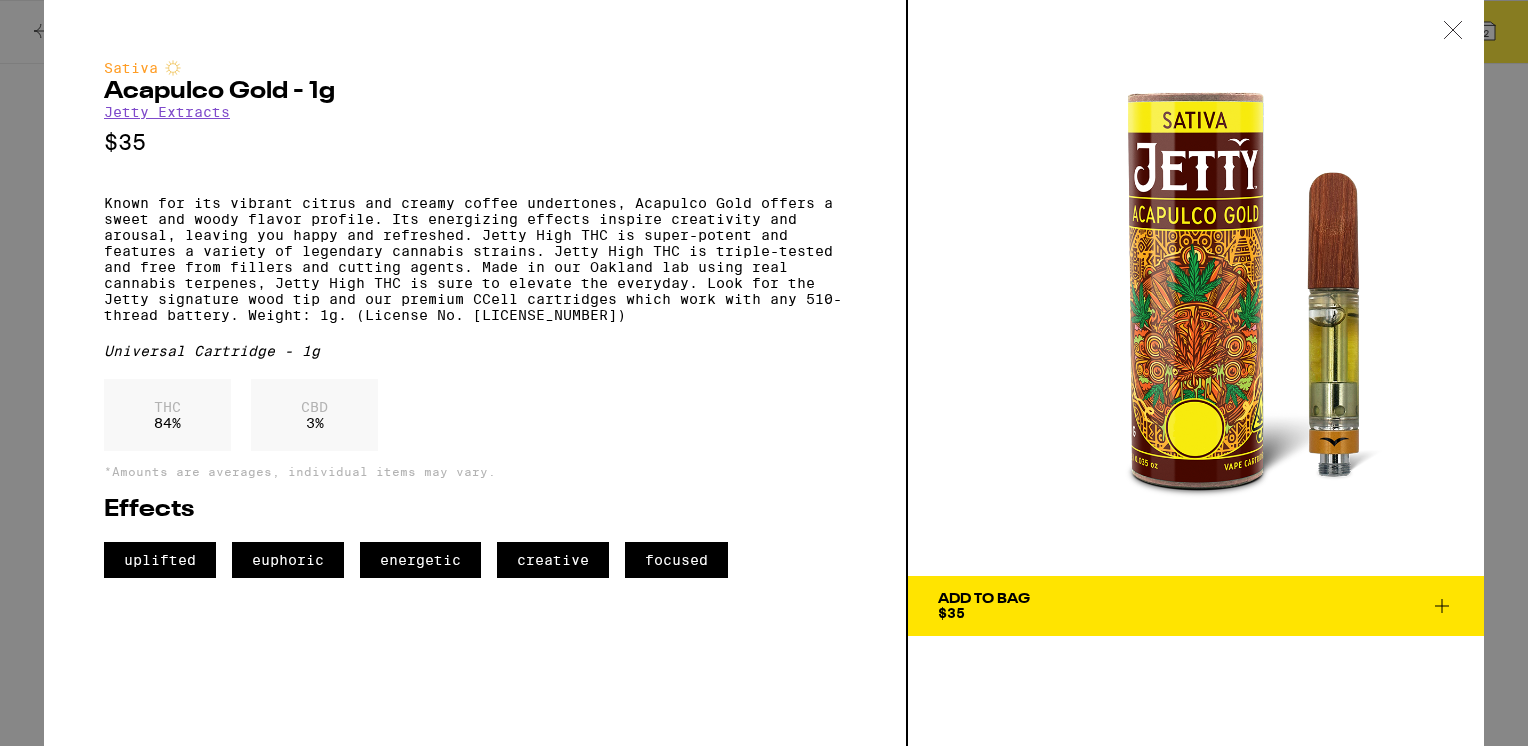 drag, startPoint x: 1081, startPoint y: 604, endPoint x: 1076, endPoint y: 626, distance: 22.561028 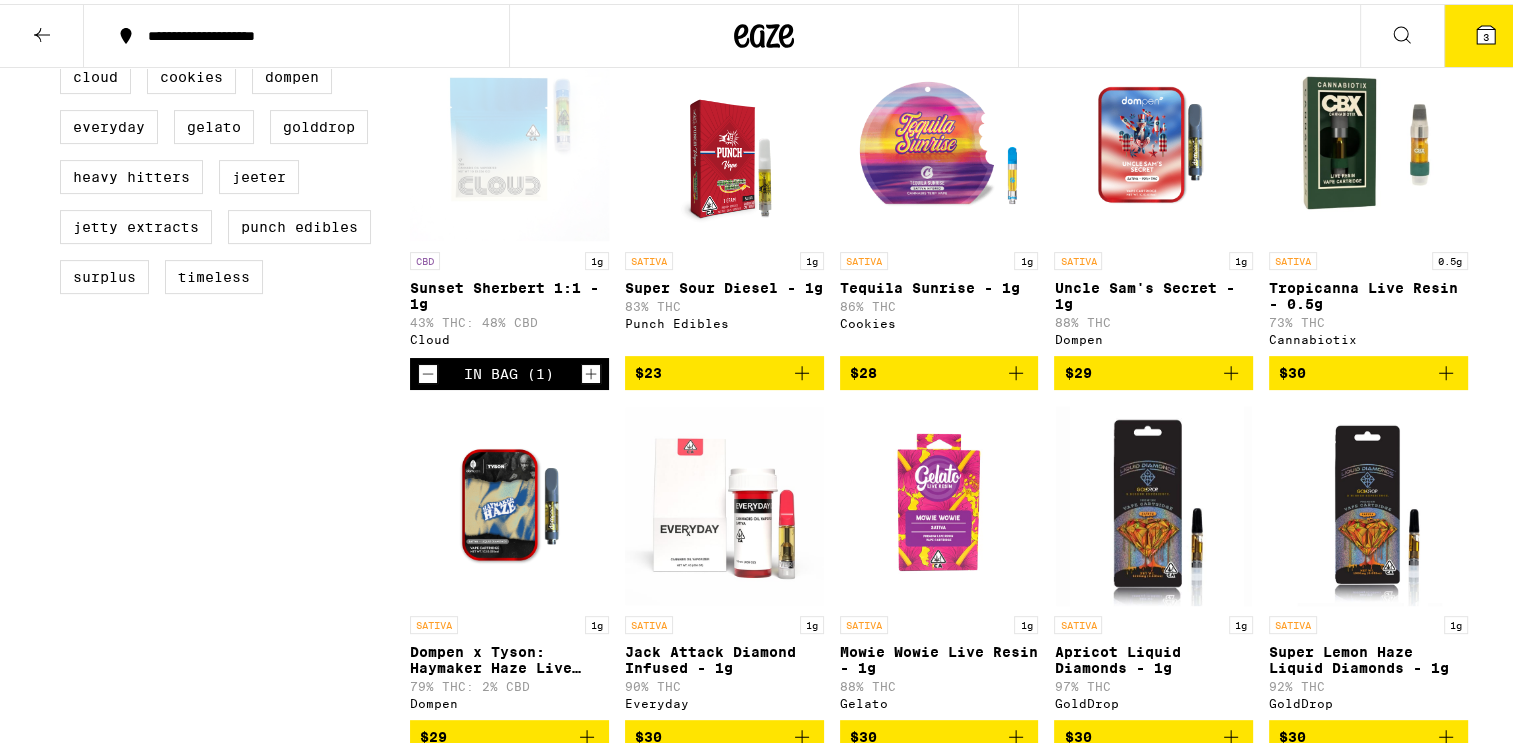 scroll, scrollTop: 0, scrollLeft: 0, axis: both 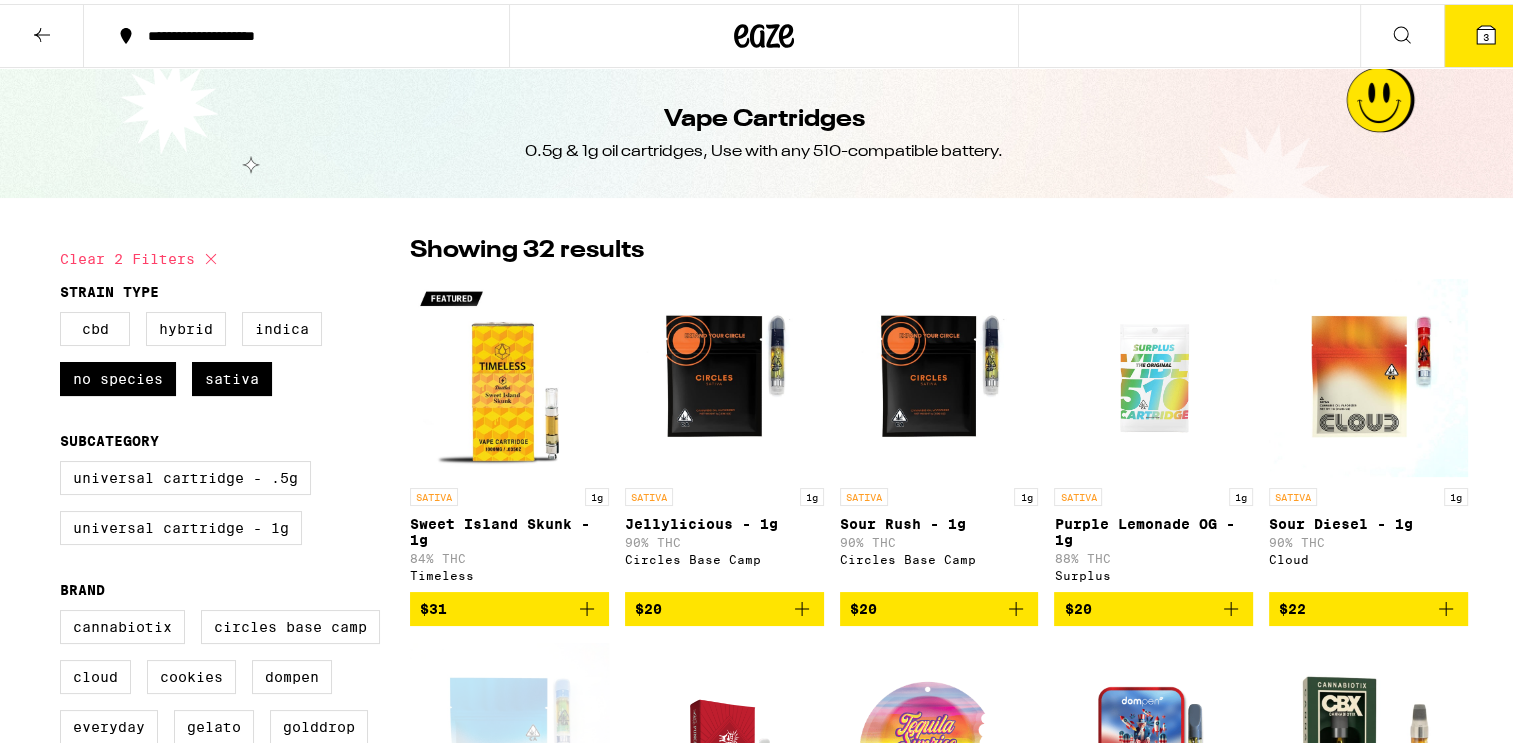 click 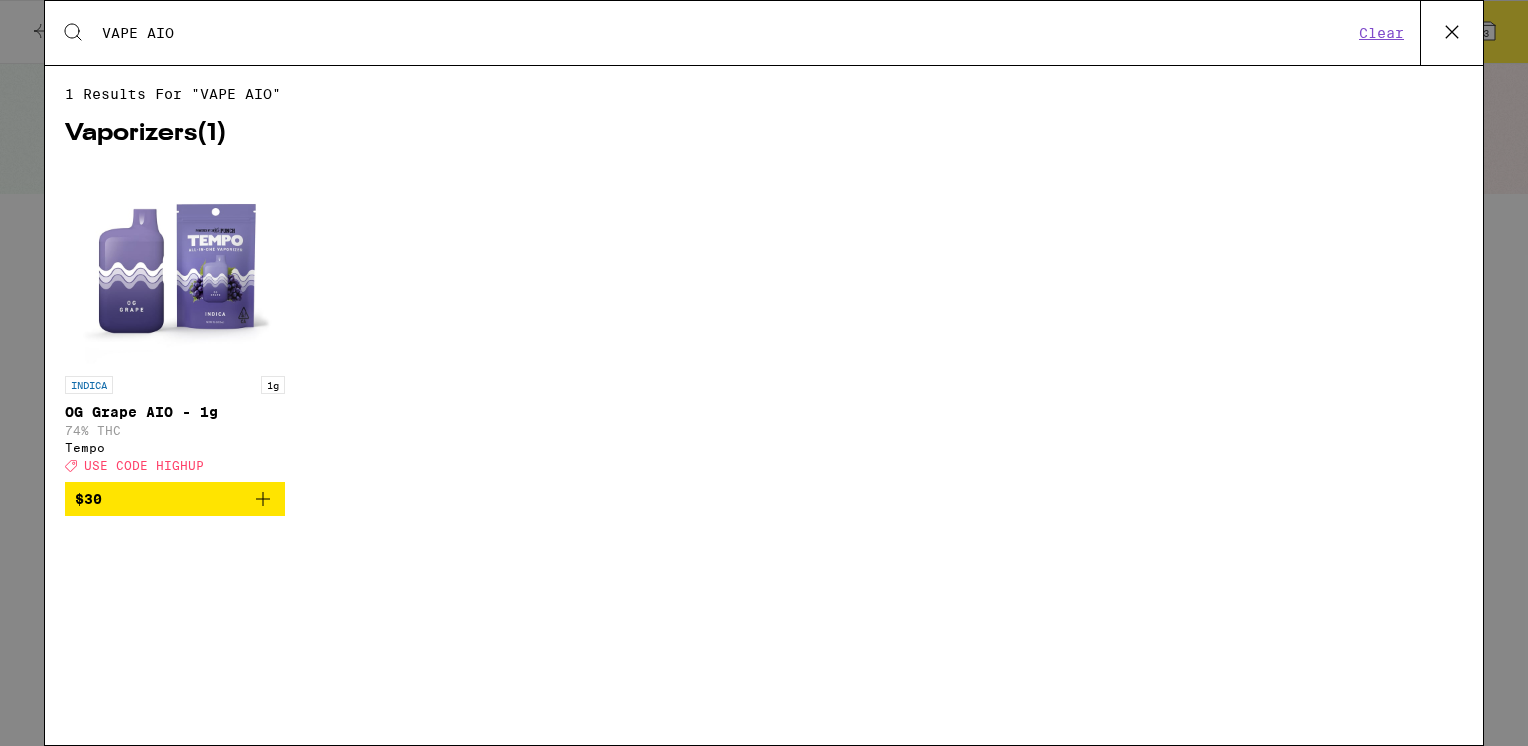 drag, startPoint x: 239, startPoint y: 25, endPoint x: 95, endPoint y: 38, distance: 144.58562 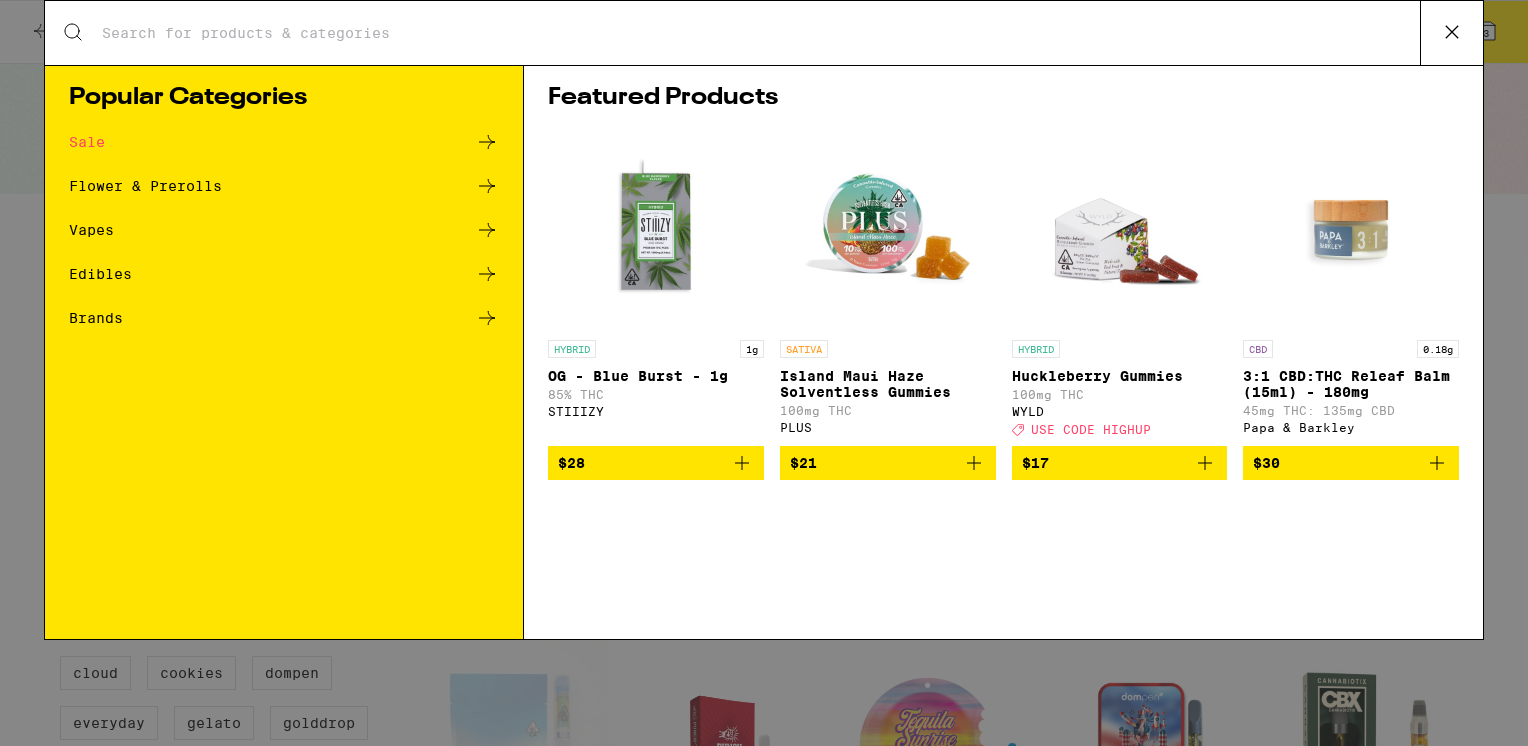 type 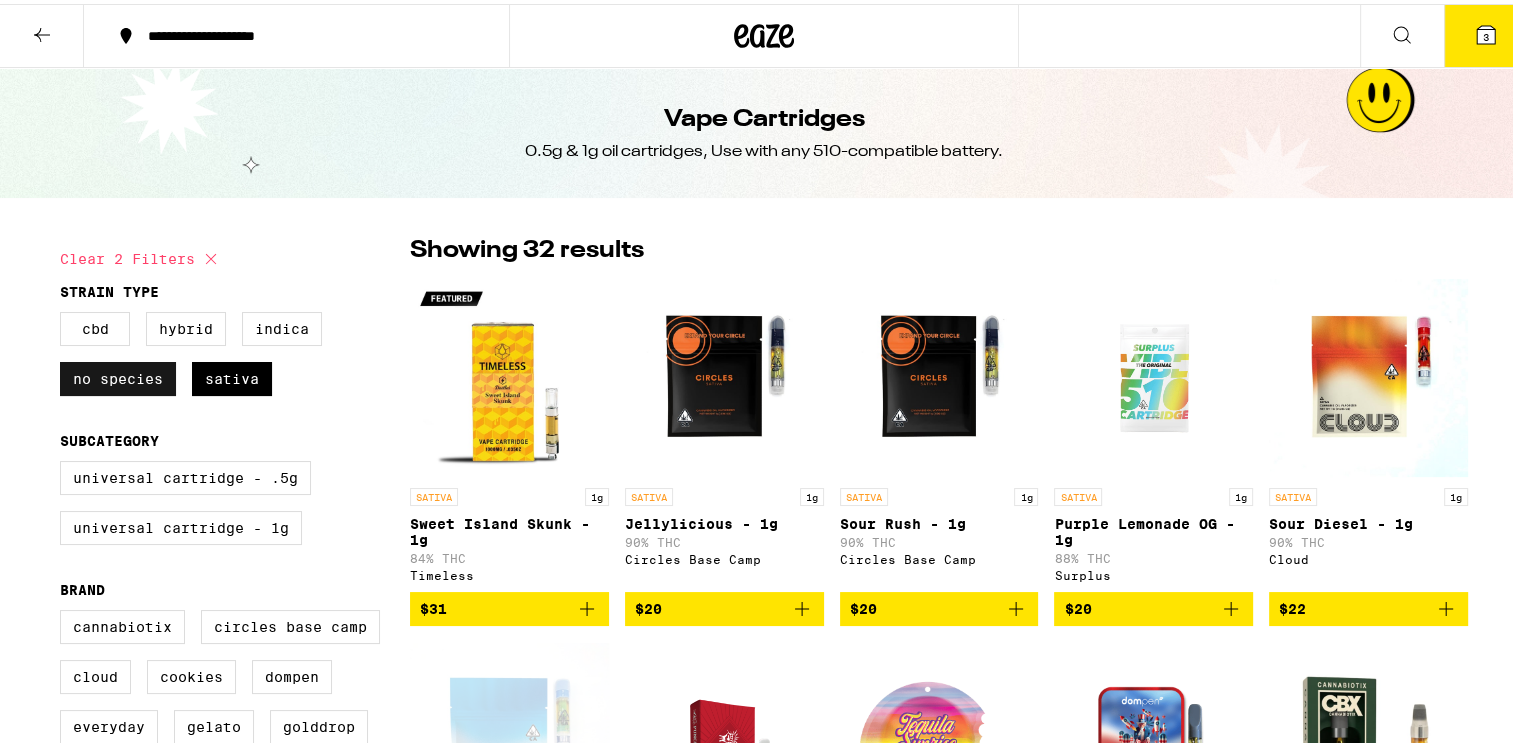 click on "No Species" at bounding box center [118, 375] 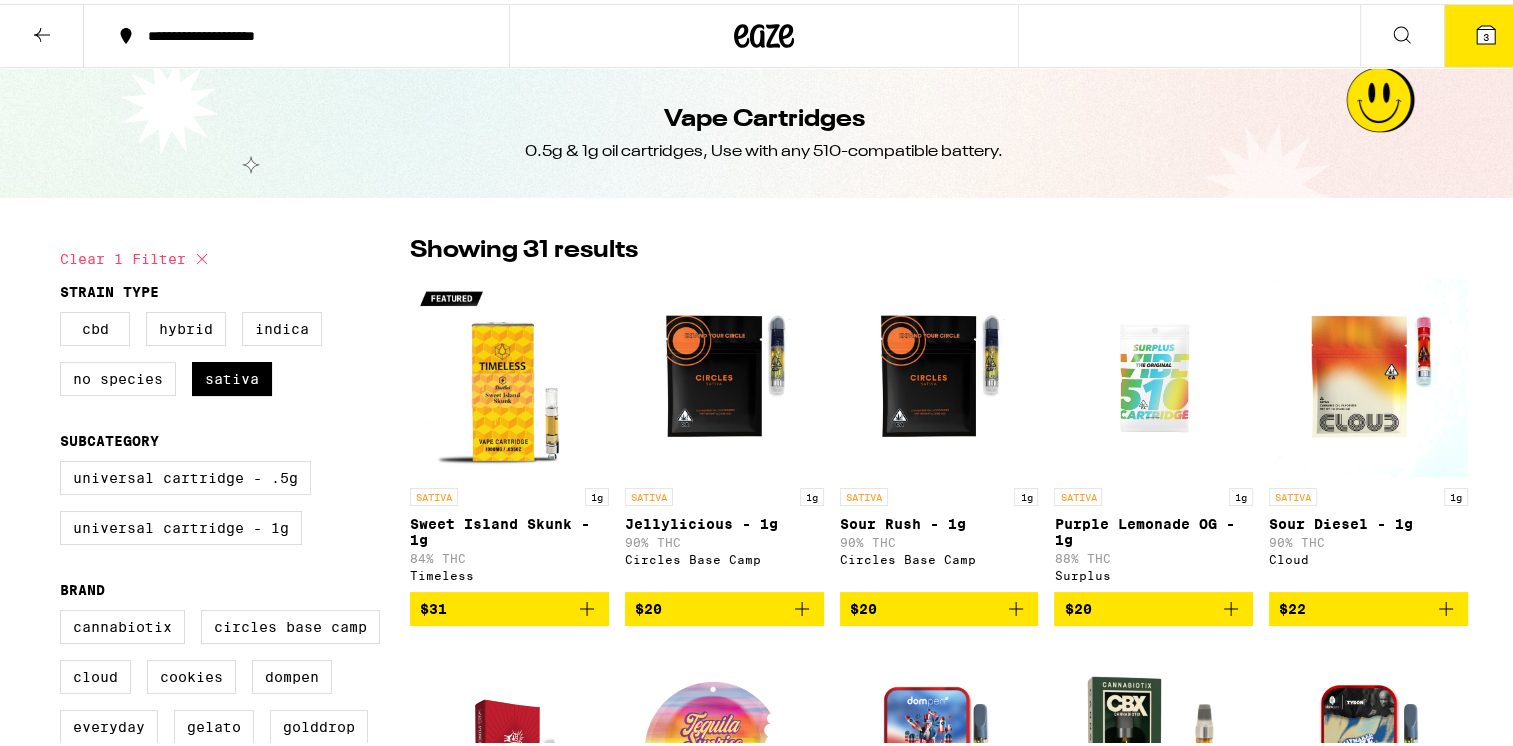 click 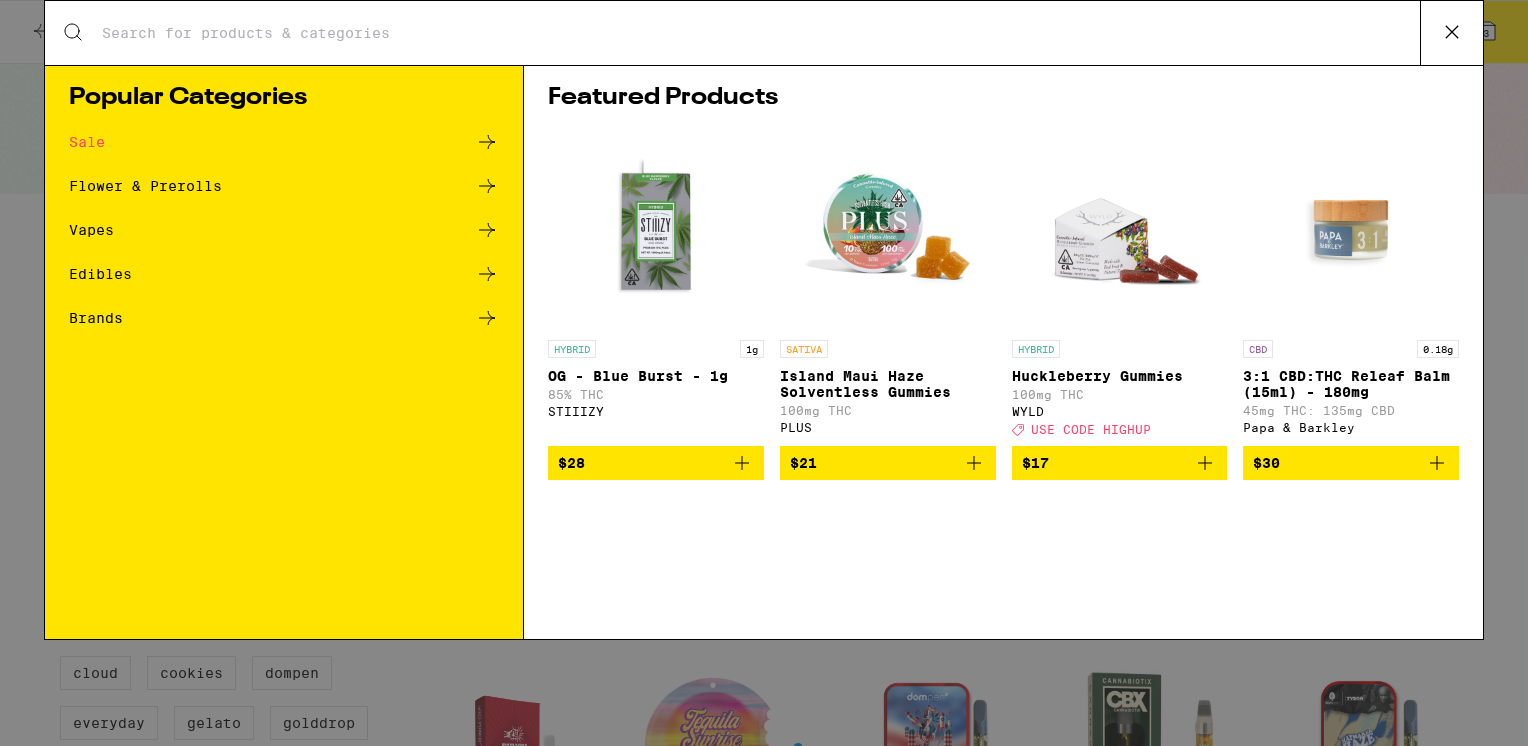 click on "Edibles" at bounding box center (100, 274) 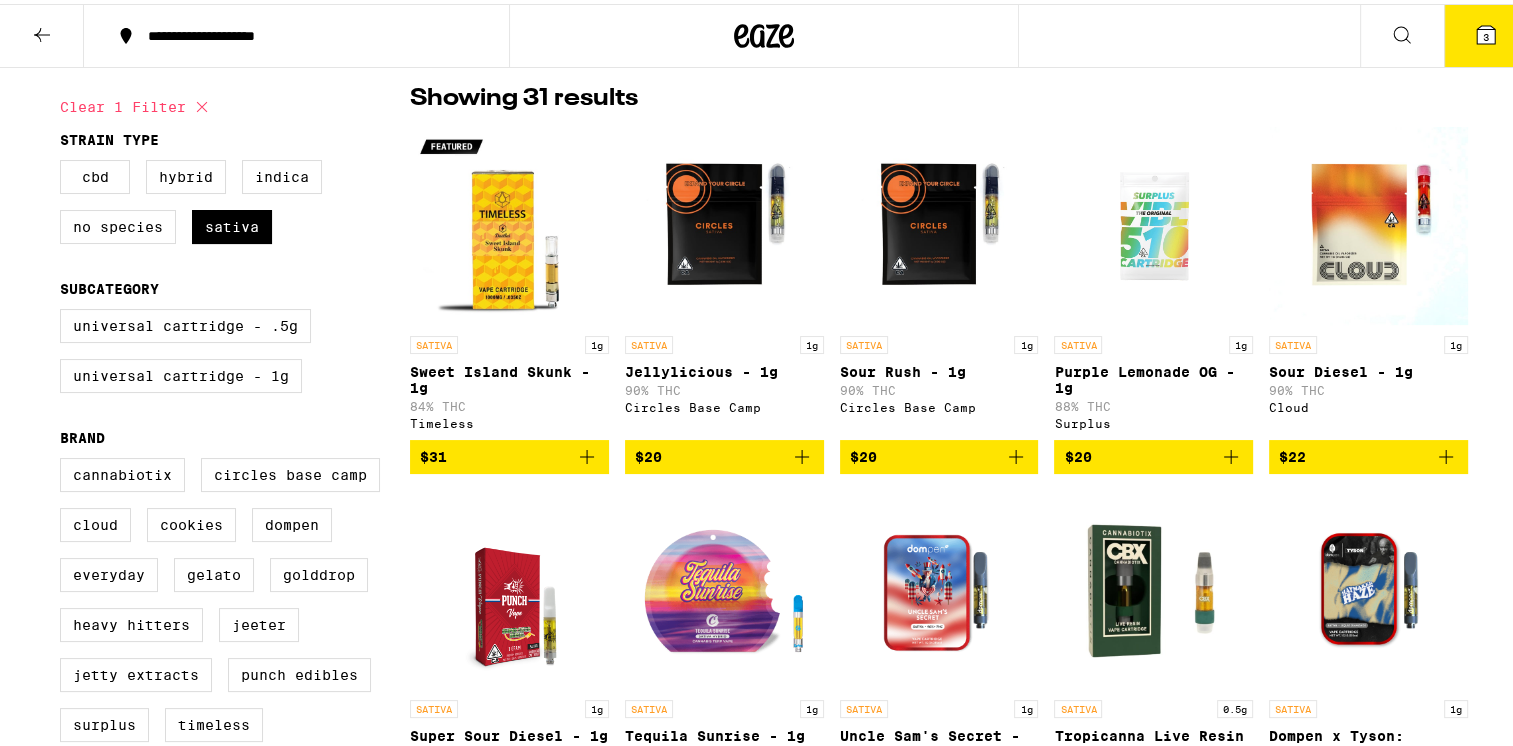 scroll, scrollTop: 0, scrollLeft: 0, axis: both 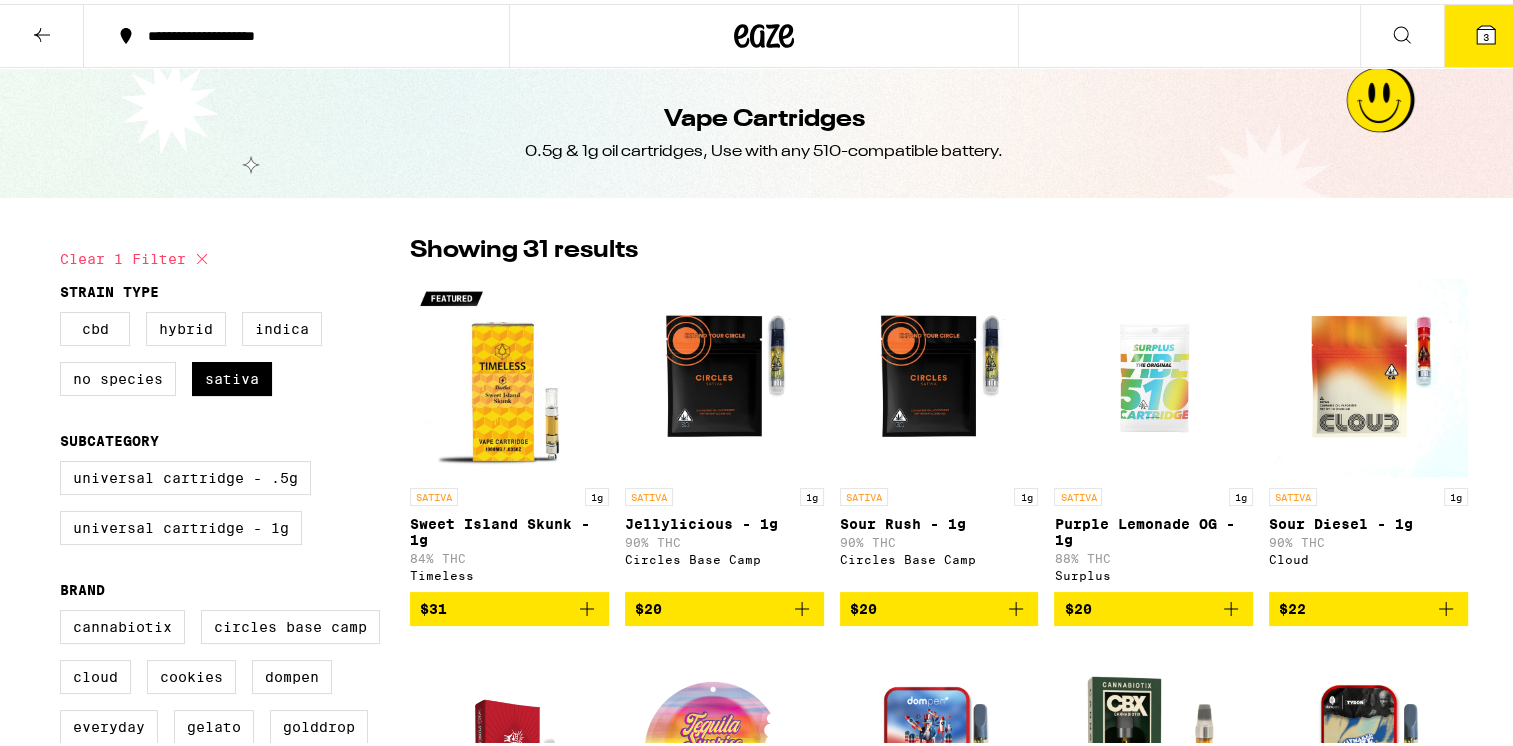 click 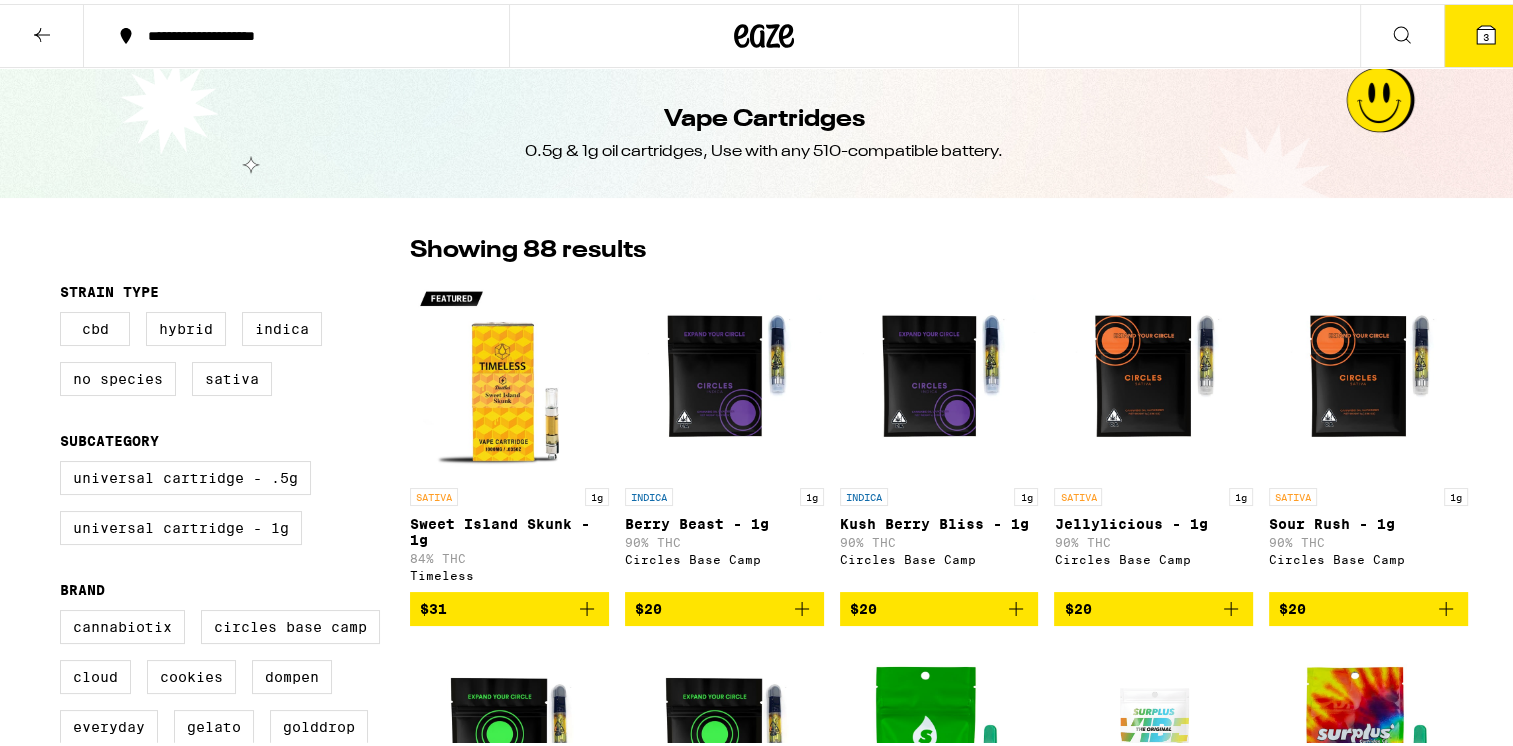 click 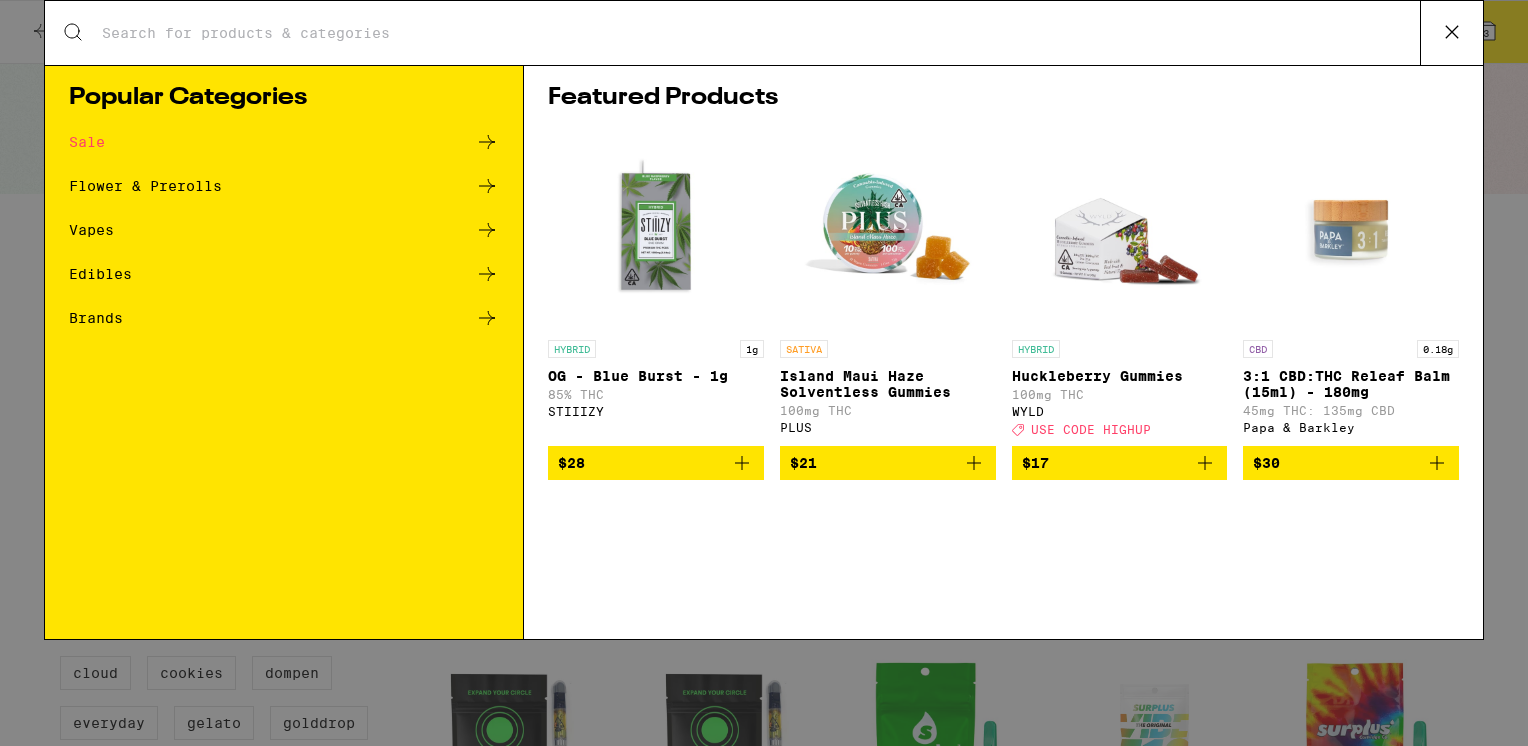 click on "Sale" at bounding box center [87, 142] 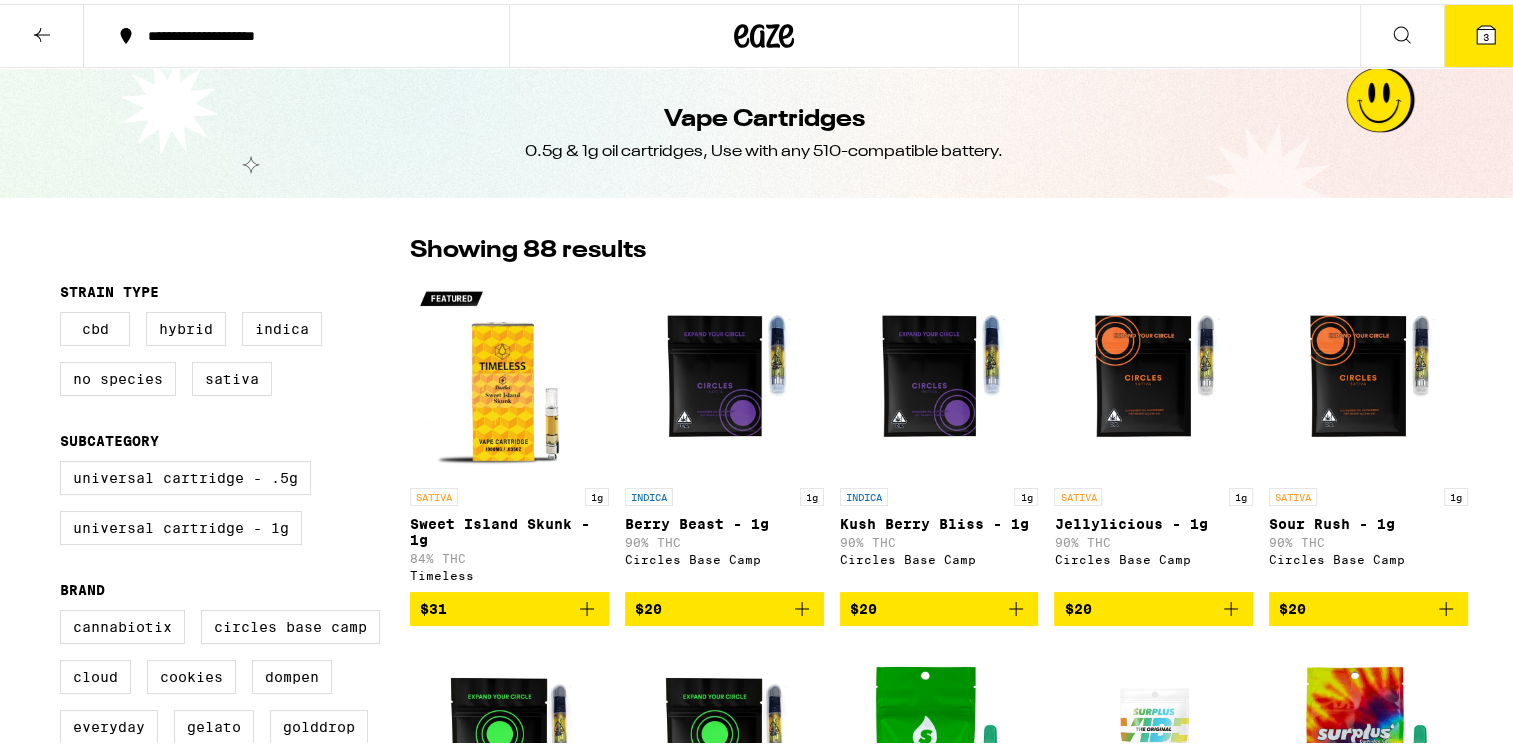 click 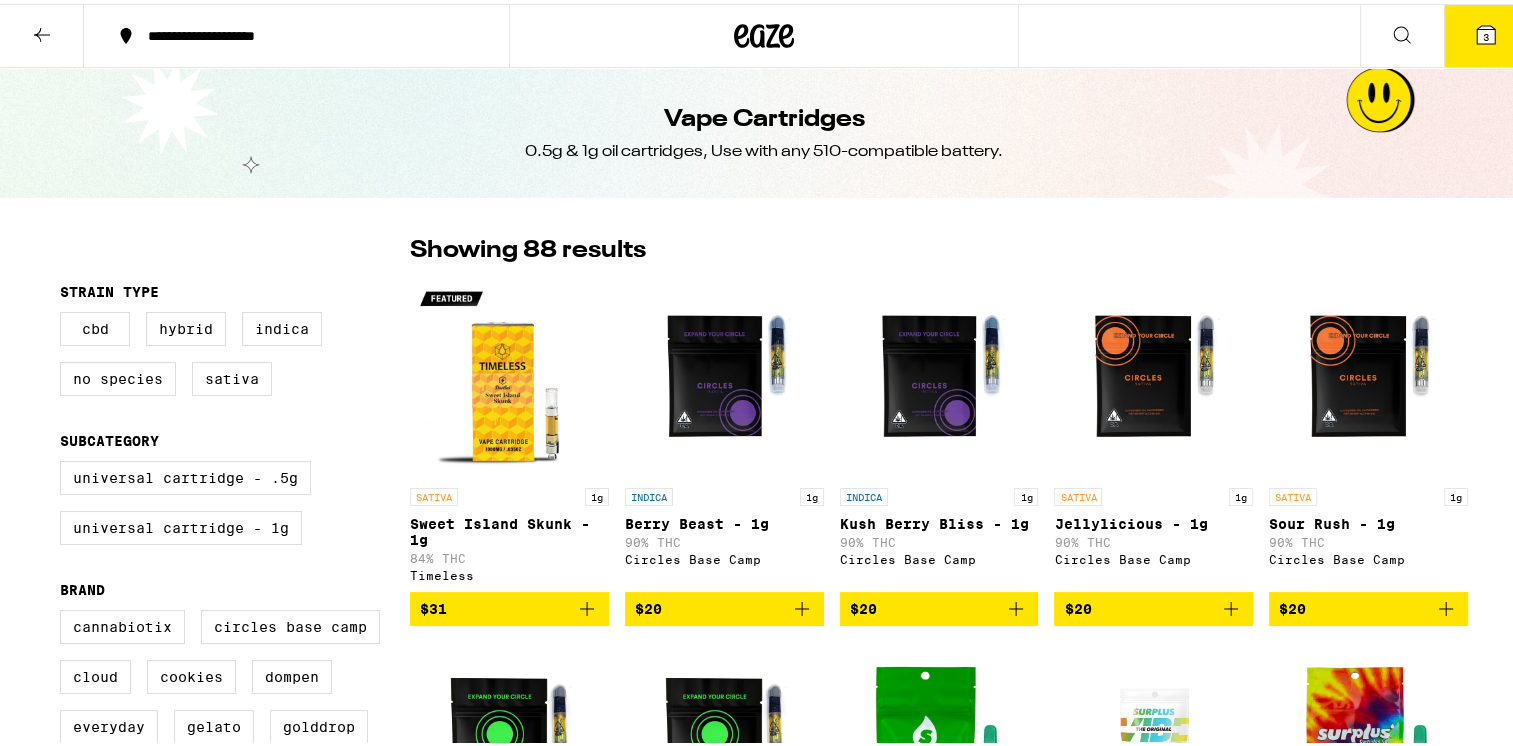 click 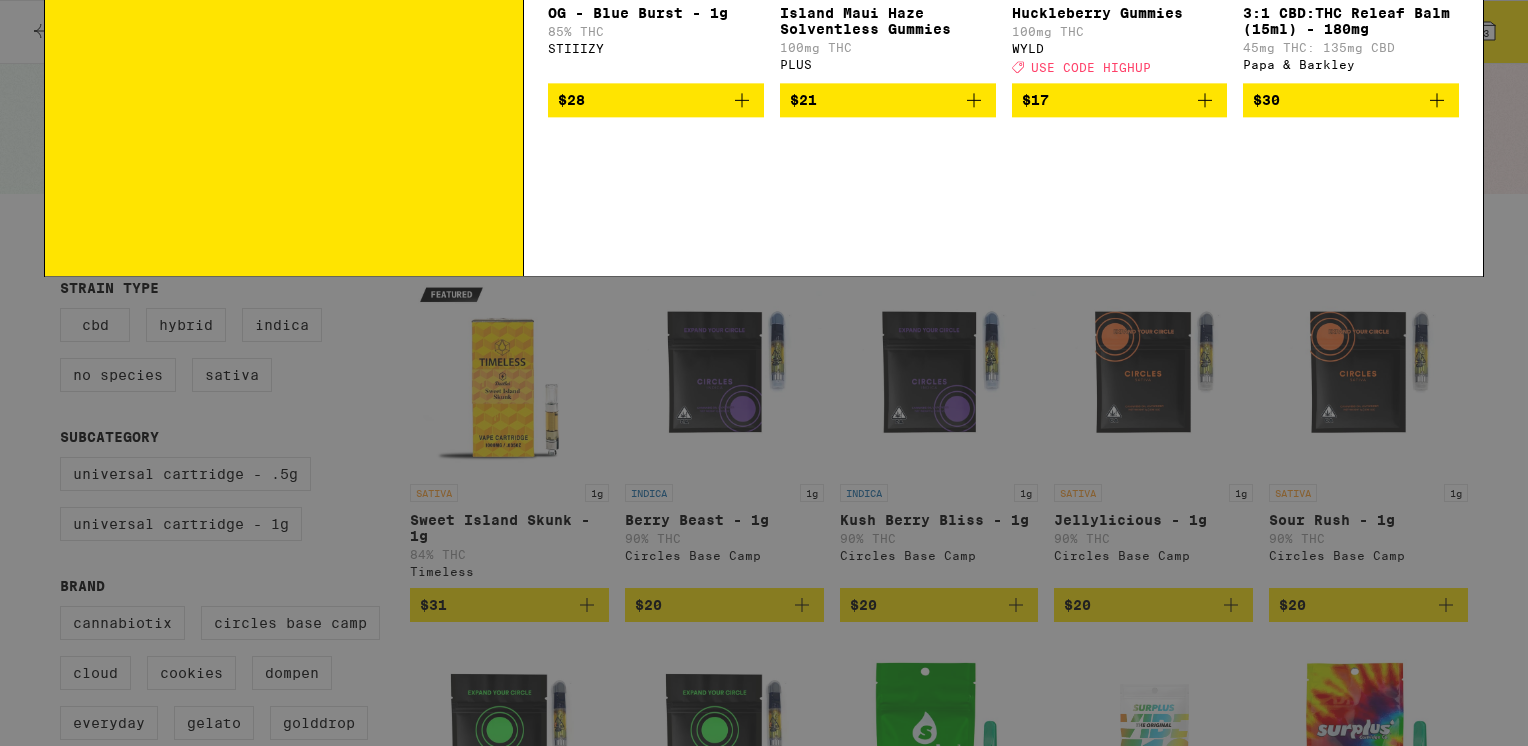 click 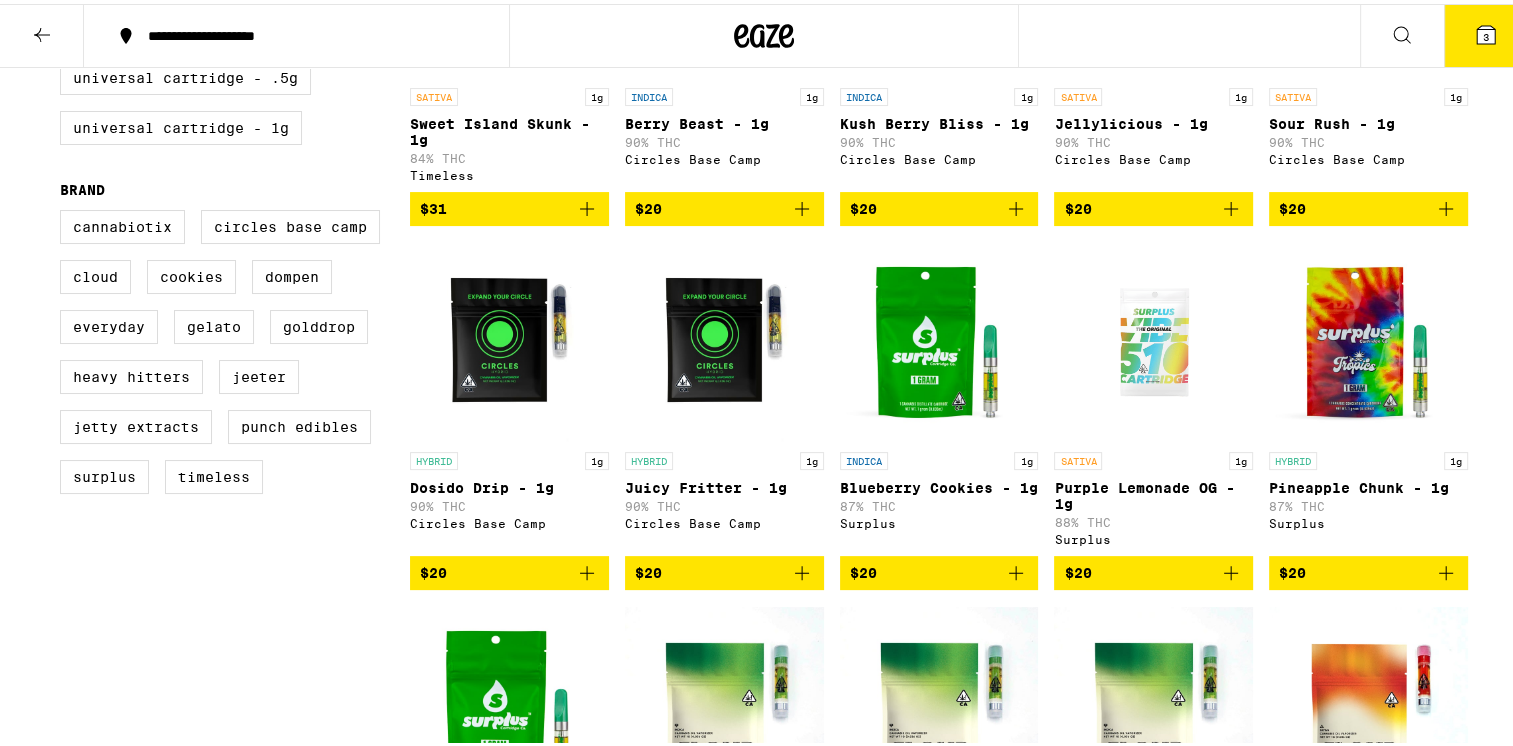 scroll, scrollTop: 0, scrollLeft: 0, axis: both 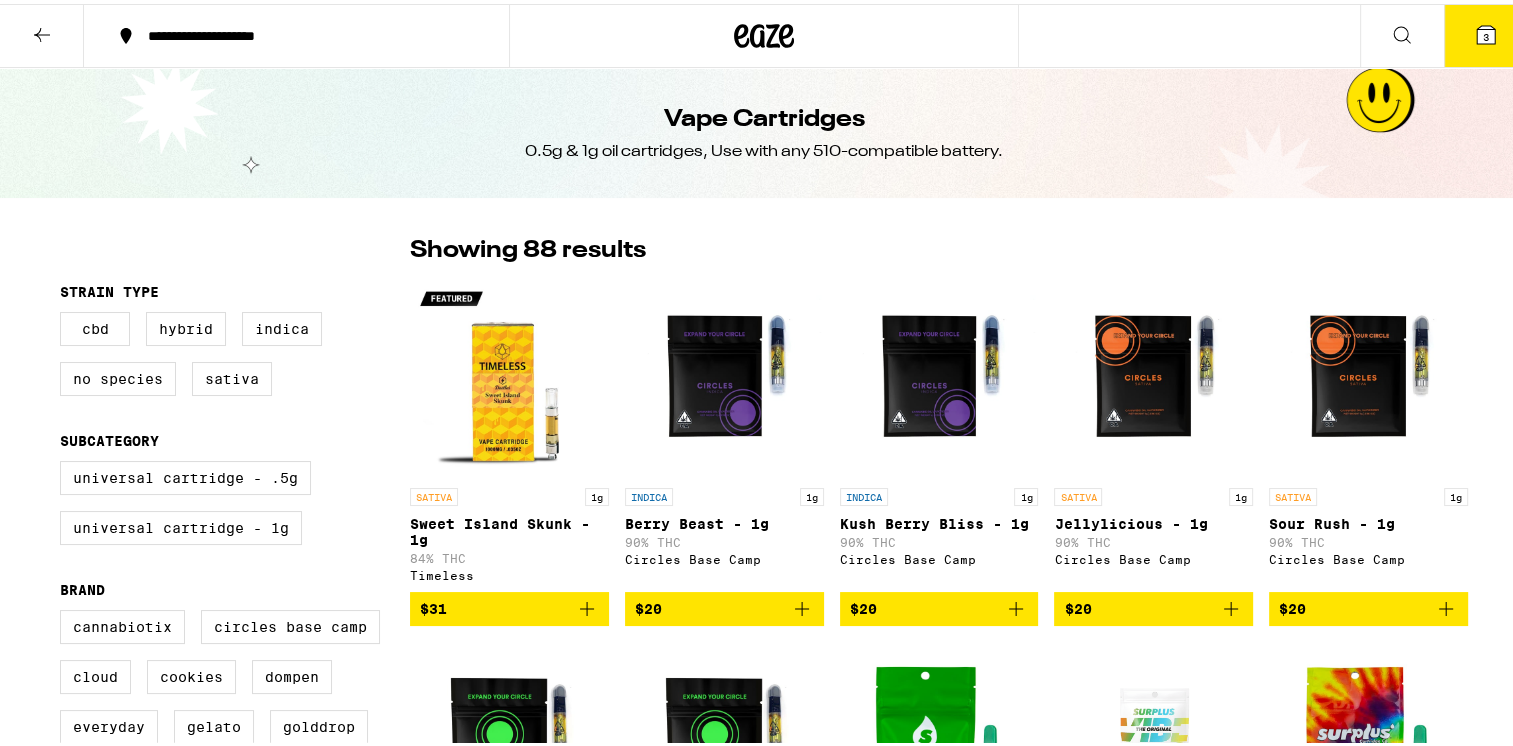 click on "Vape Cartridges 0.5g & 1g oil cartridges, Use with any 510-compatible battery." at bounding box center [764, 129] 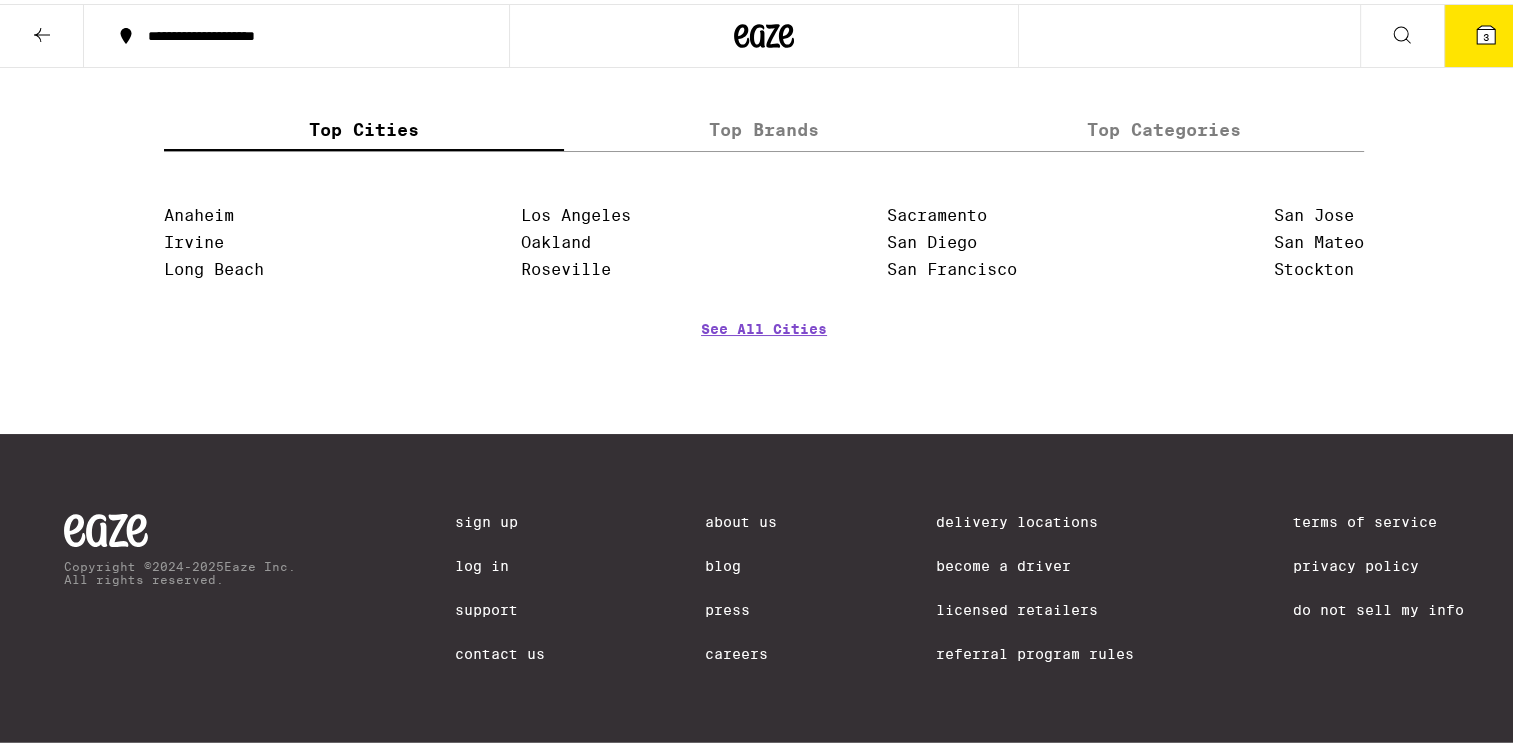 scroll, scrollTop: 6925, scrollLeft: 0, axis: vertical 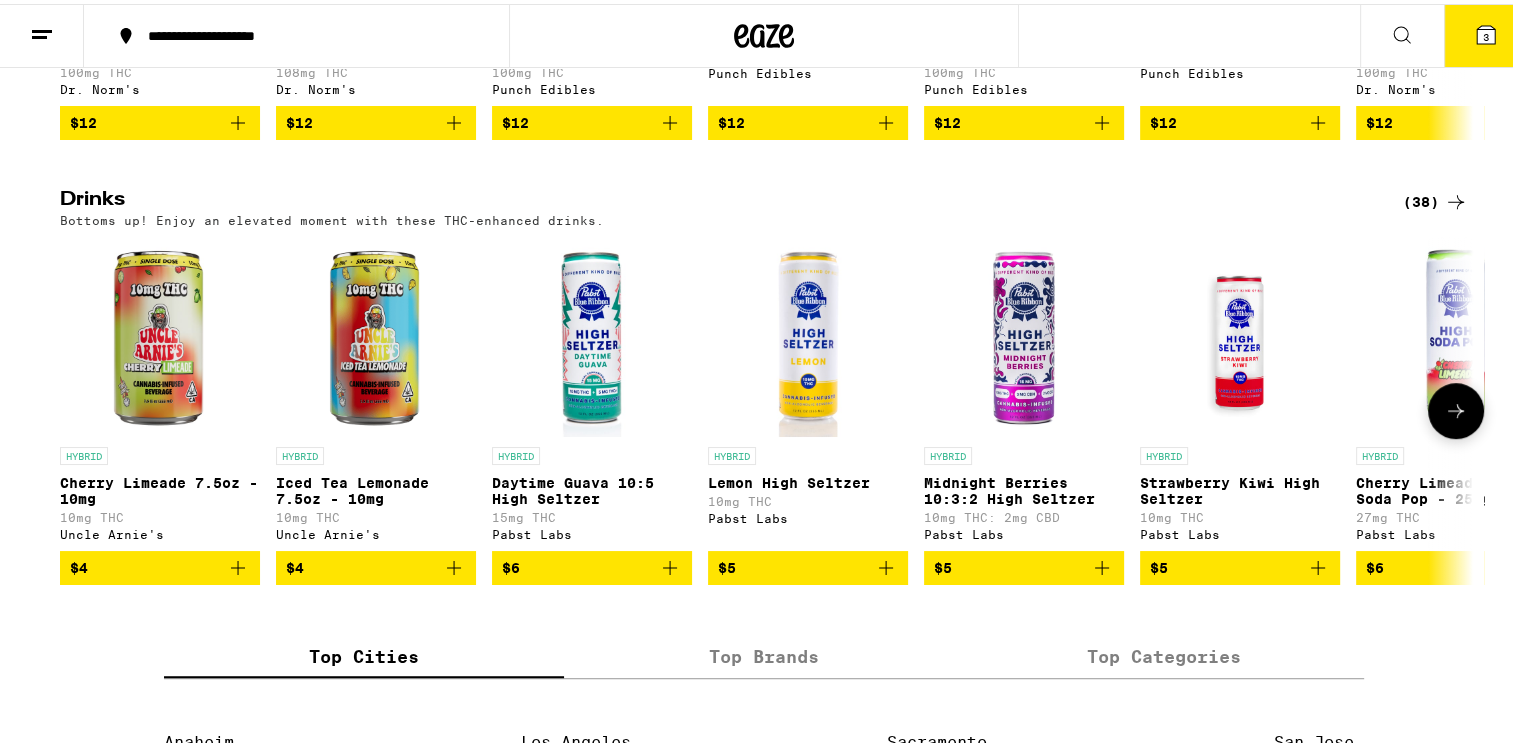 click at bounding box center (808, 333) 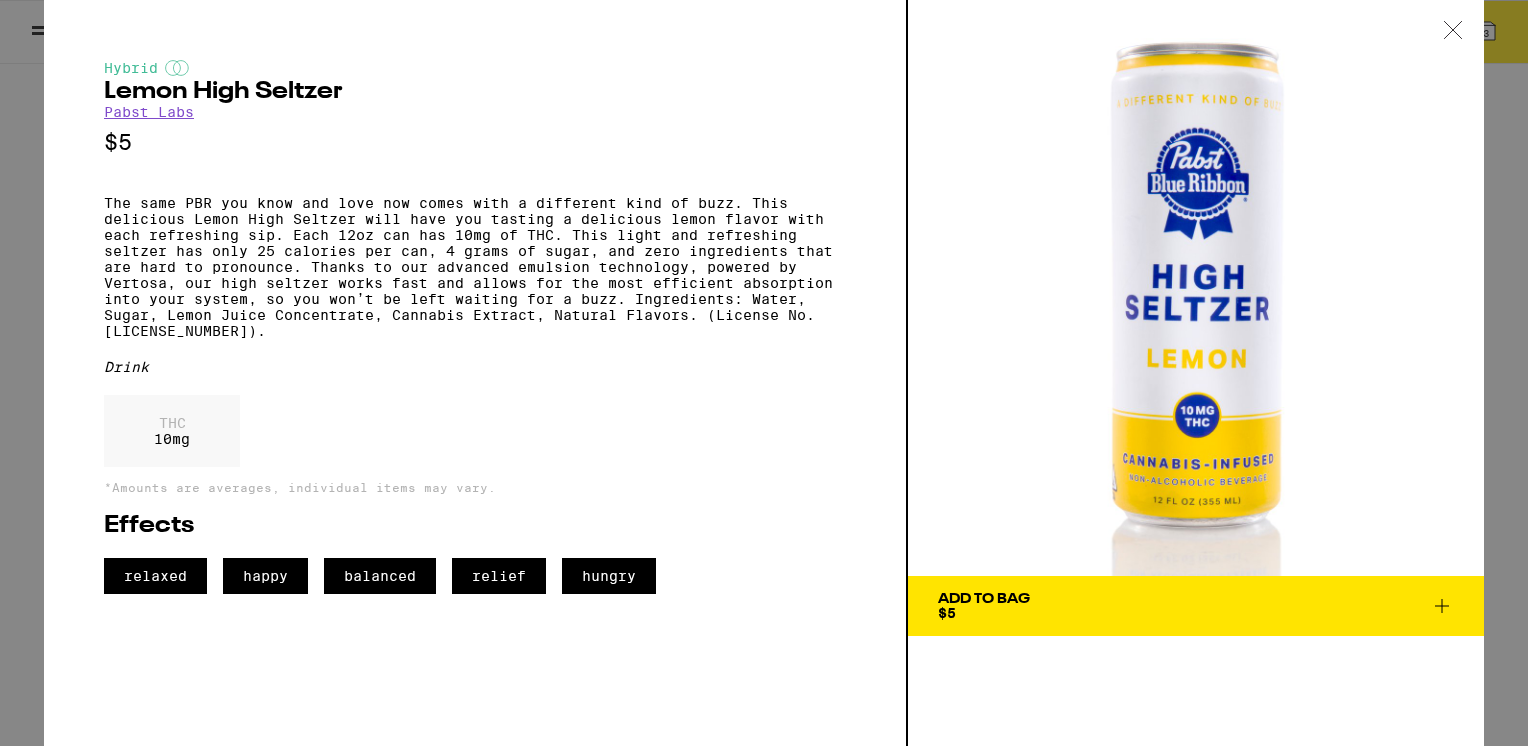 click on "Add To Bag $5" at bounding box center [1196, 606] 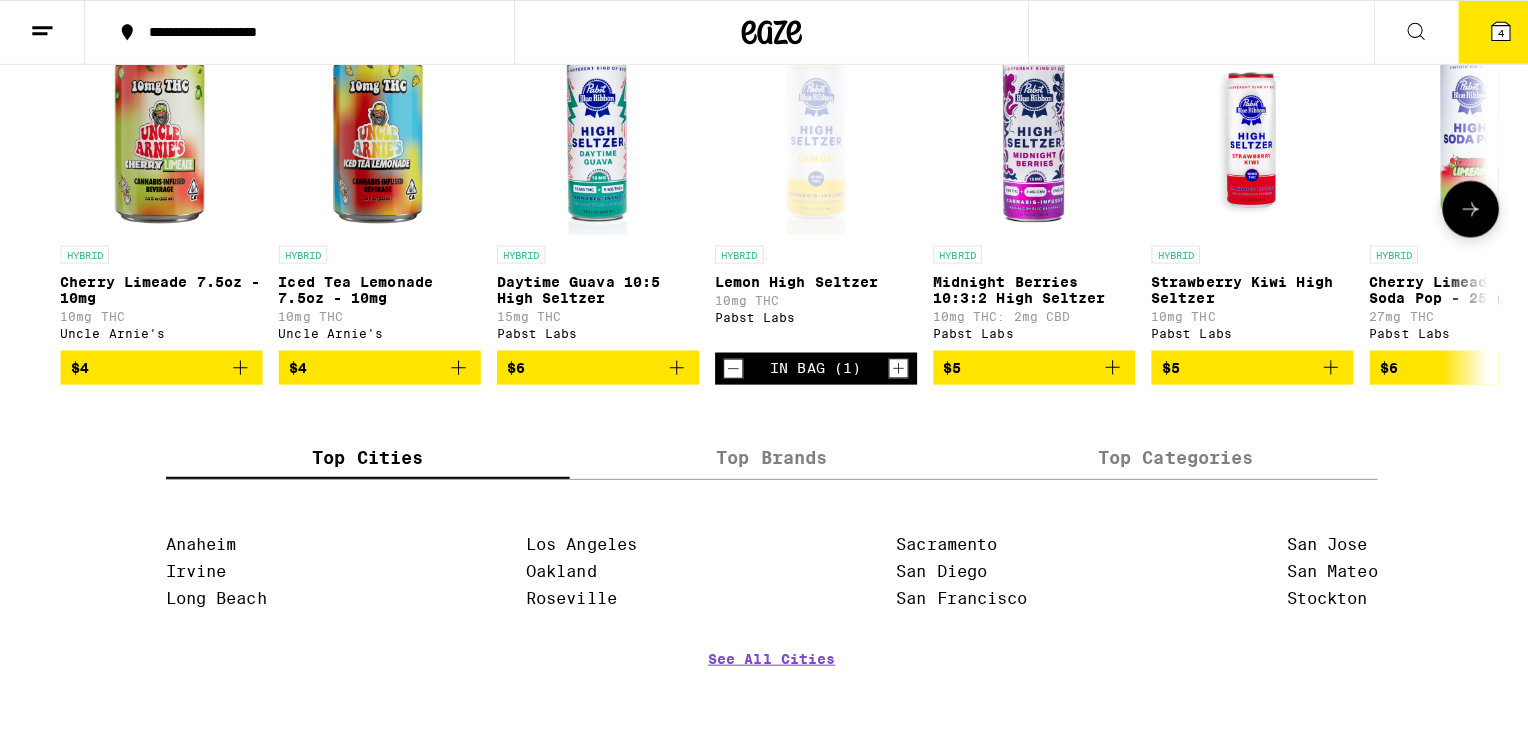 scroll, scrollTop: 1000, scrollLeft: 0, axis: vertical 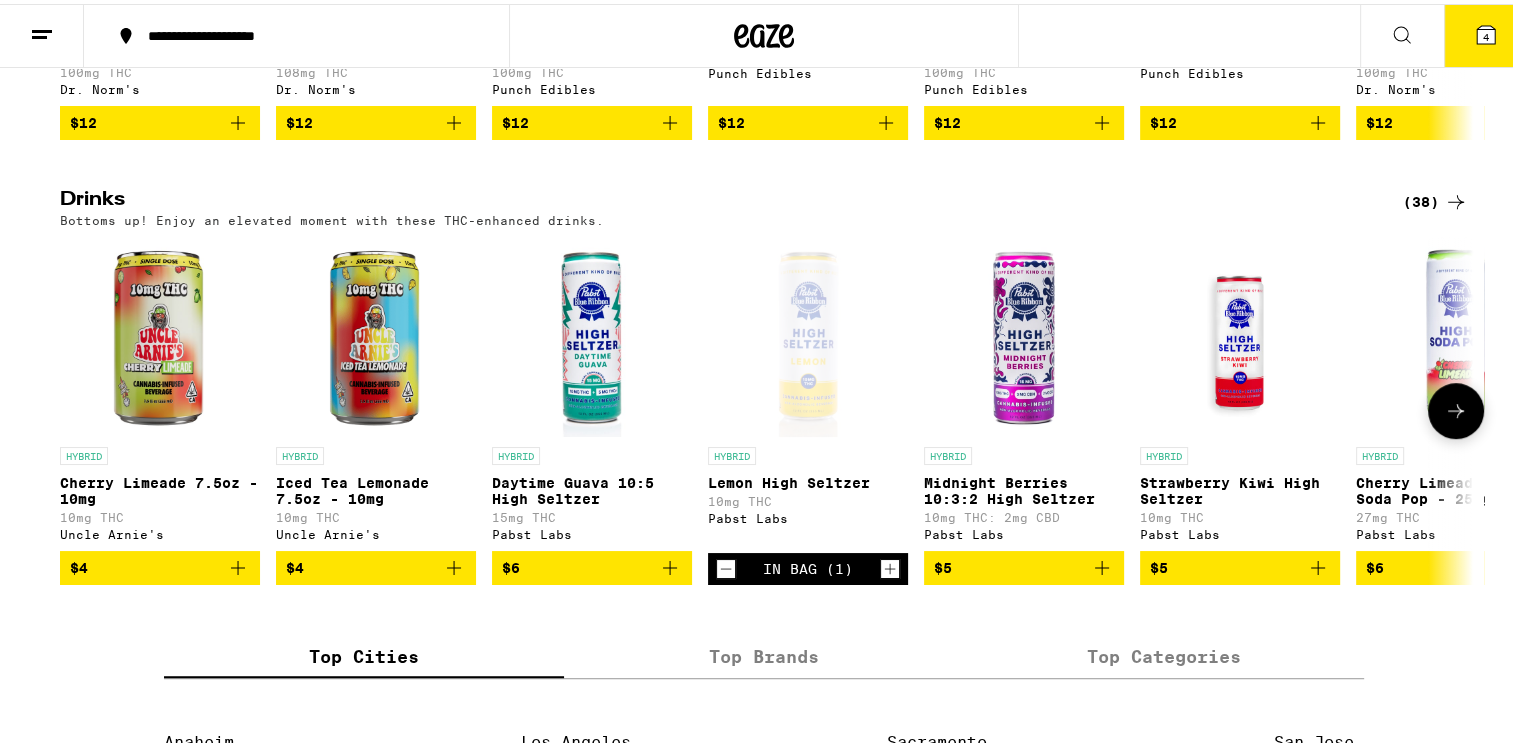 click on "10mg THC" at bounding box center (808, 497) 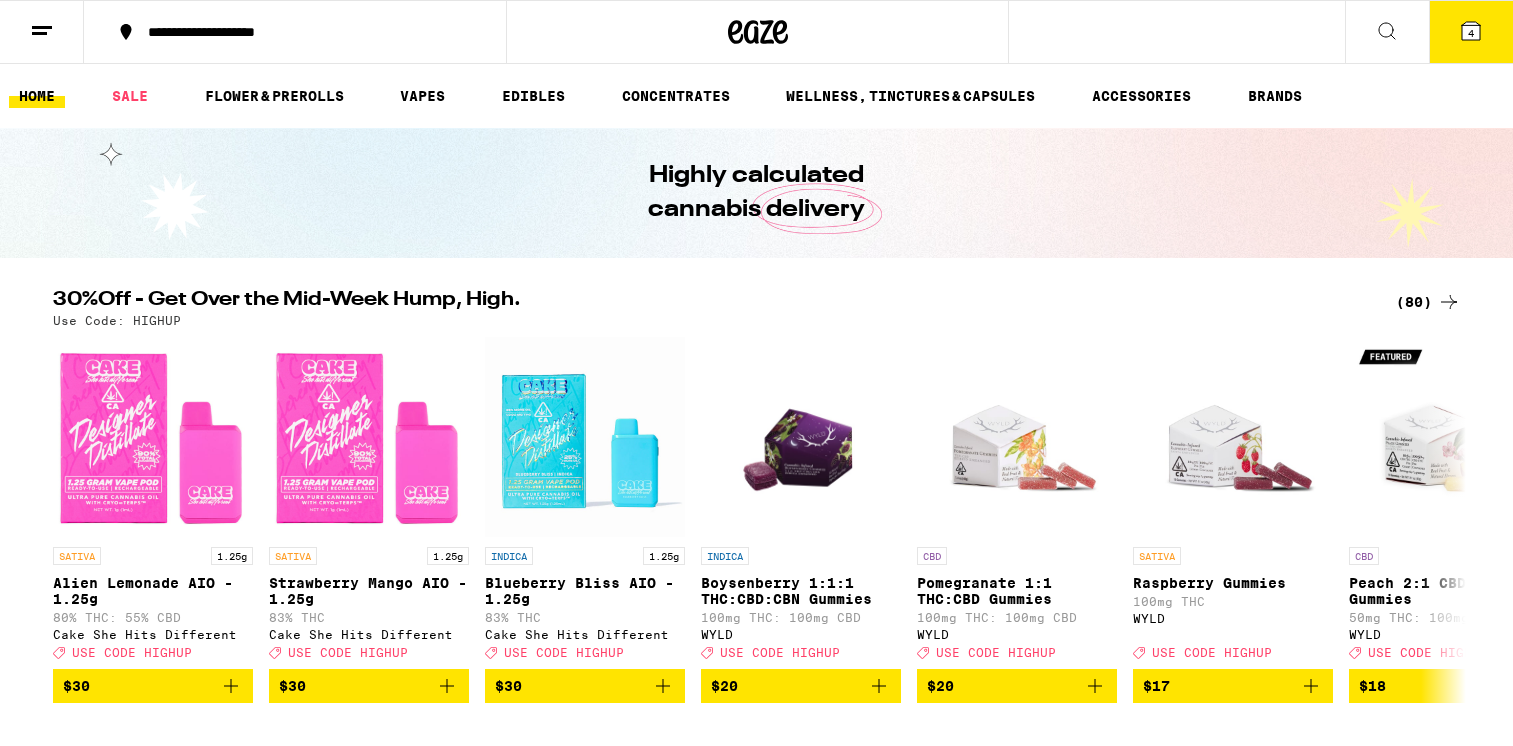 scroll, scrollTop: 500, scrollLeft: 0, axis: vertical 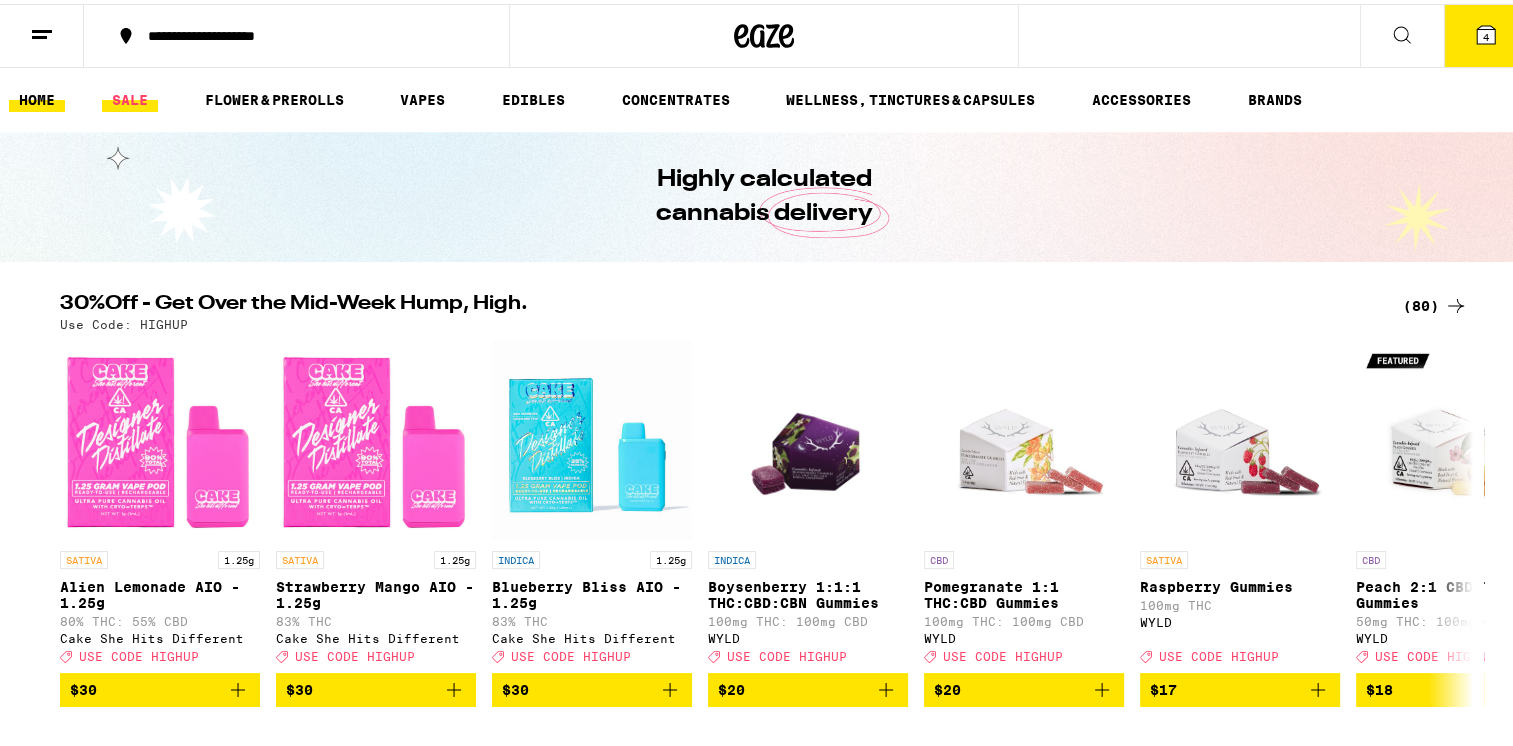 click on "SALE" at bounding box center (130, 96) 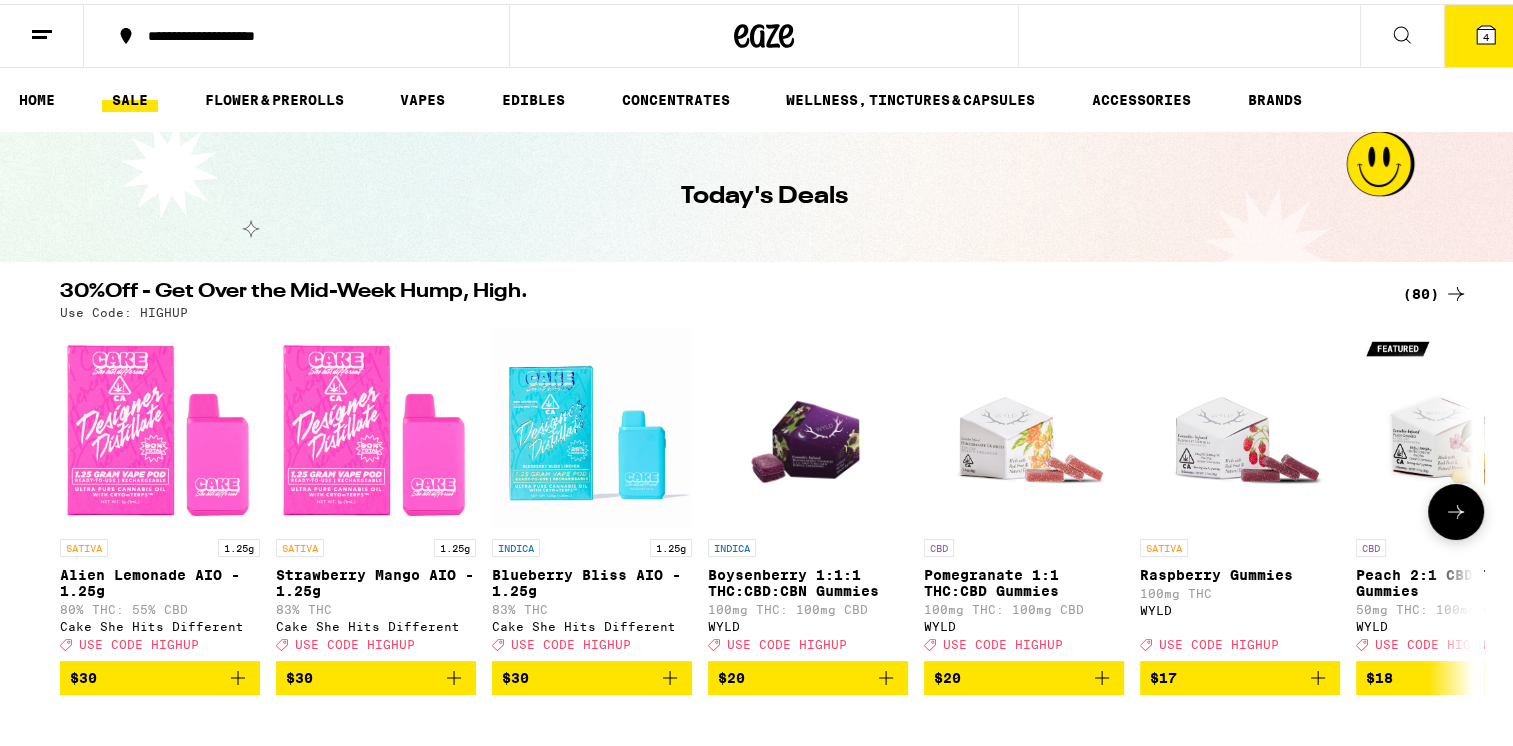 click 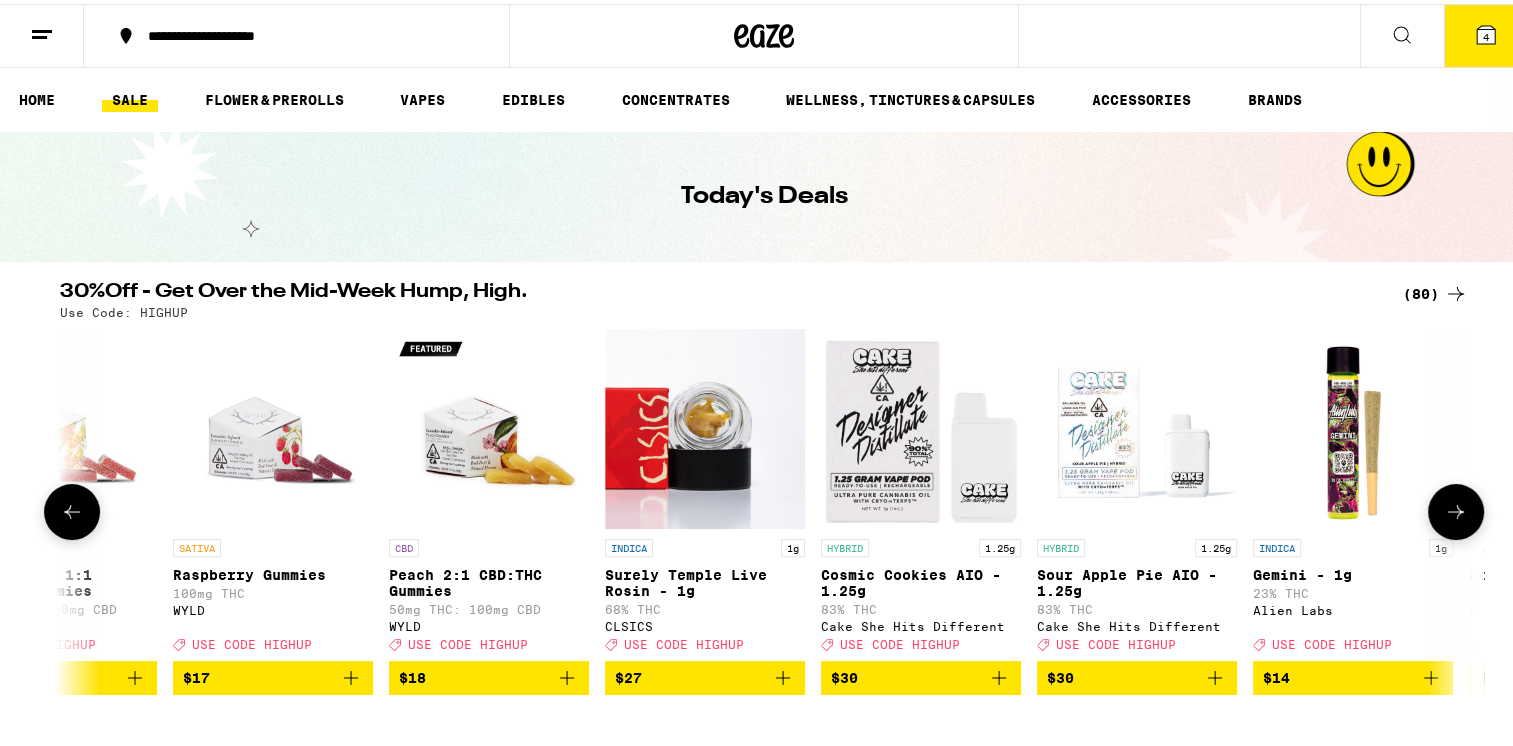 scroll, scrollTop: 0, scrollLeft: 1190, axis: horizontal 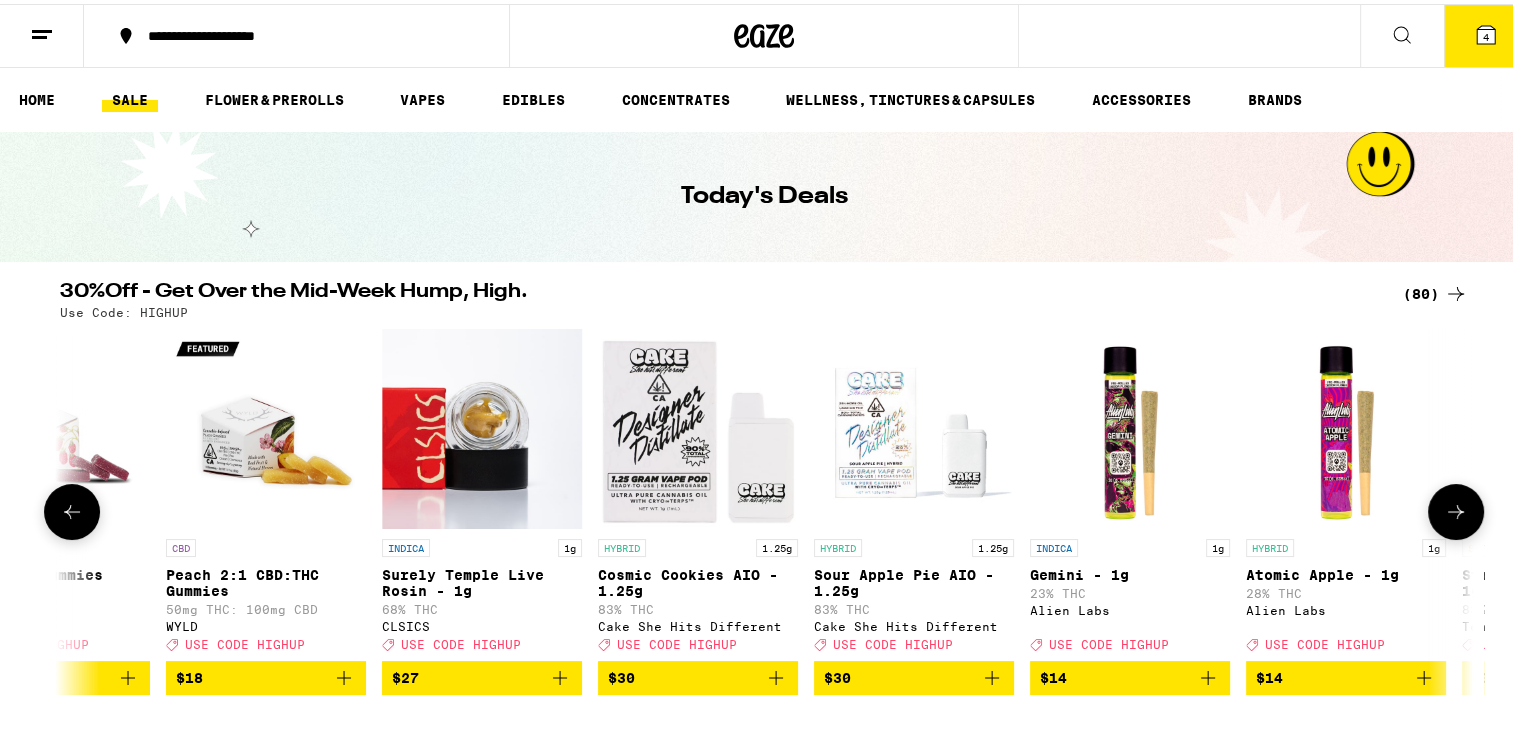 click 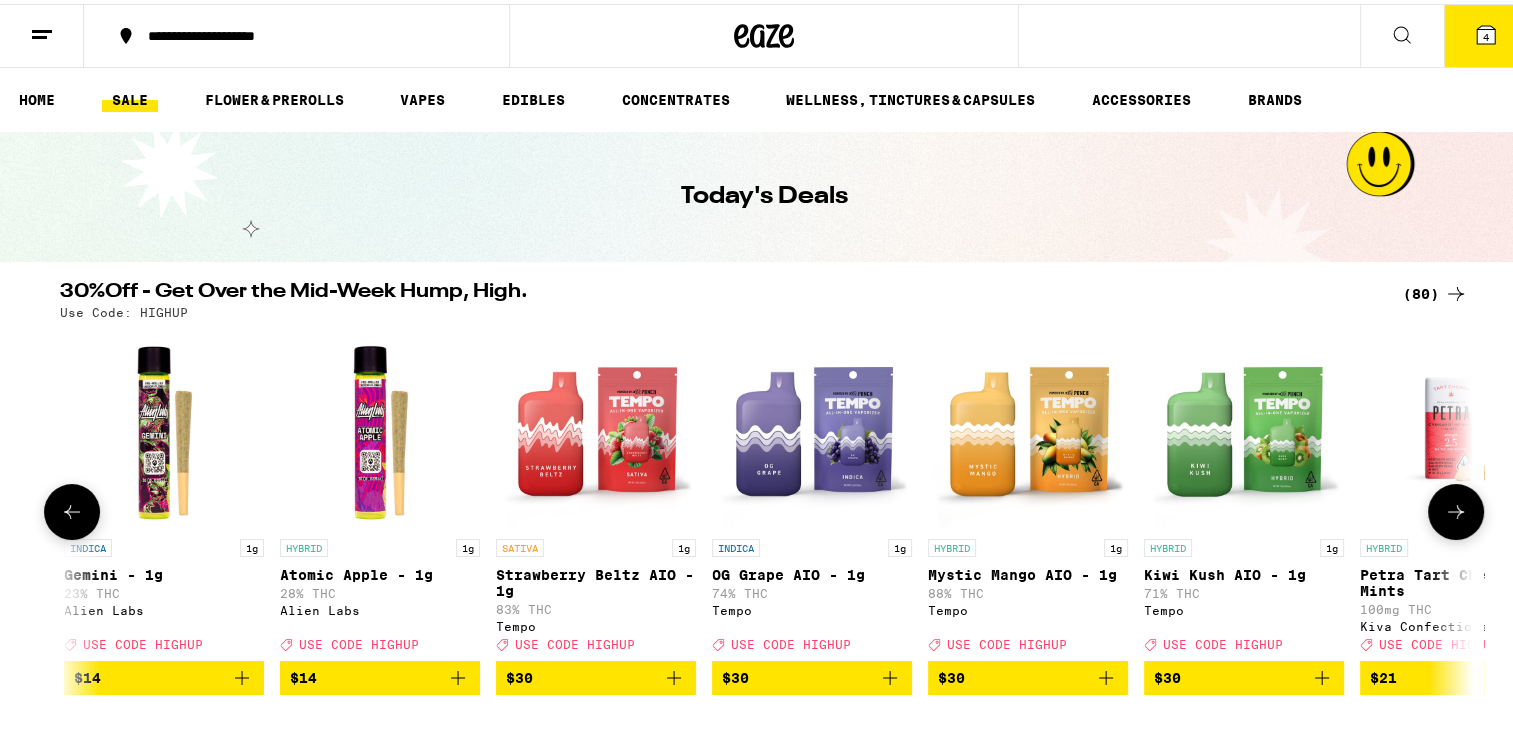 scroll, scrollTop: 0, scrollLeft: 2380, axis: horizontal 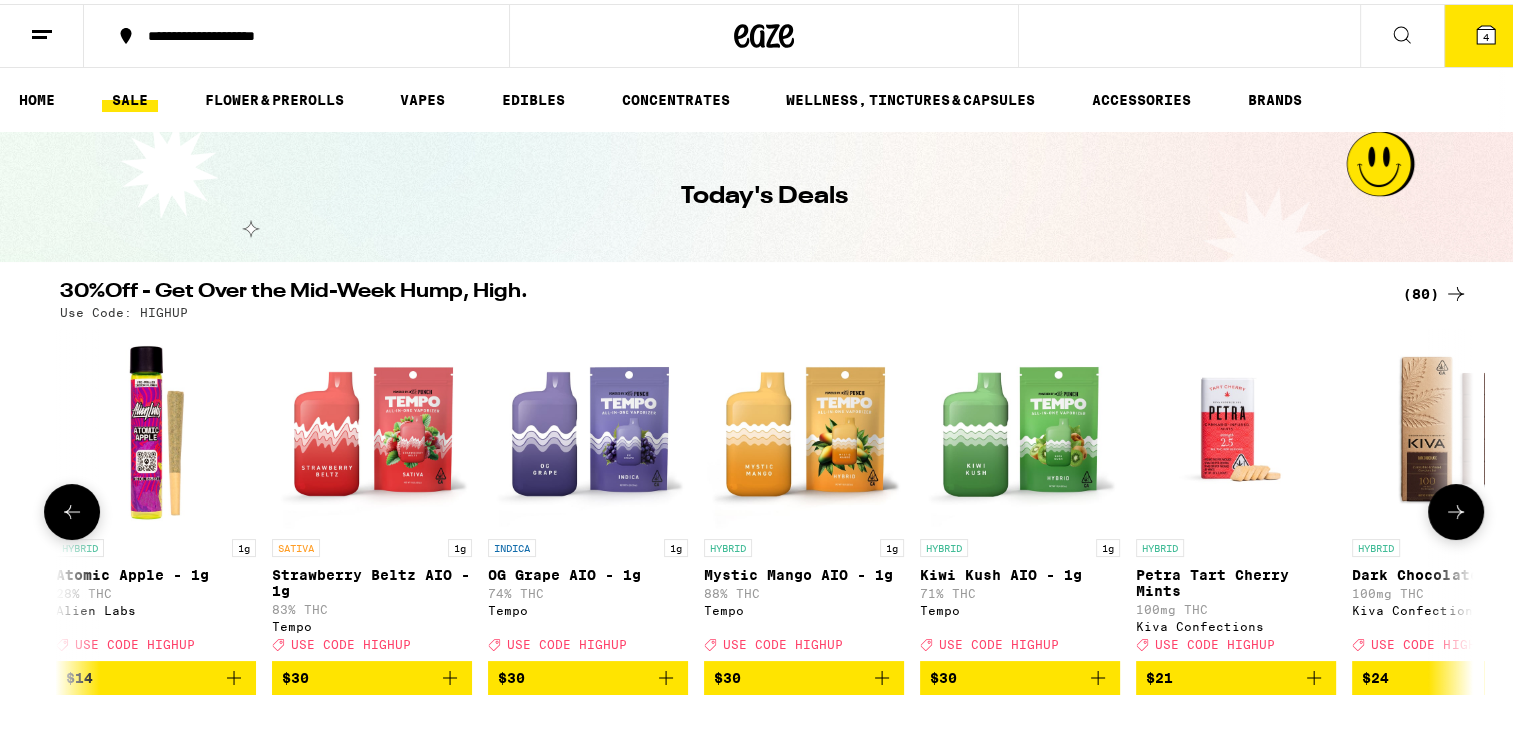 click 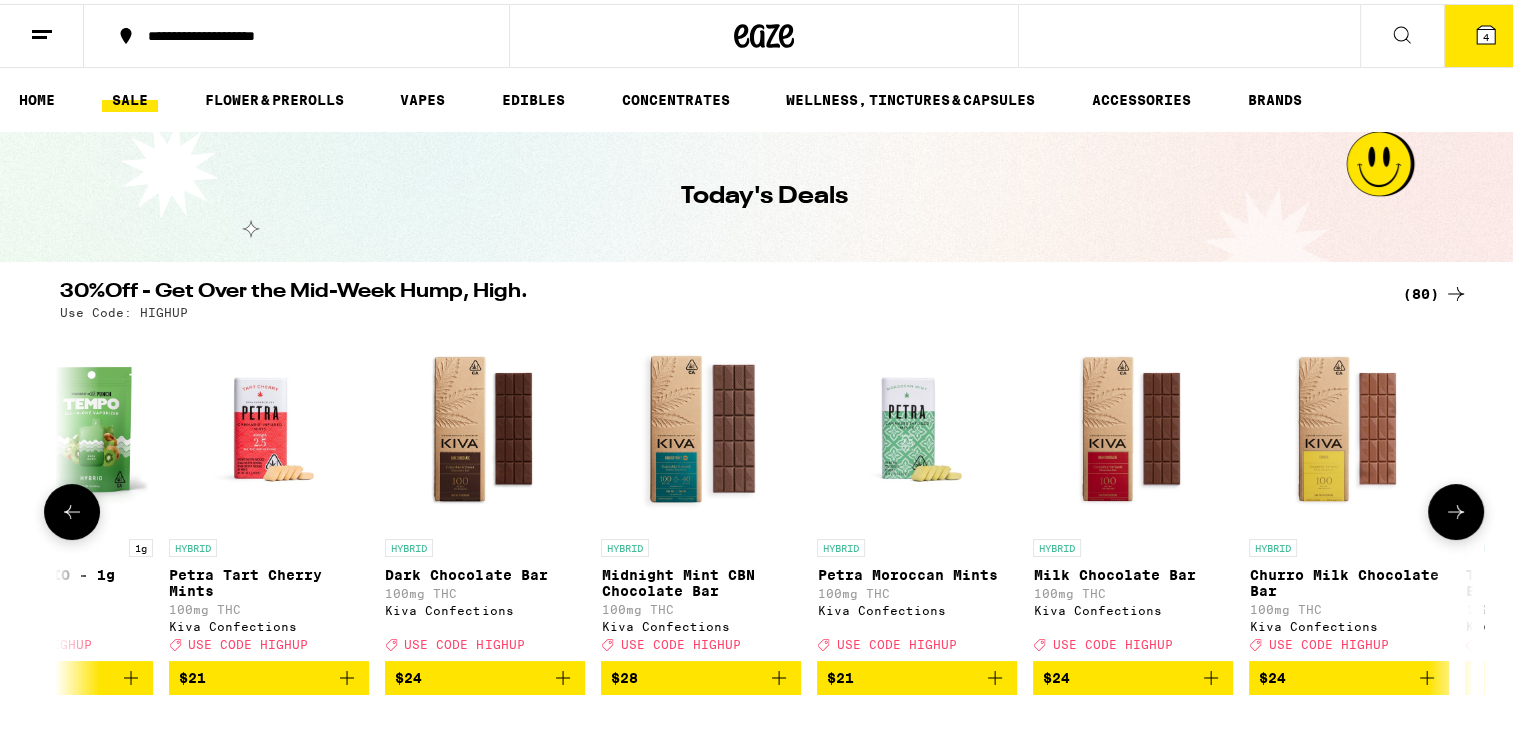 scroll, scrollTop: 0, scrollLeft: 3571, axis: horizontal 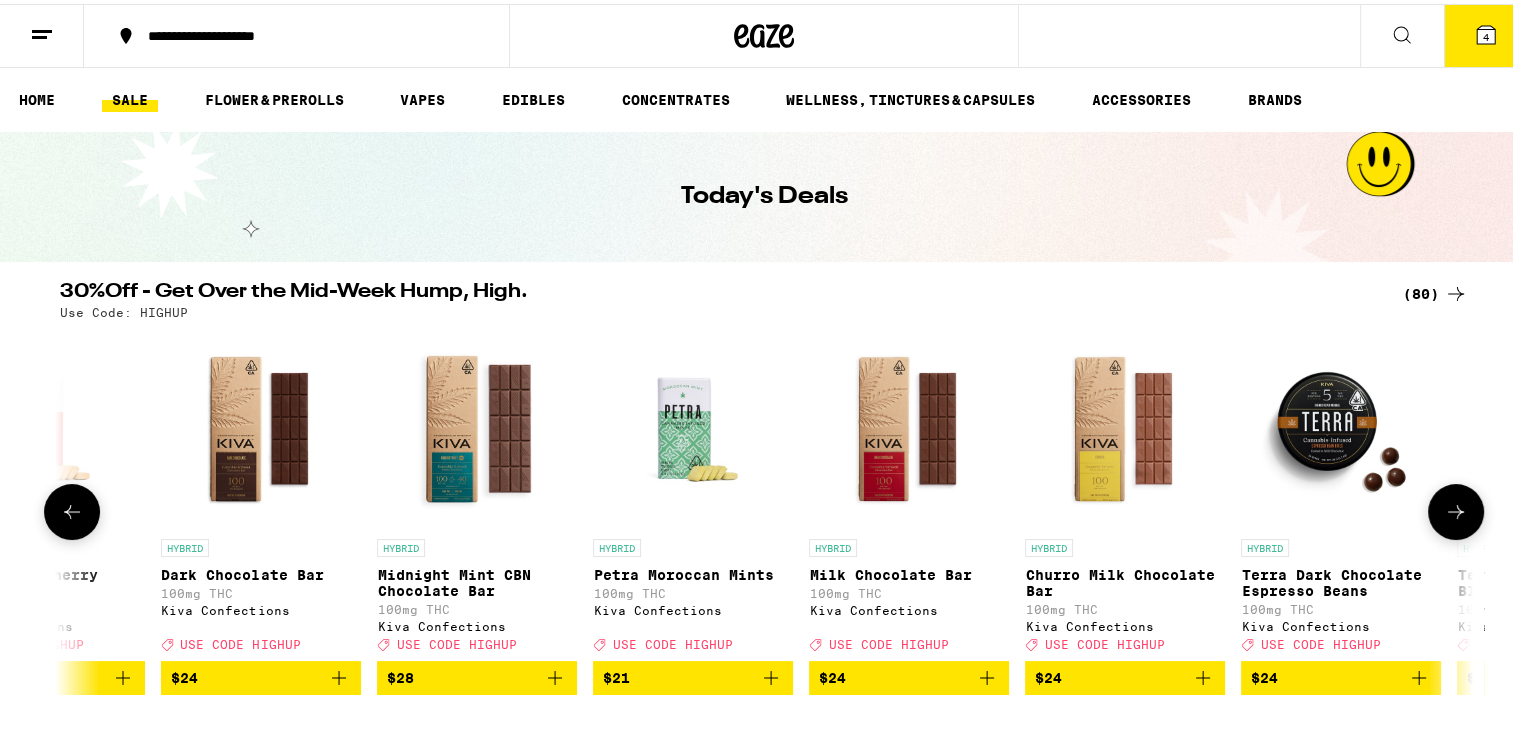 click 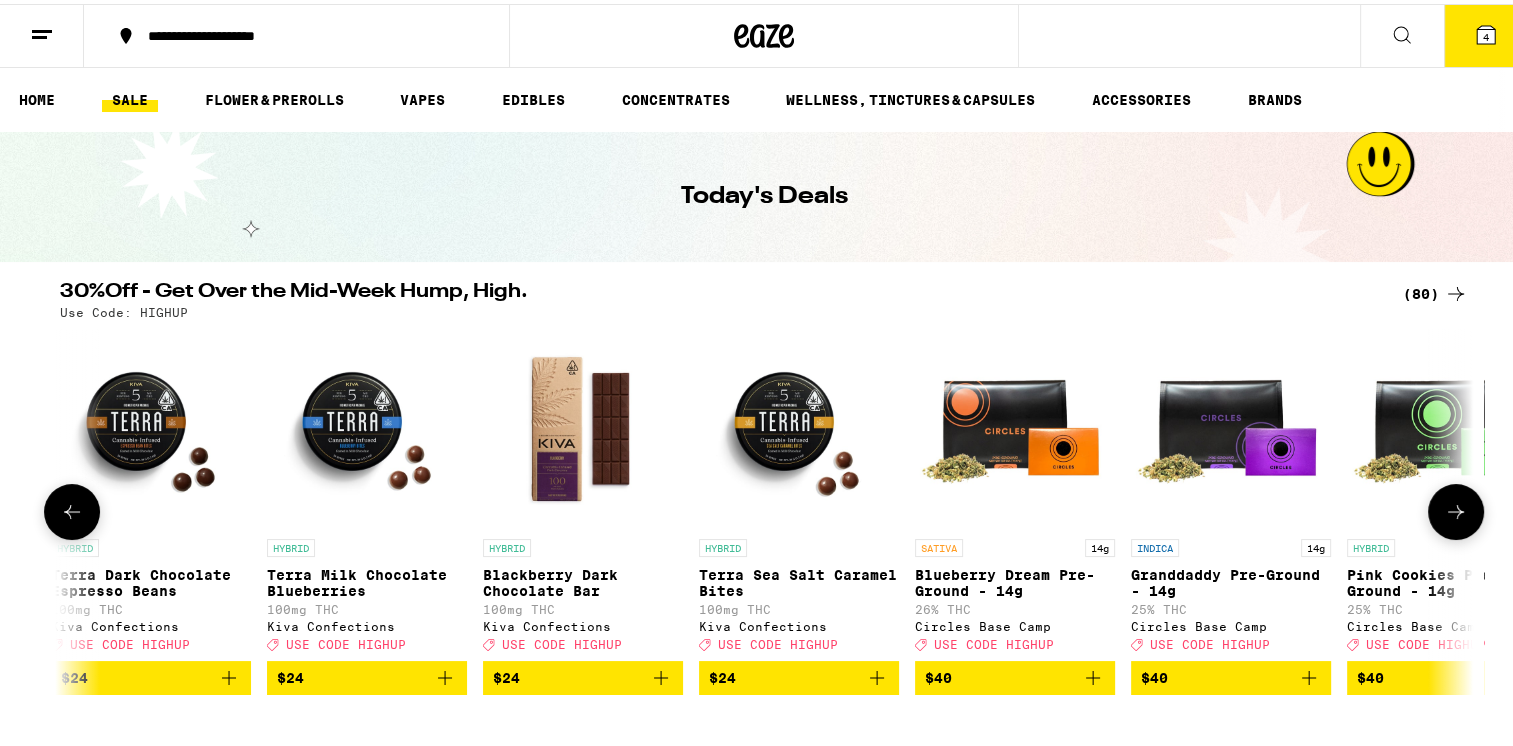 click 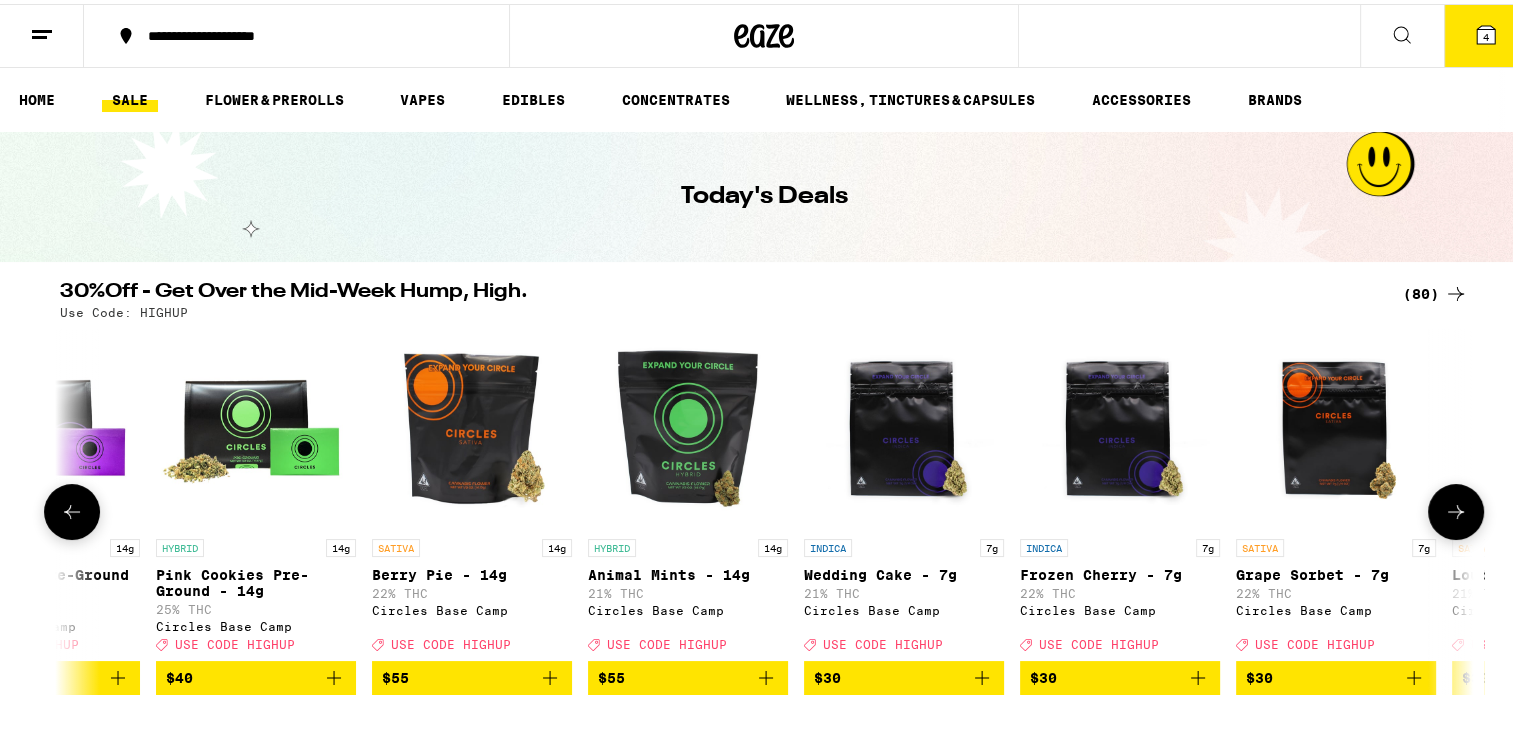 click 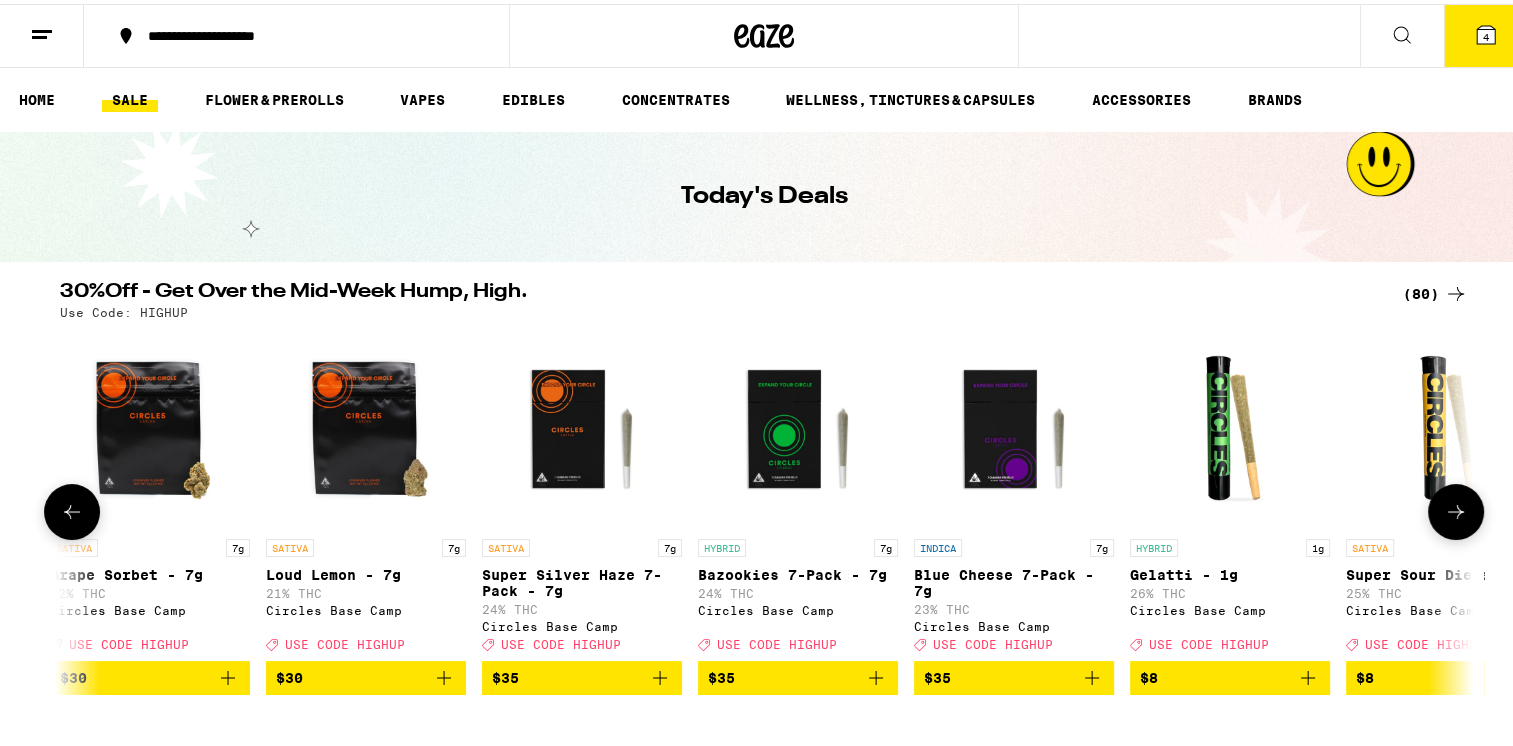scroll, scrollTop: 0, scrollLeft: 7142, axis: horizontal 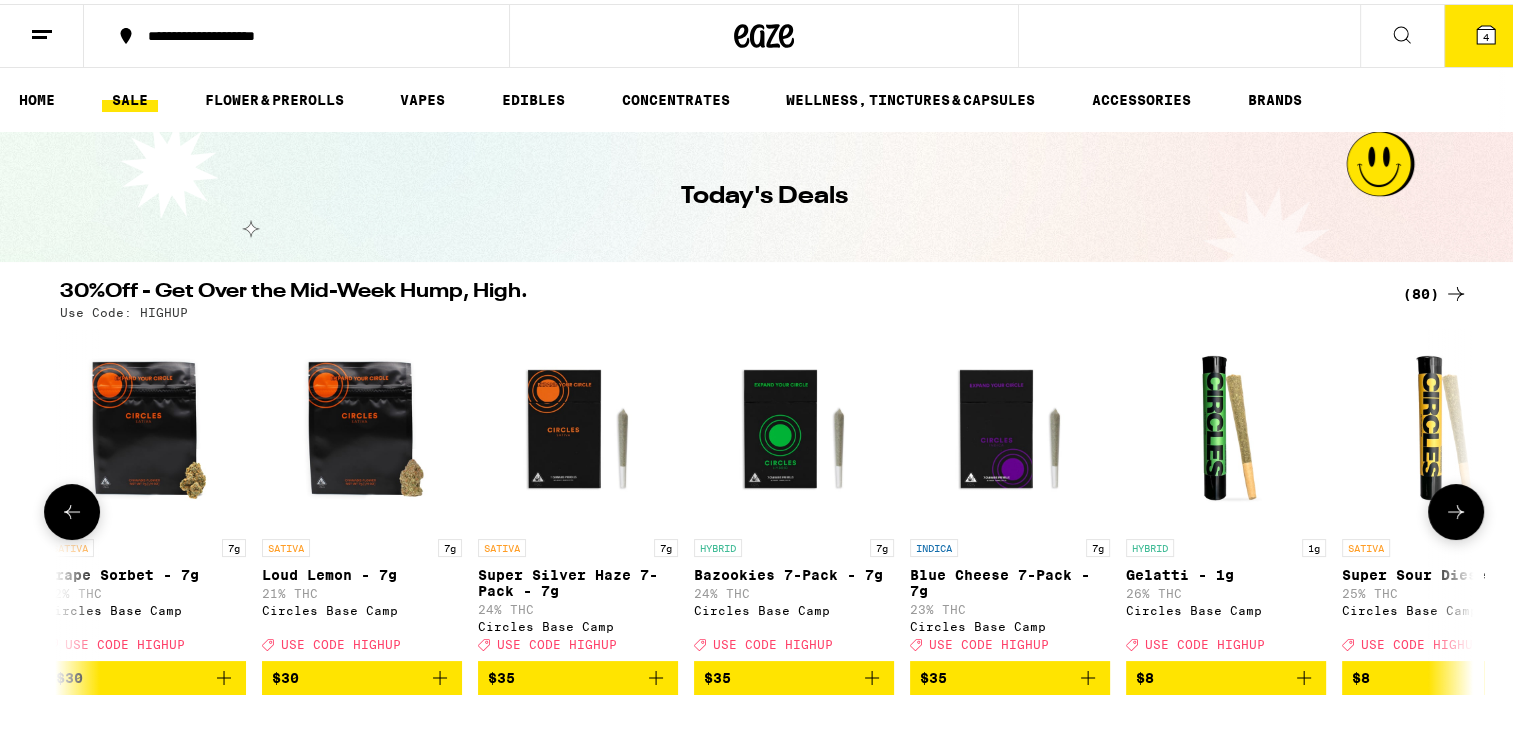 click 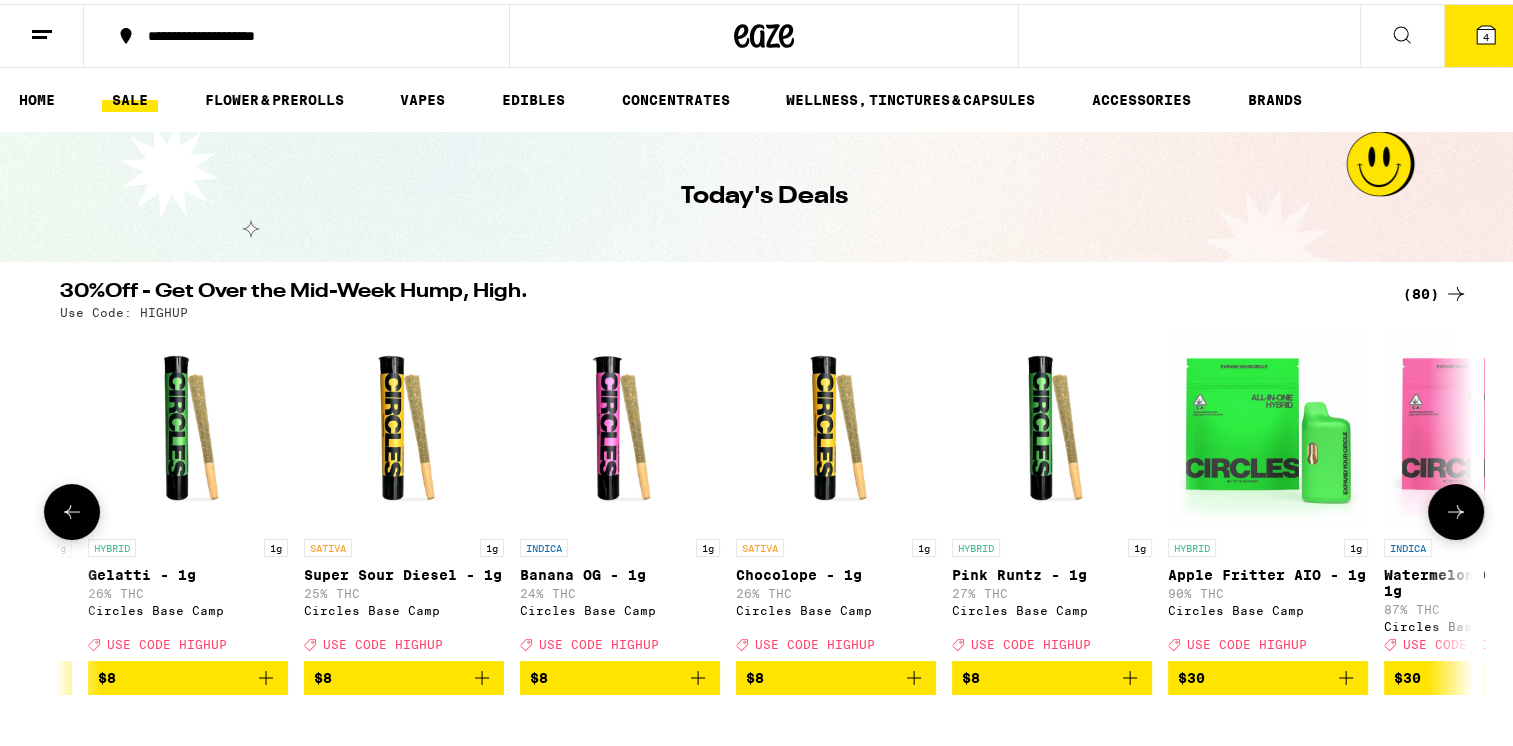scroll, scrollTop: 0, scrollLeft: 8332, axis: horizontal 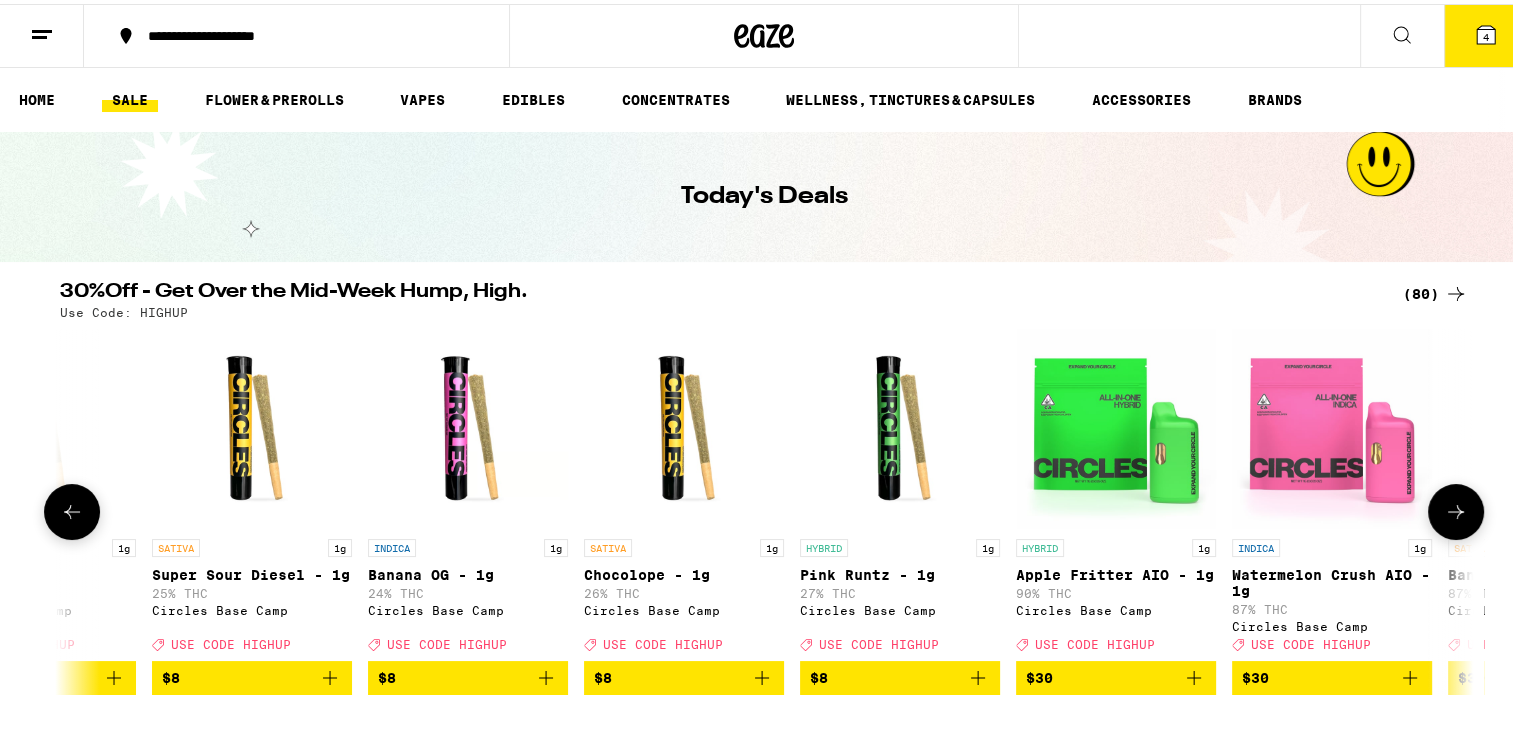 click 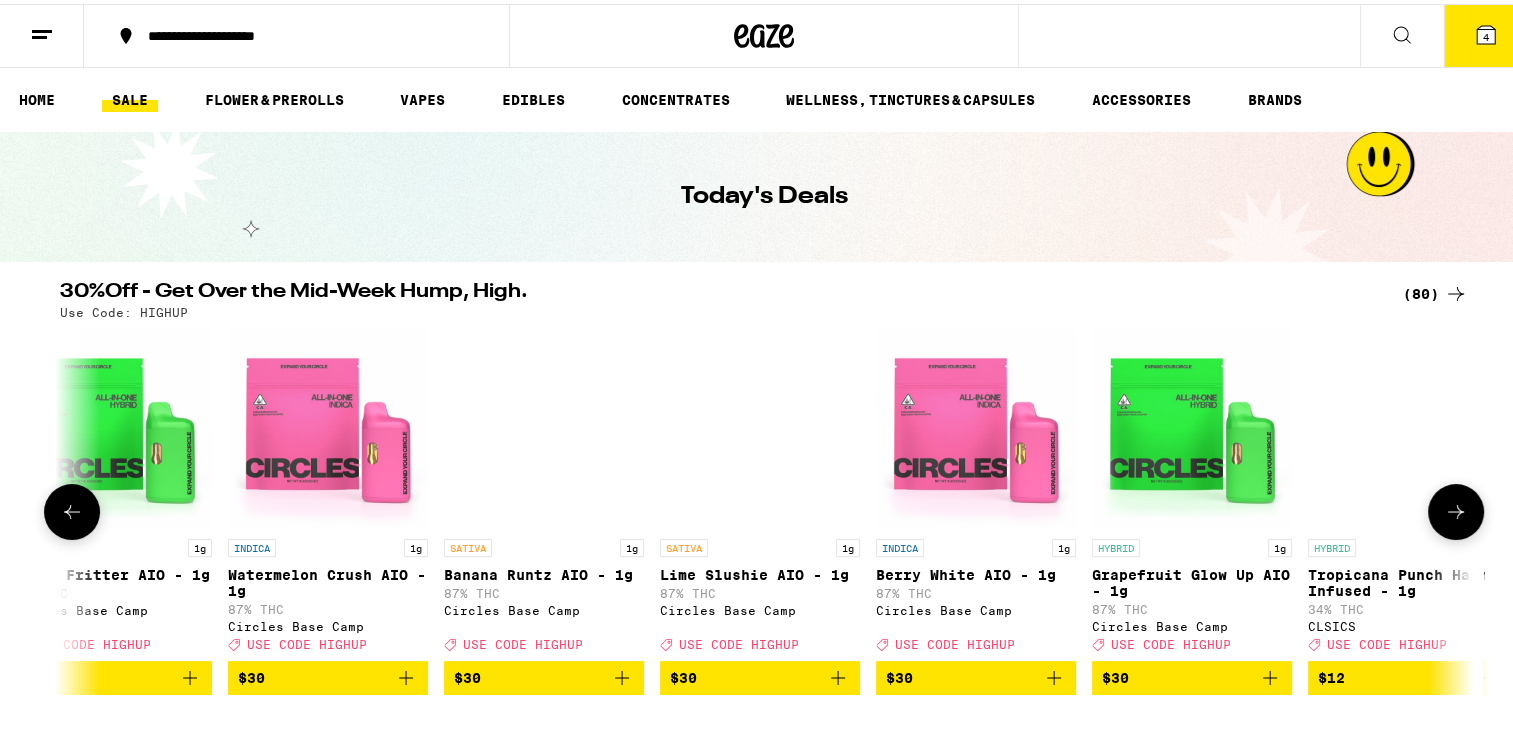 scroll, scrollTop: 0, scrollLeft: 9523, axis: horizontal 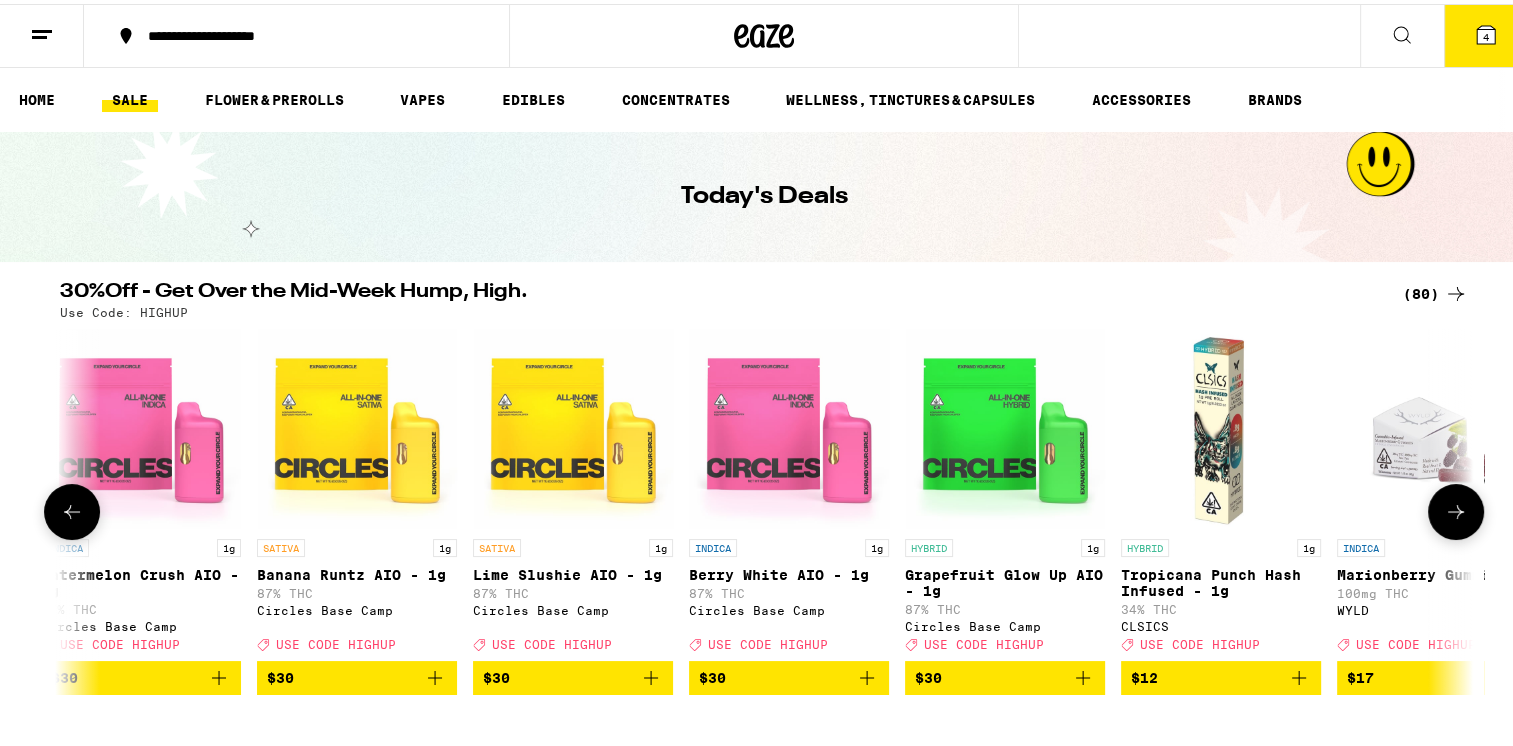 click 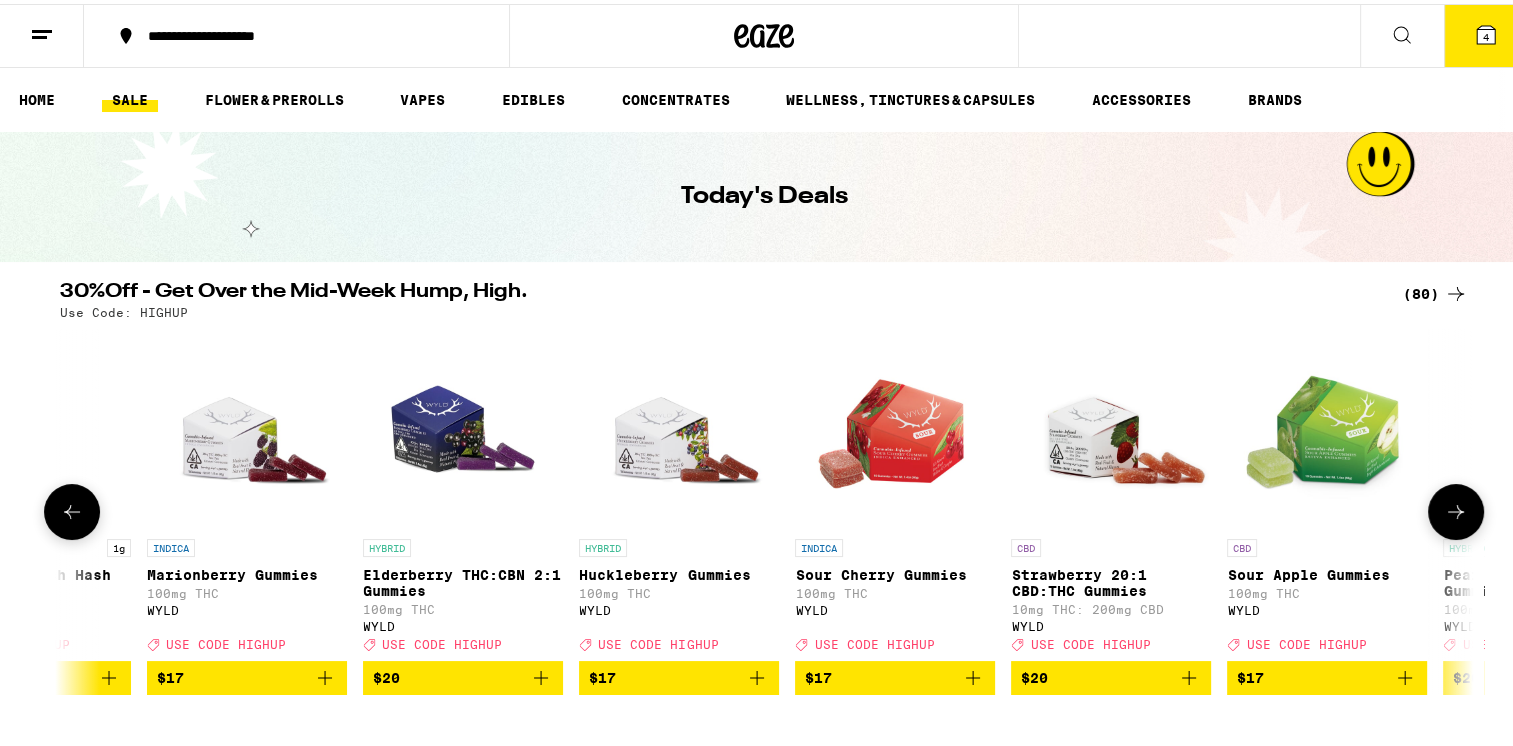 click 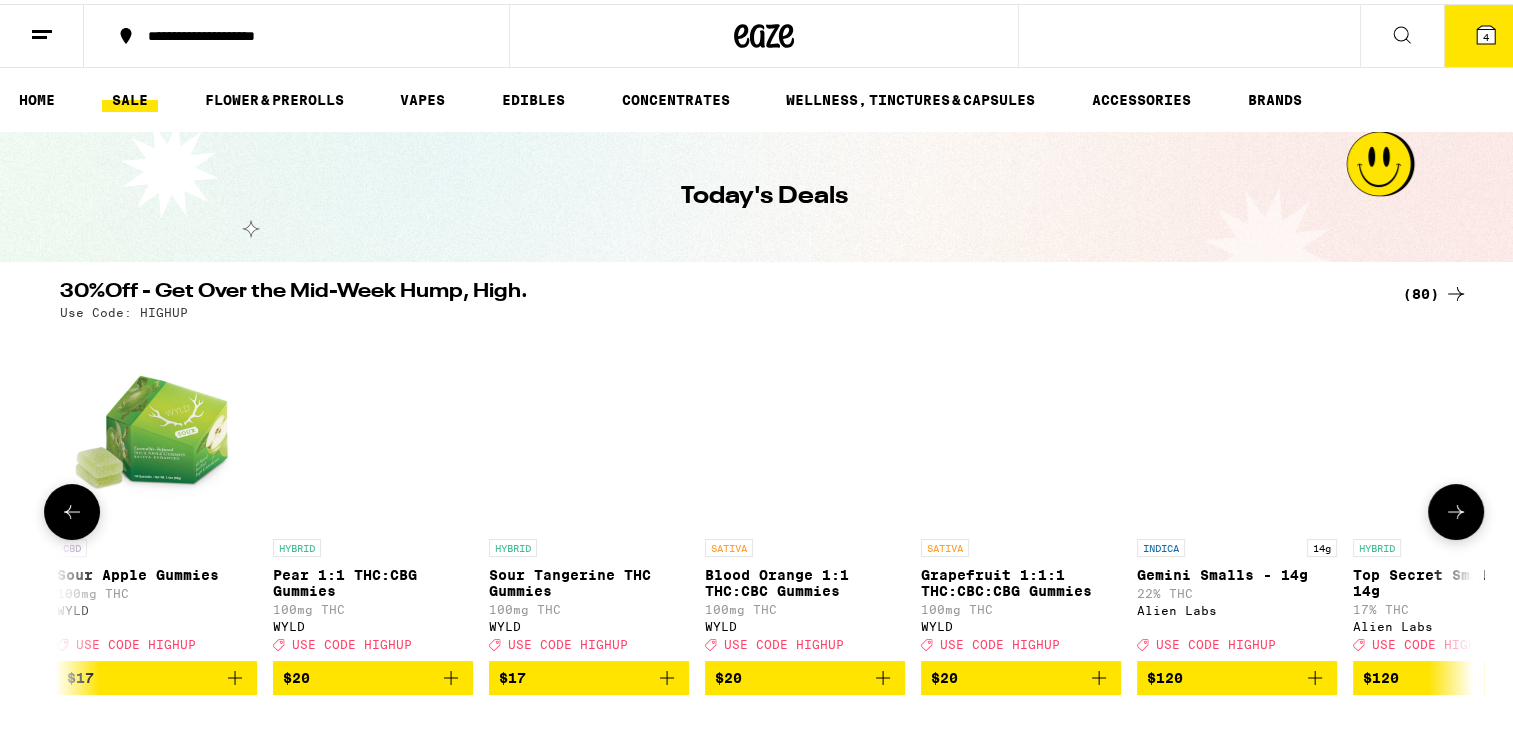 scroll, scrollTop: 0, scrollLeft: 11904, axis: horizontal 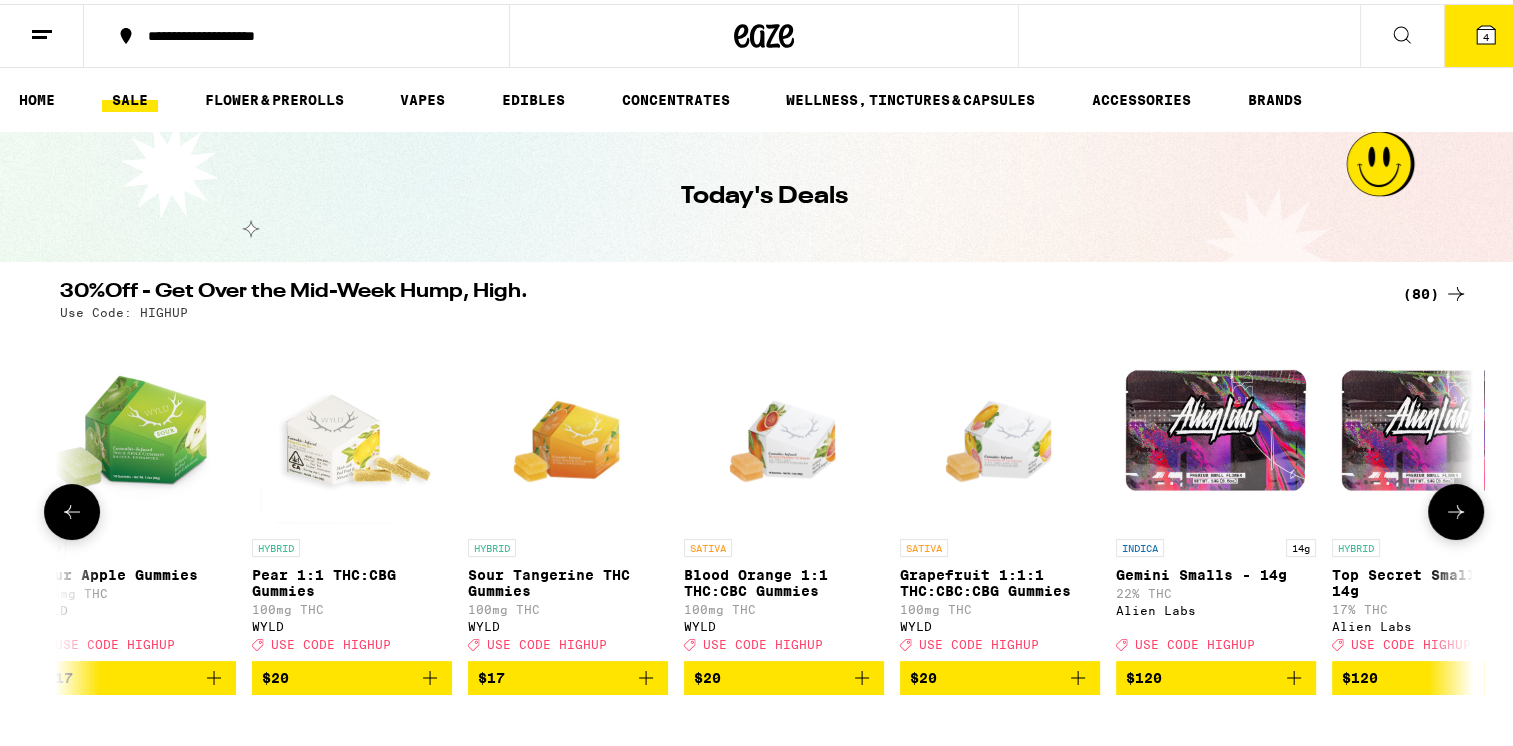 click 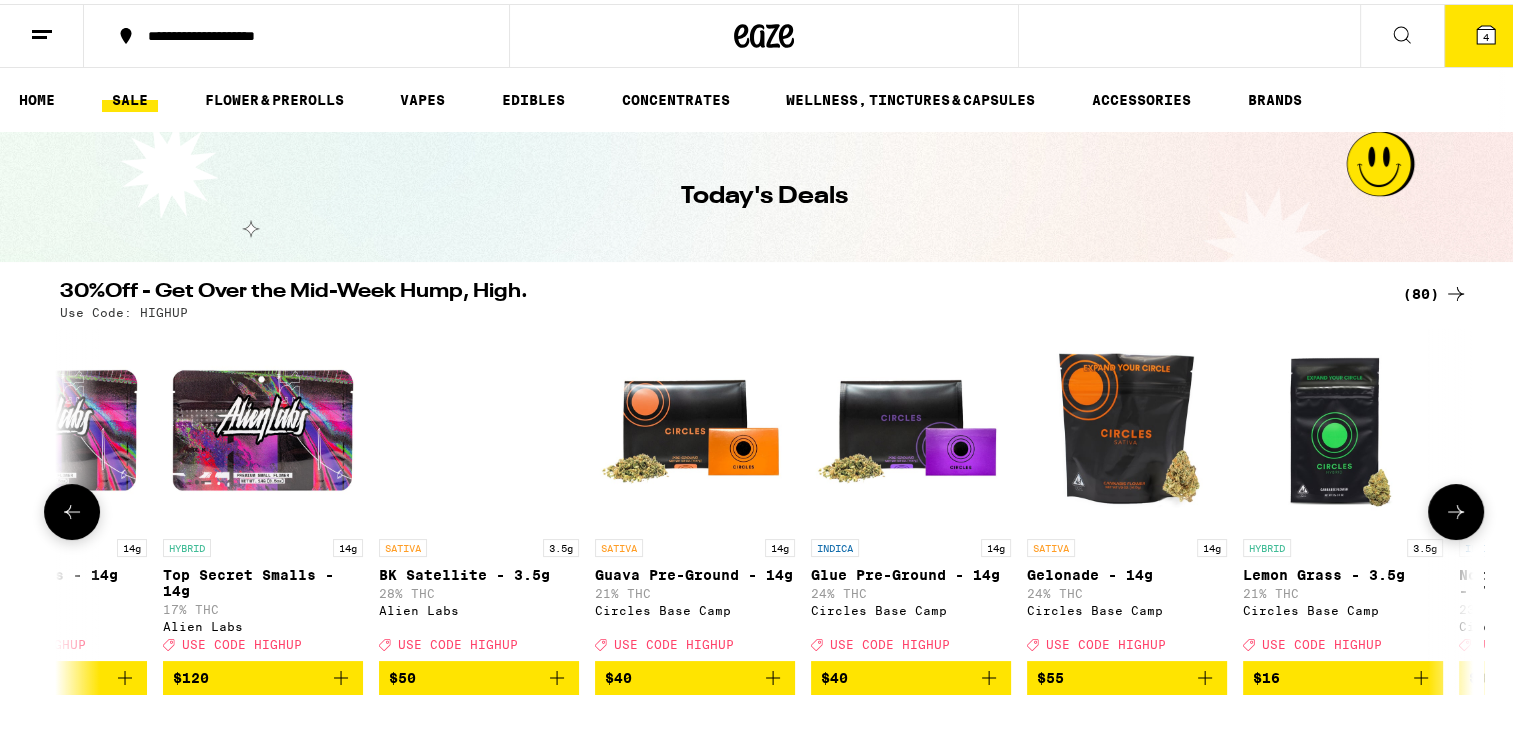scroll, scrollTop: 0, scrollLeft: 13094, axis: horizontal 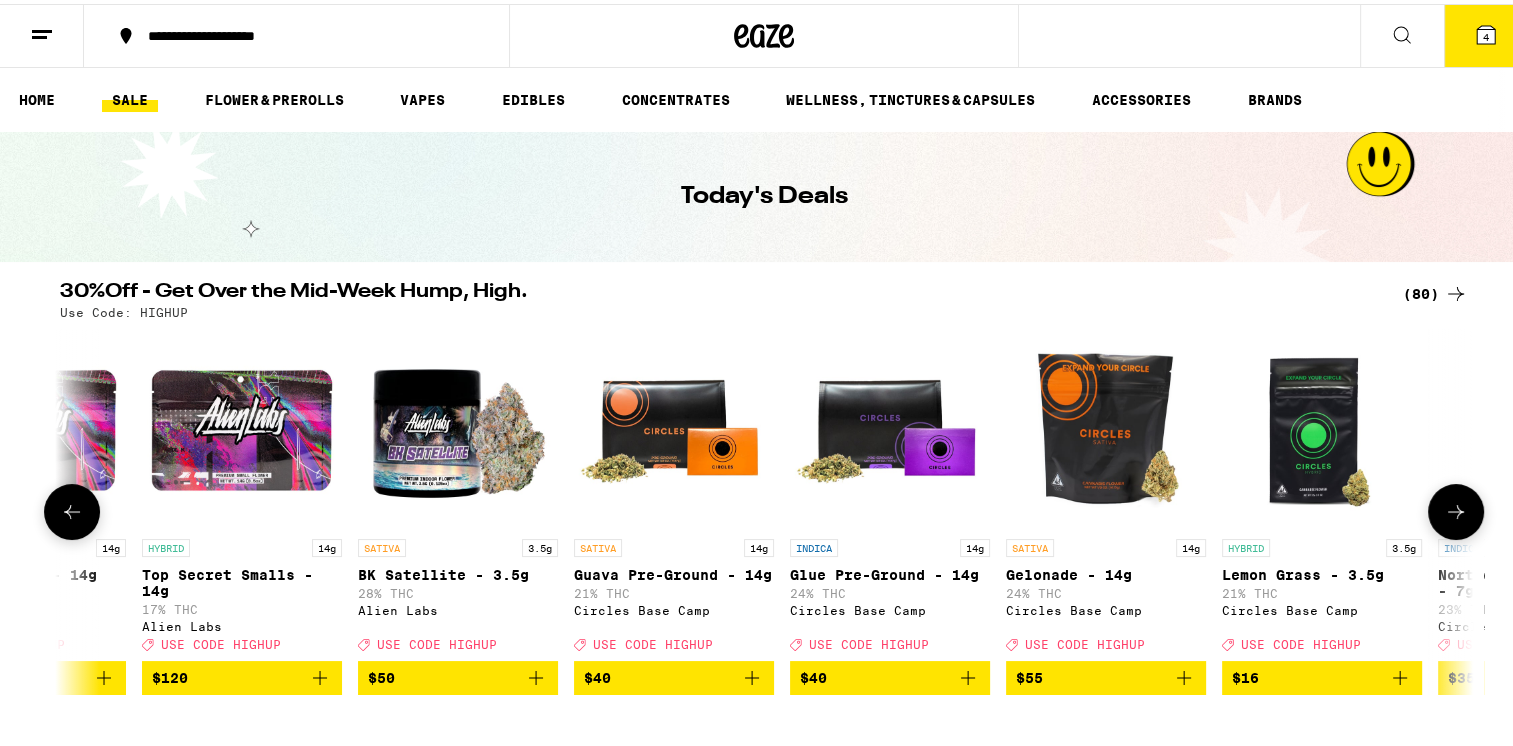 click 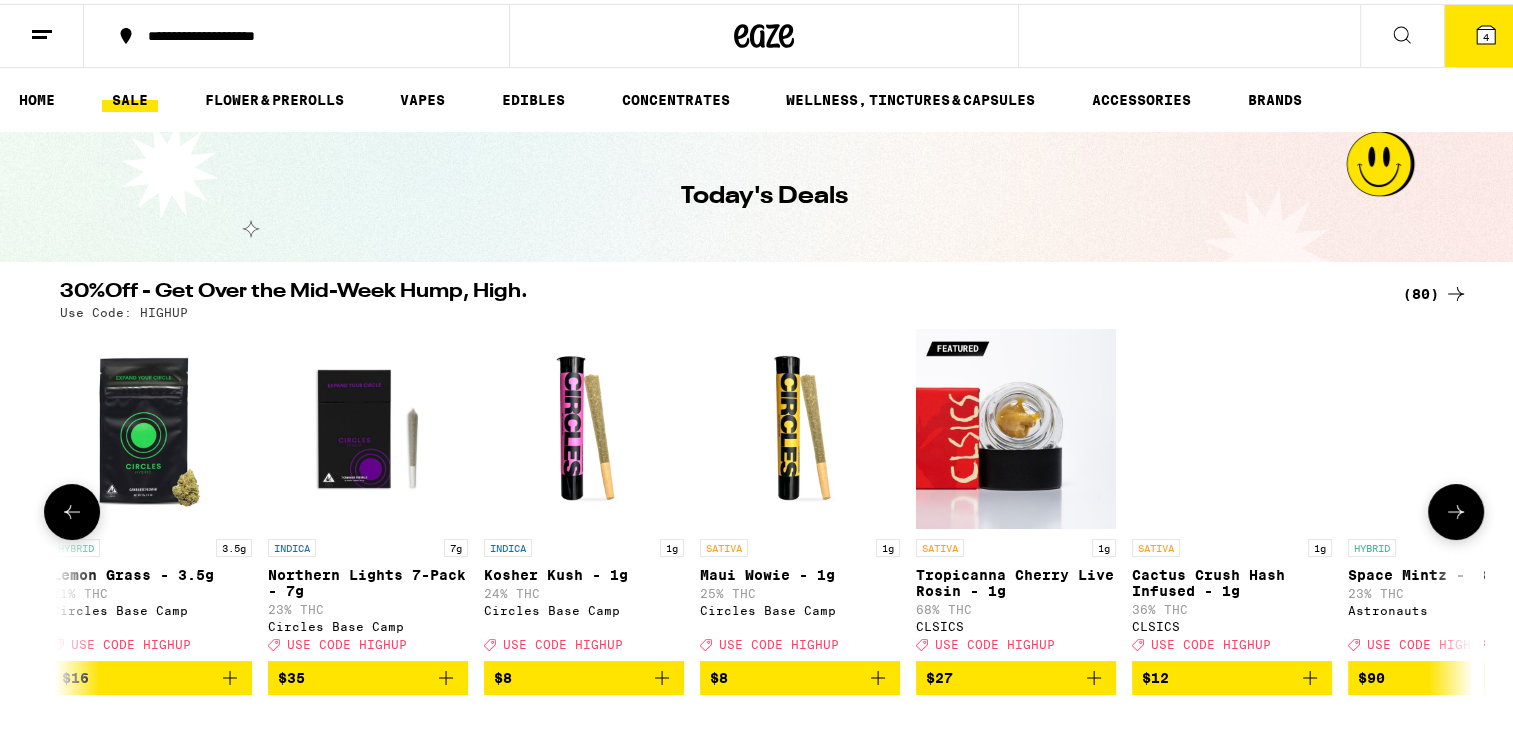 scroll, scrollTop: 0, scrollLeft: 14284, axis: horizontal 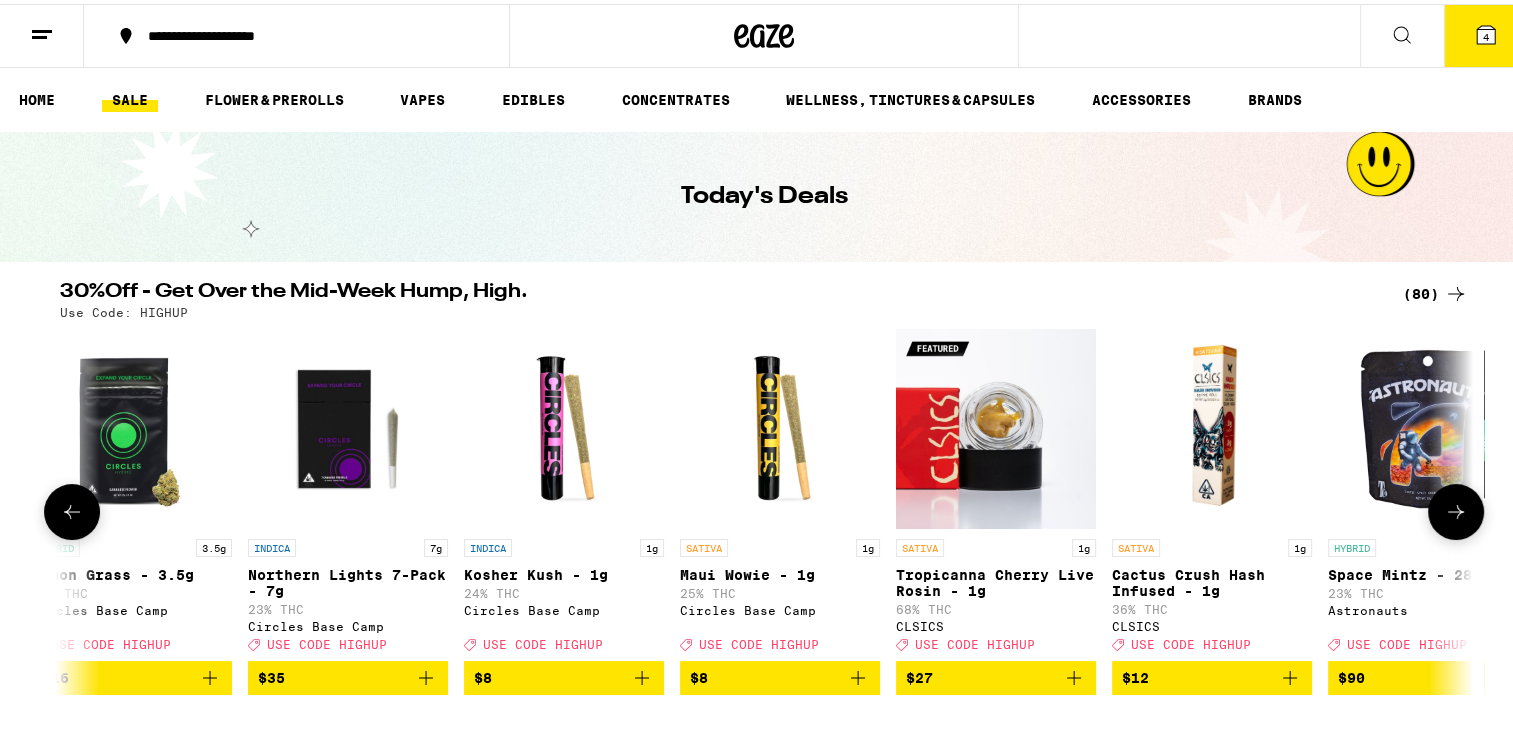 click 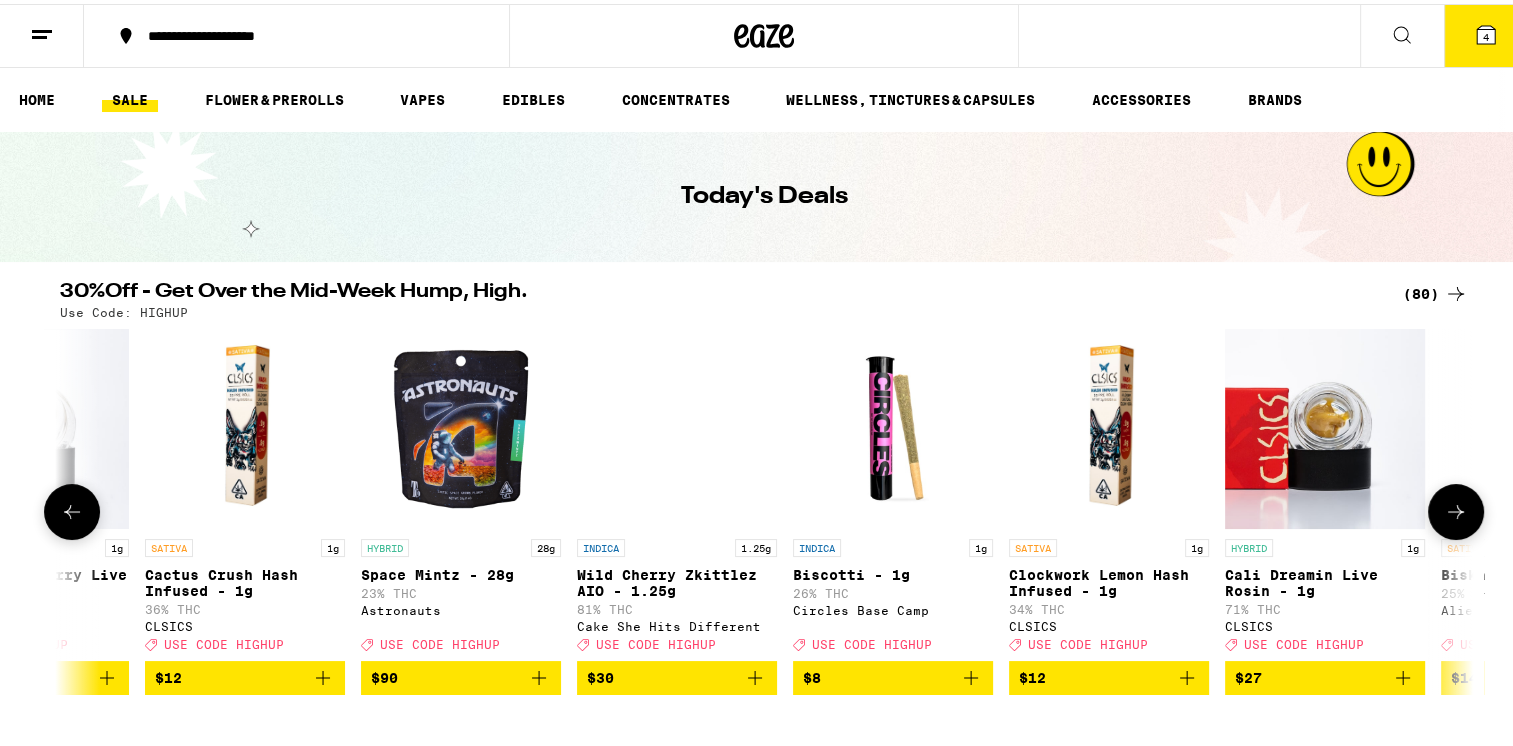 scroll, scrollTop: 0, scrollLeft: 15475, axis: horizontal 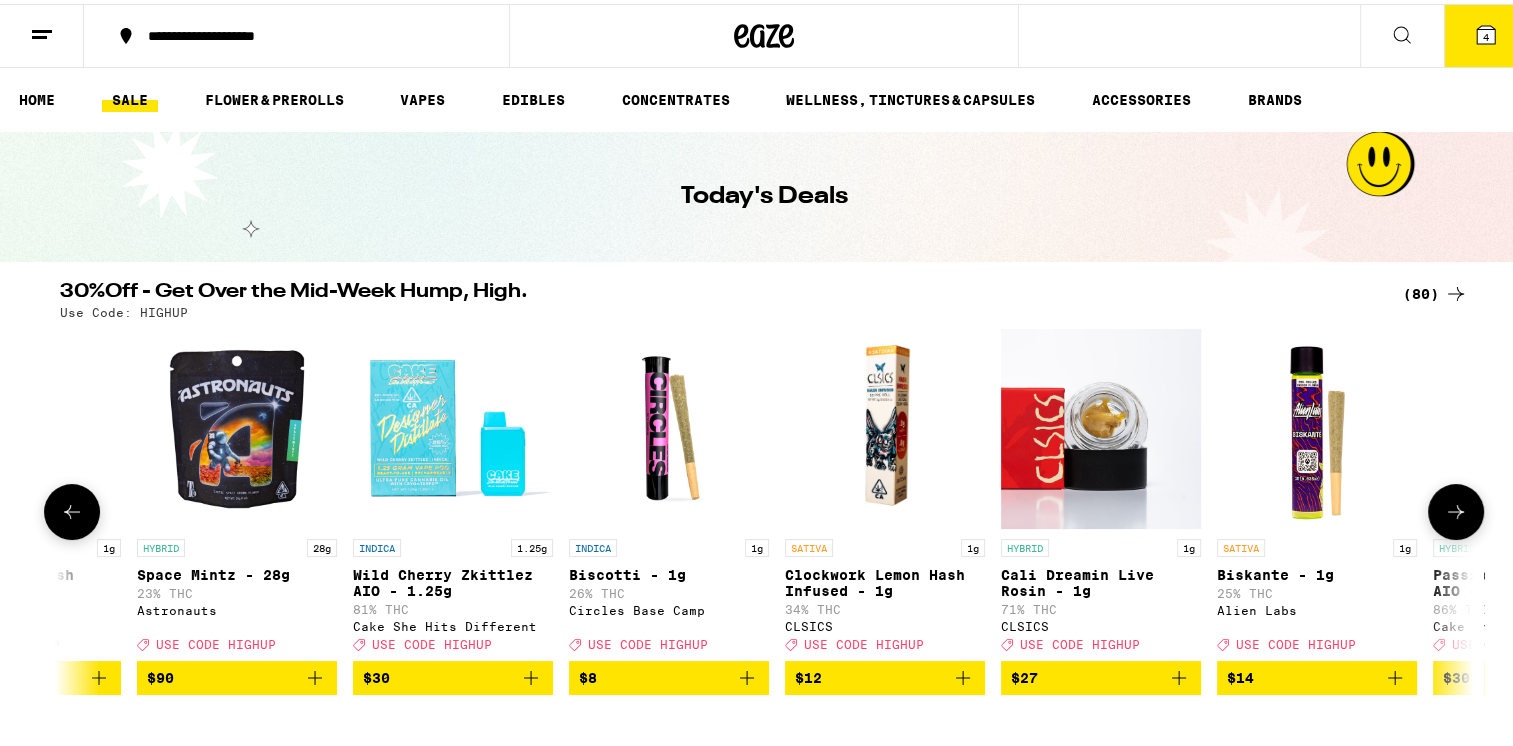 click 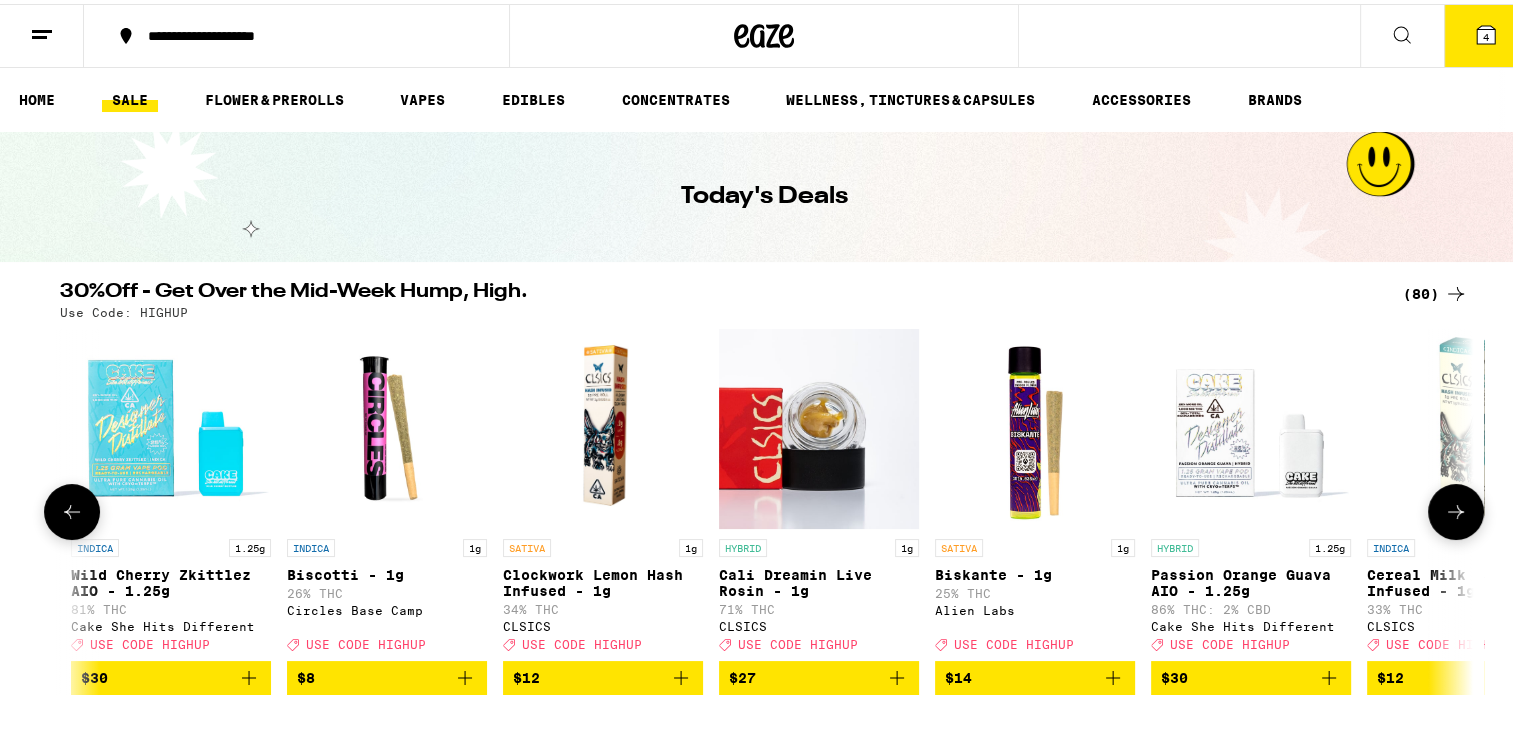 scroll, scrollTop: 0, scrollLeft: 15872, axis: horizontal 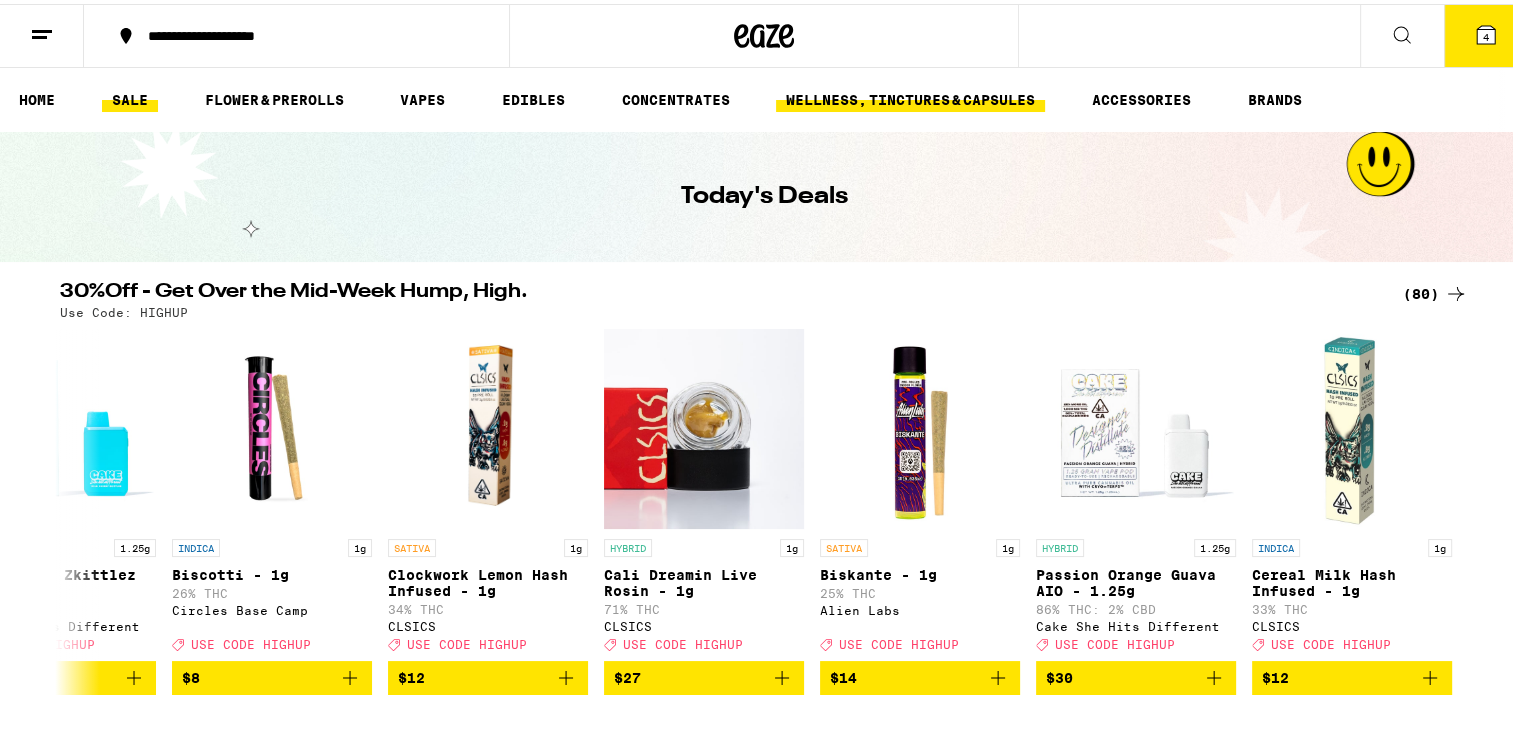 click on "WELLNESS, TINCTURES & CAPSULES" at bounding box center (910, 96) 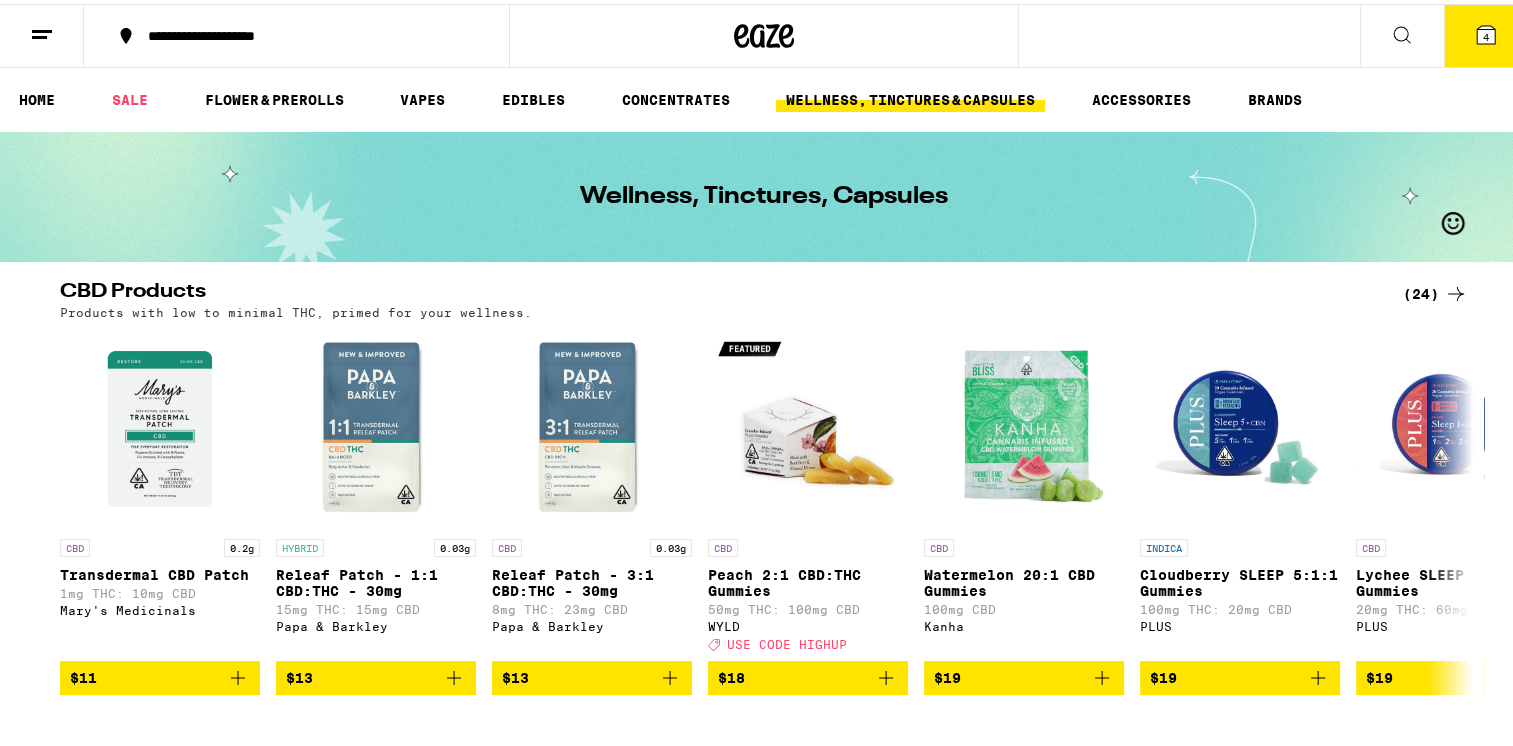 scroll, scrollTop: 0, scrollLeft: 0, axis: both 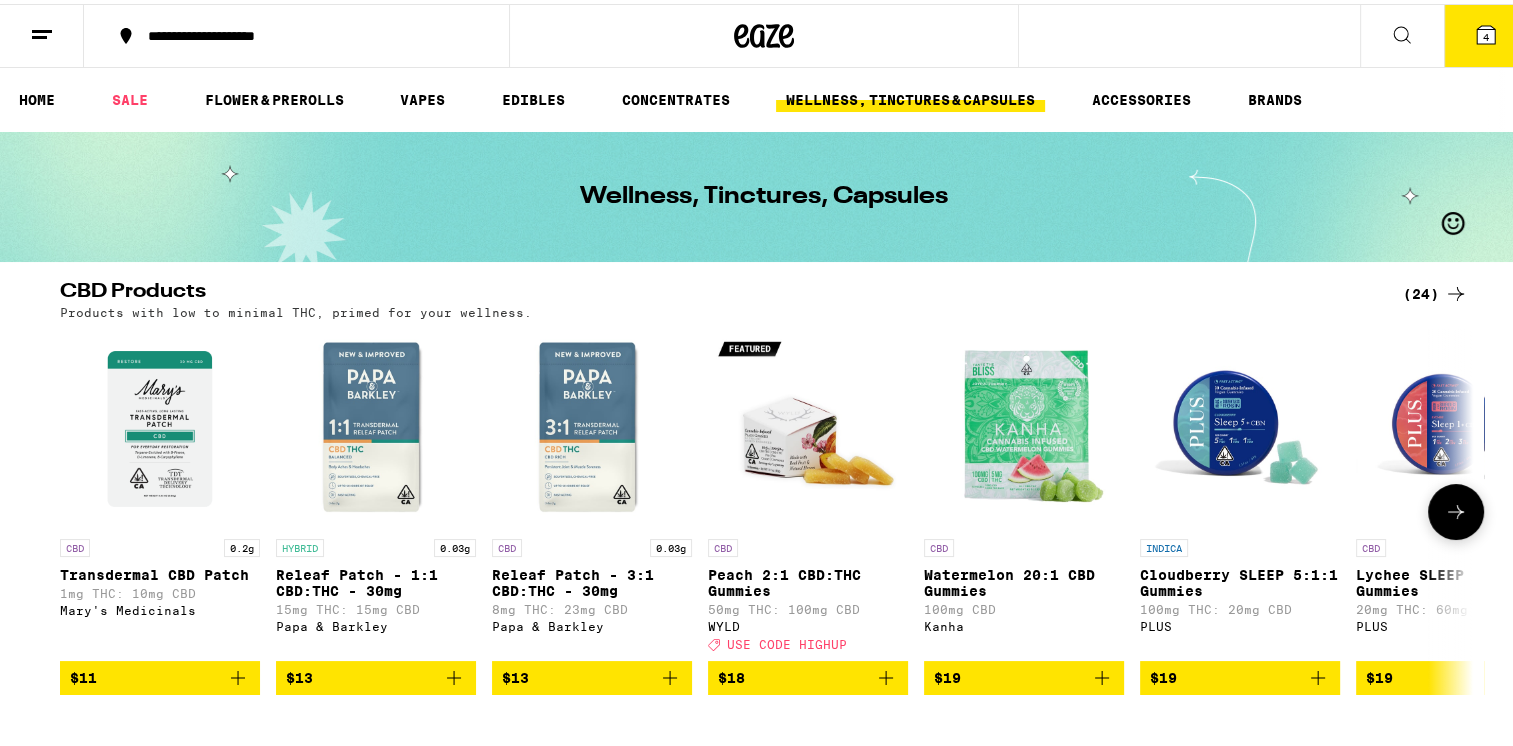 click at bounding box center [376, 425] 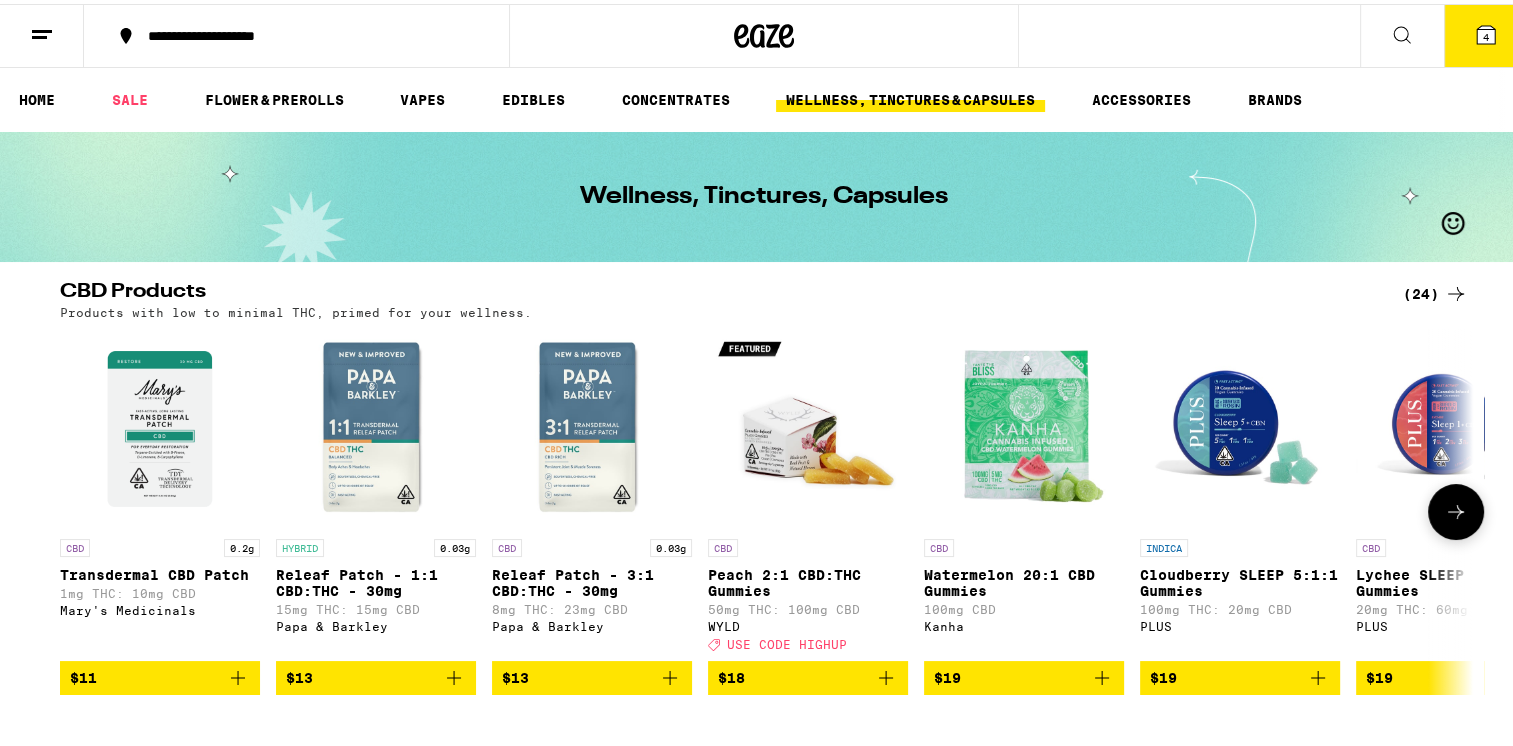 click at bounding box center [592, 425] 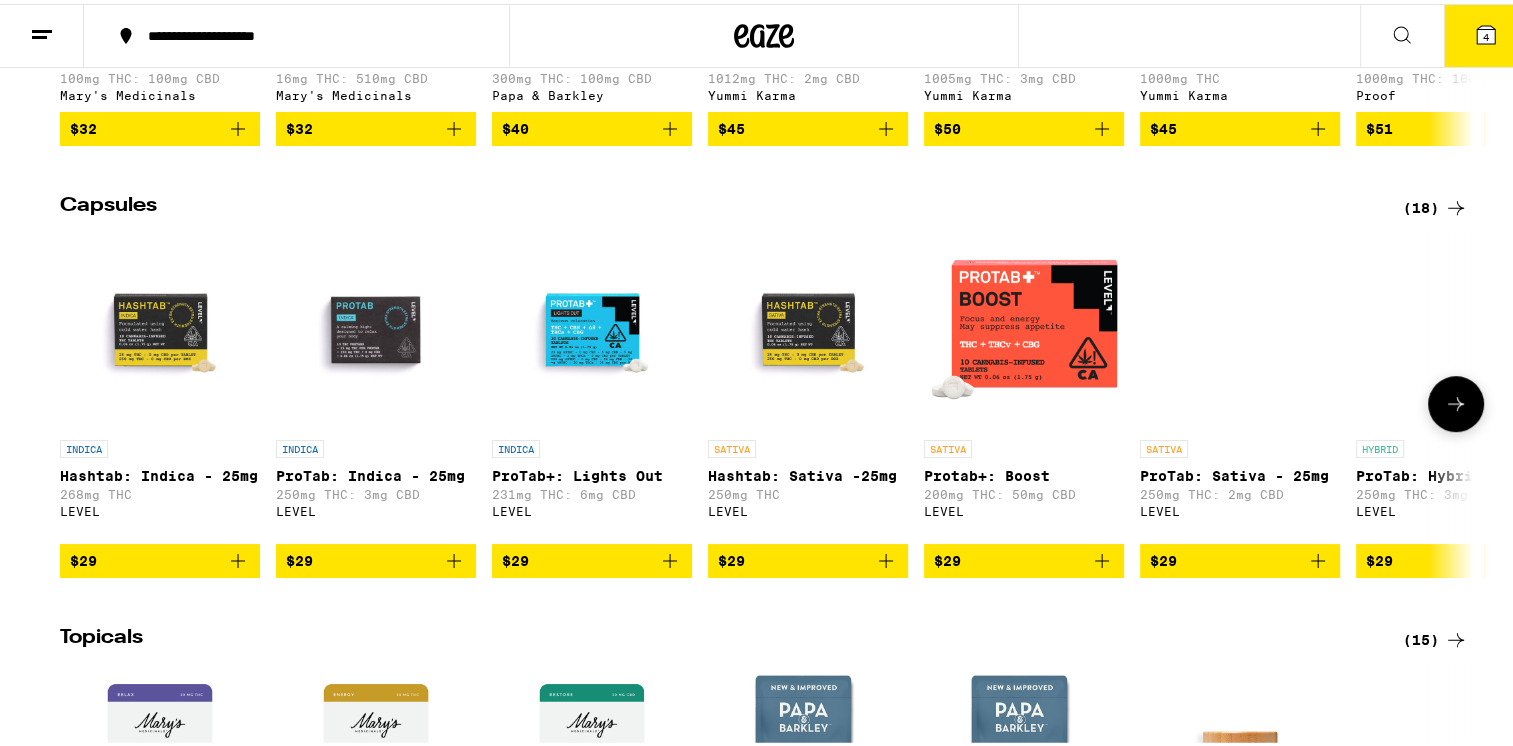 scroll, scrollTop: 1000, scrollLeft: 0, axis: vertical 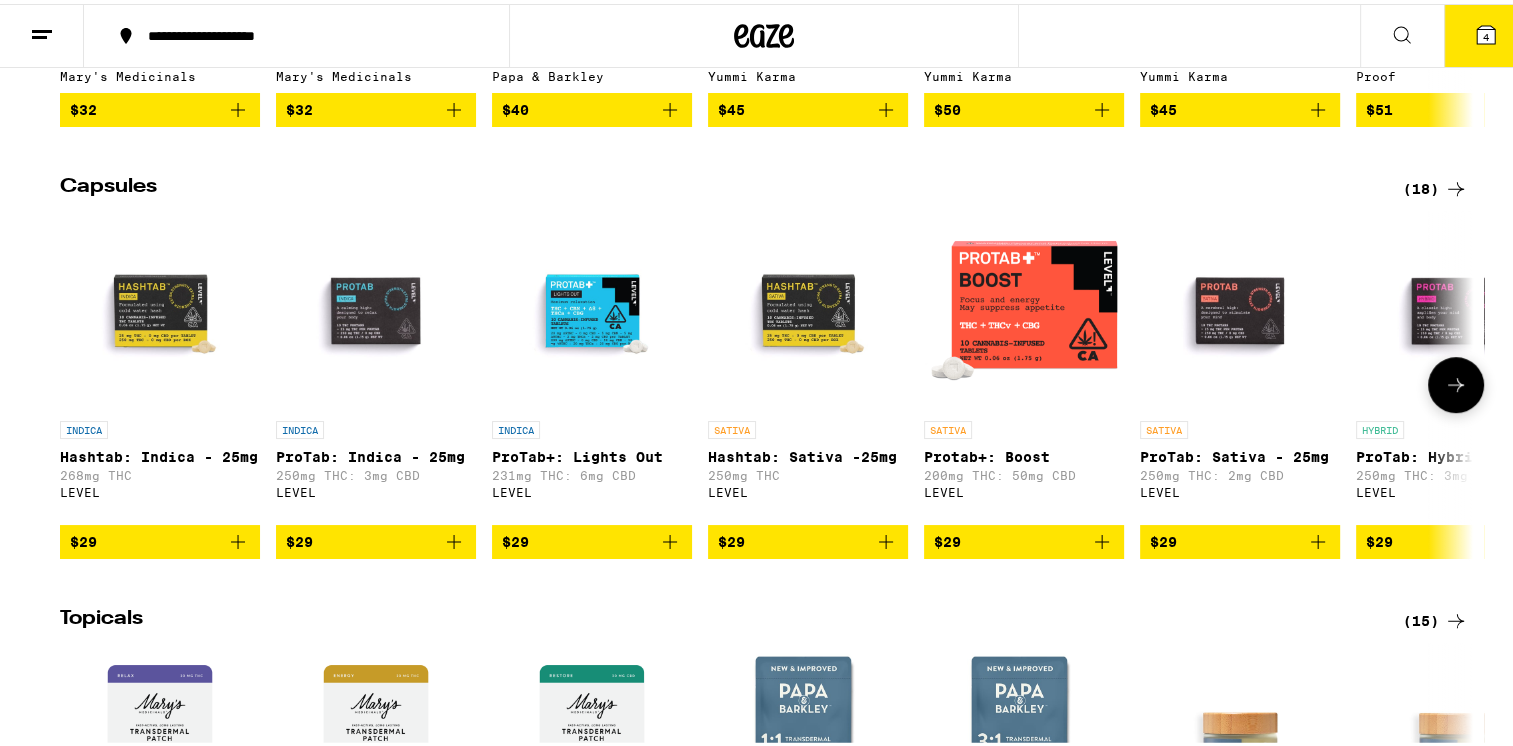 click 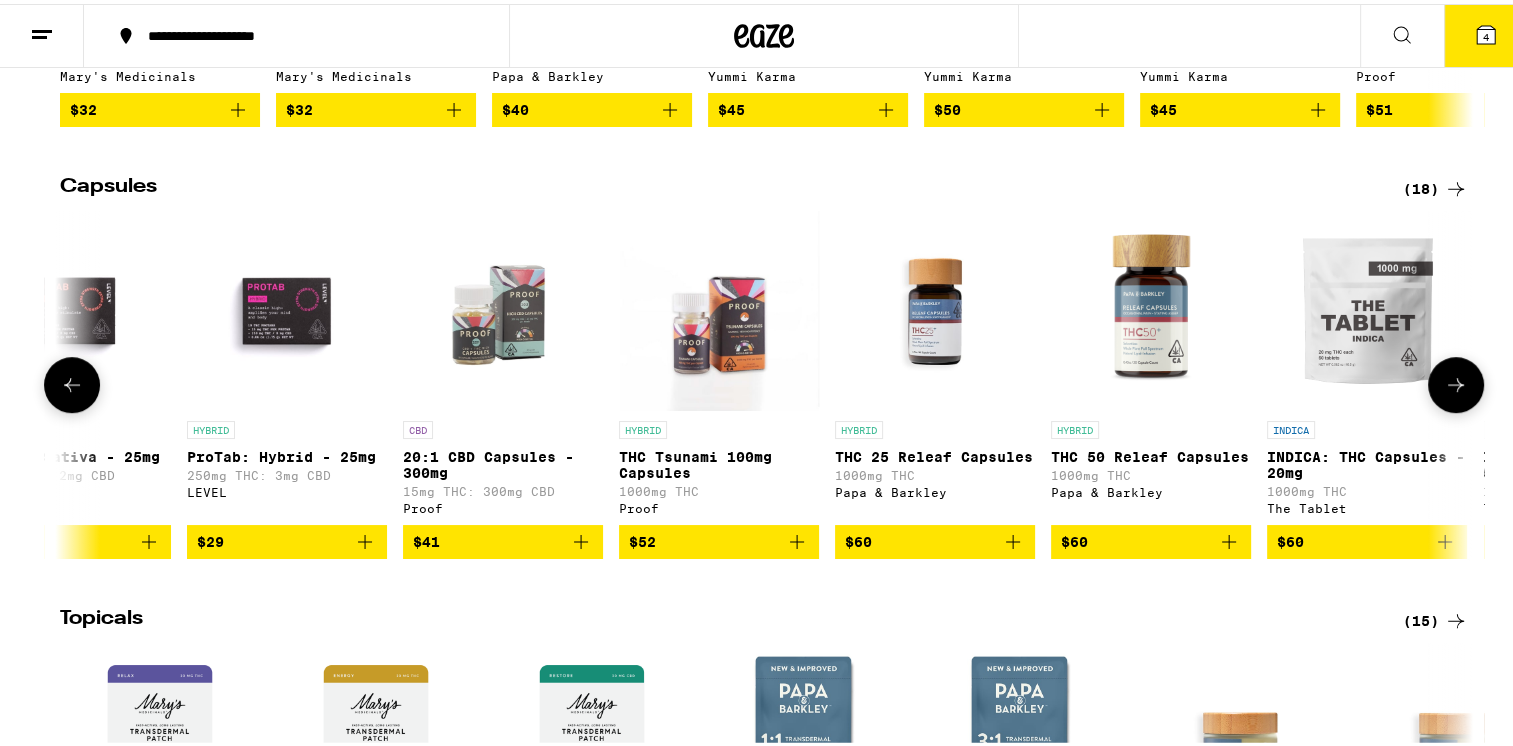 scroll, scrollTop: 0, scrollLeft: 1190, axis: horizontal 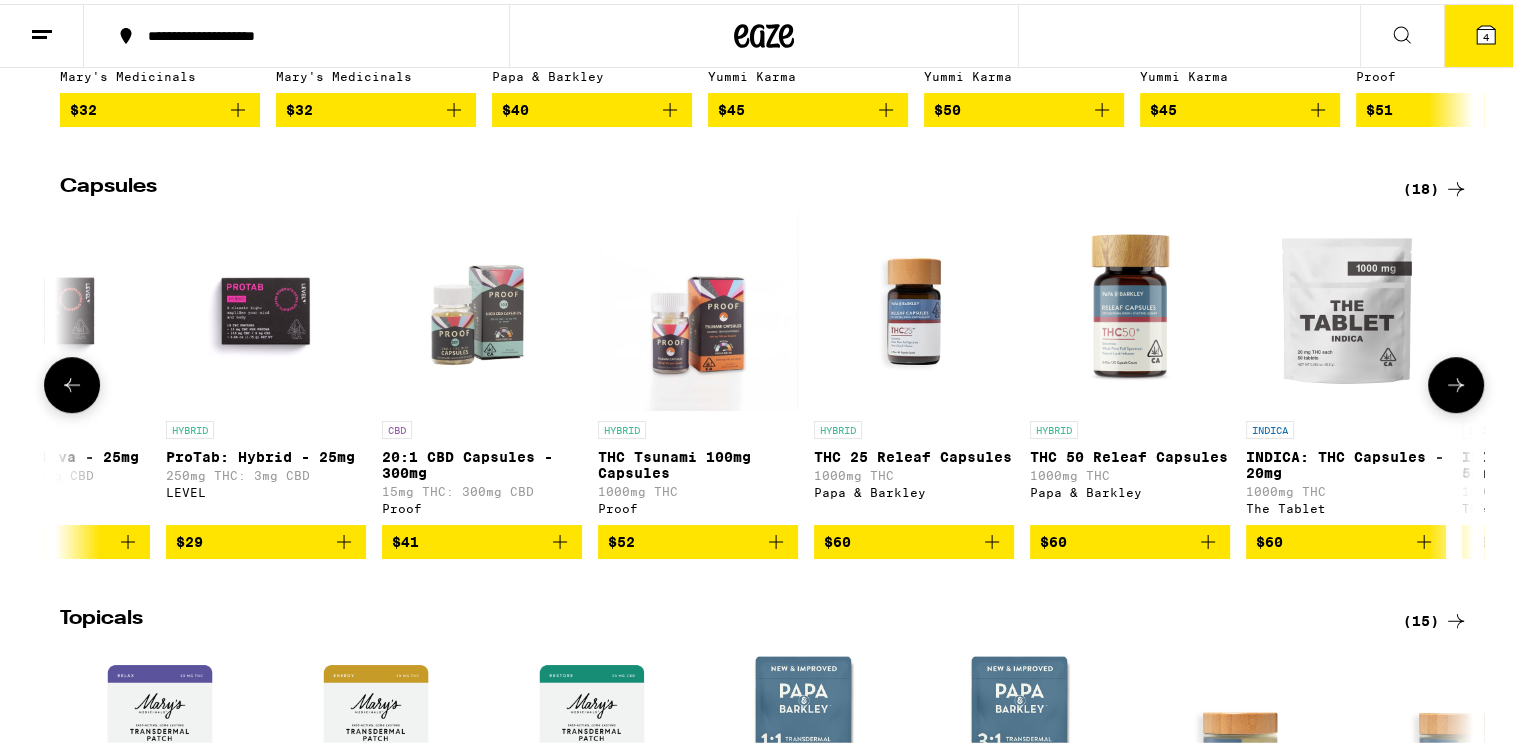 click 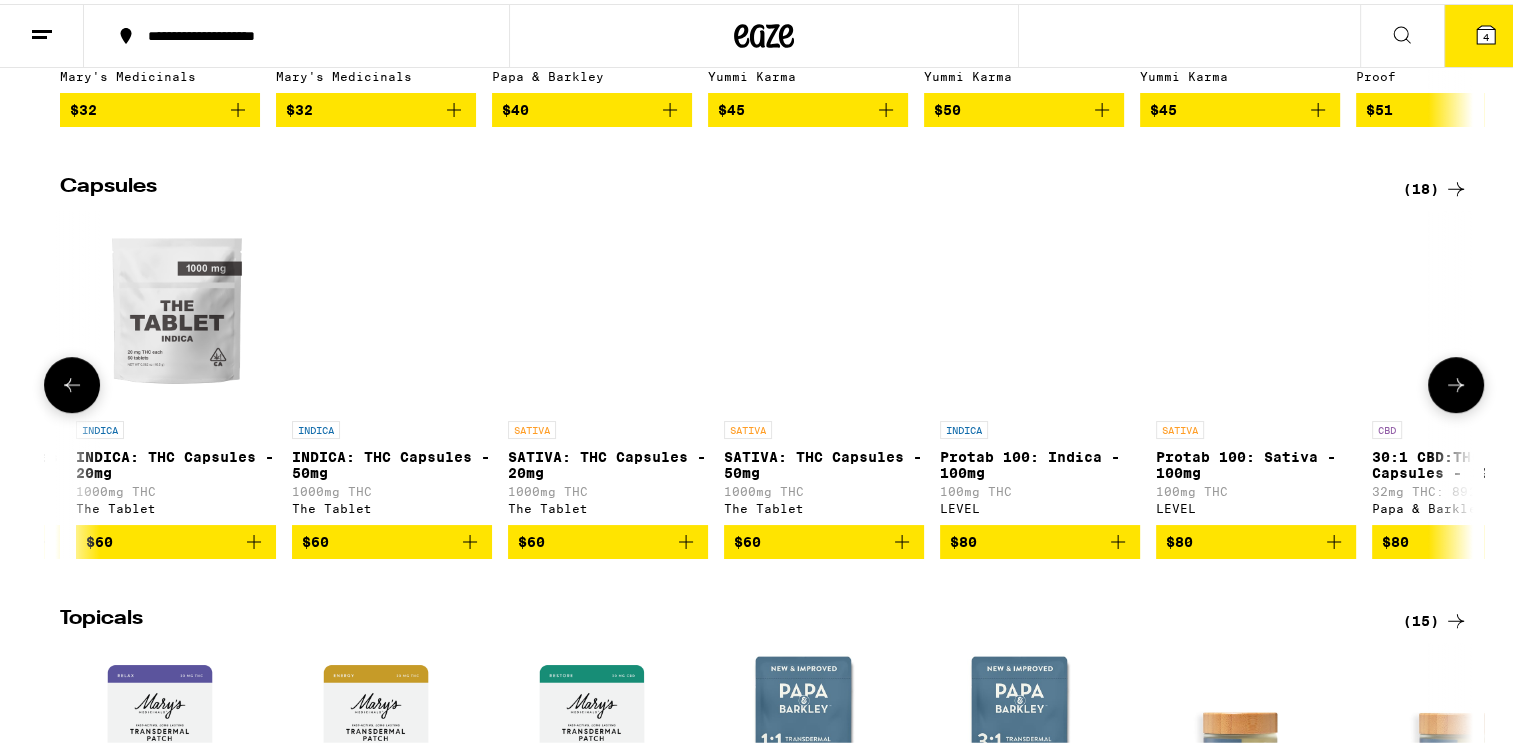 scroll, scrollTop: 0, scrollLeft: 2380, axis: horizontal 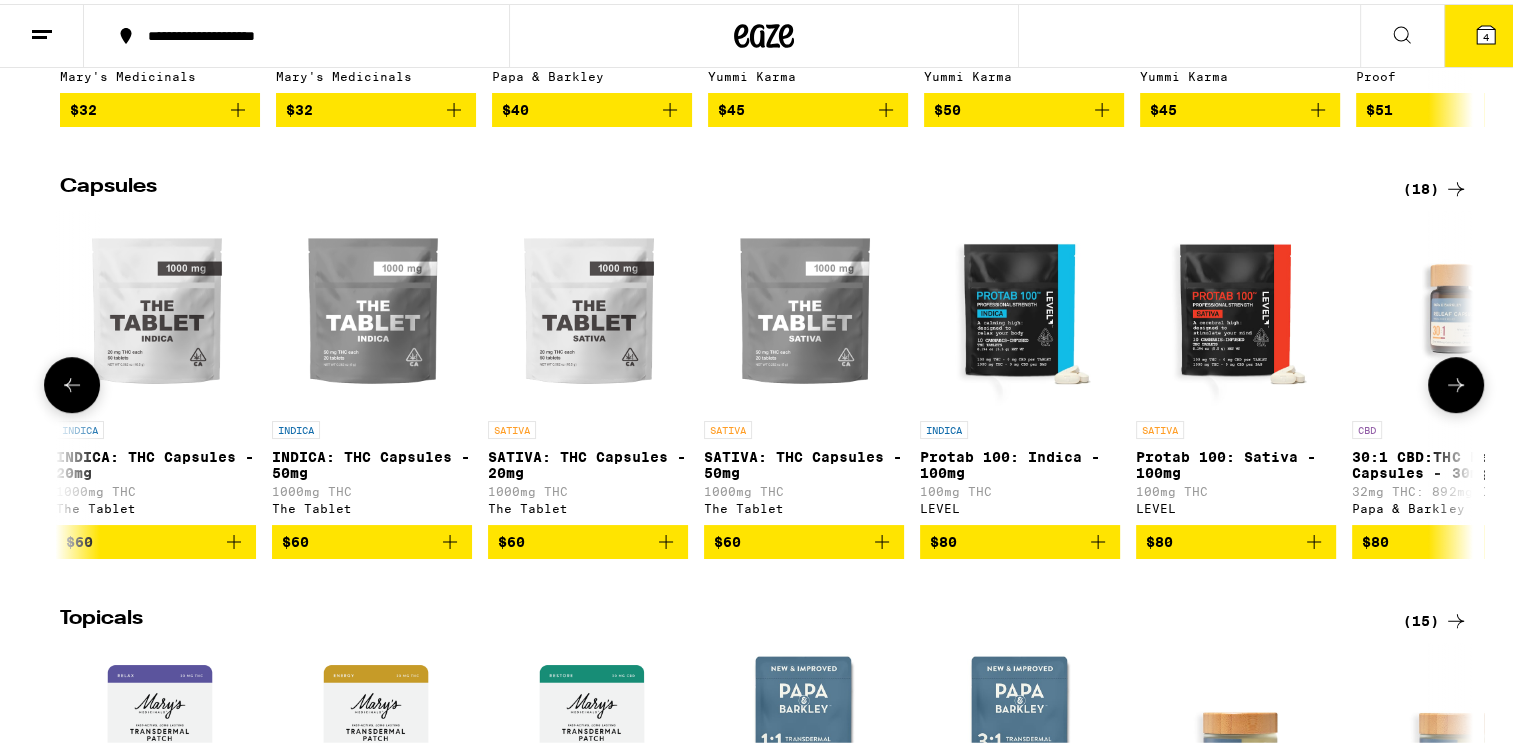 click 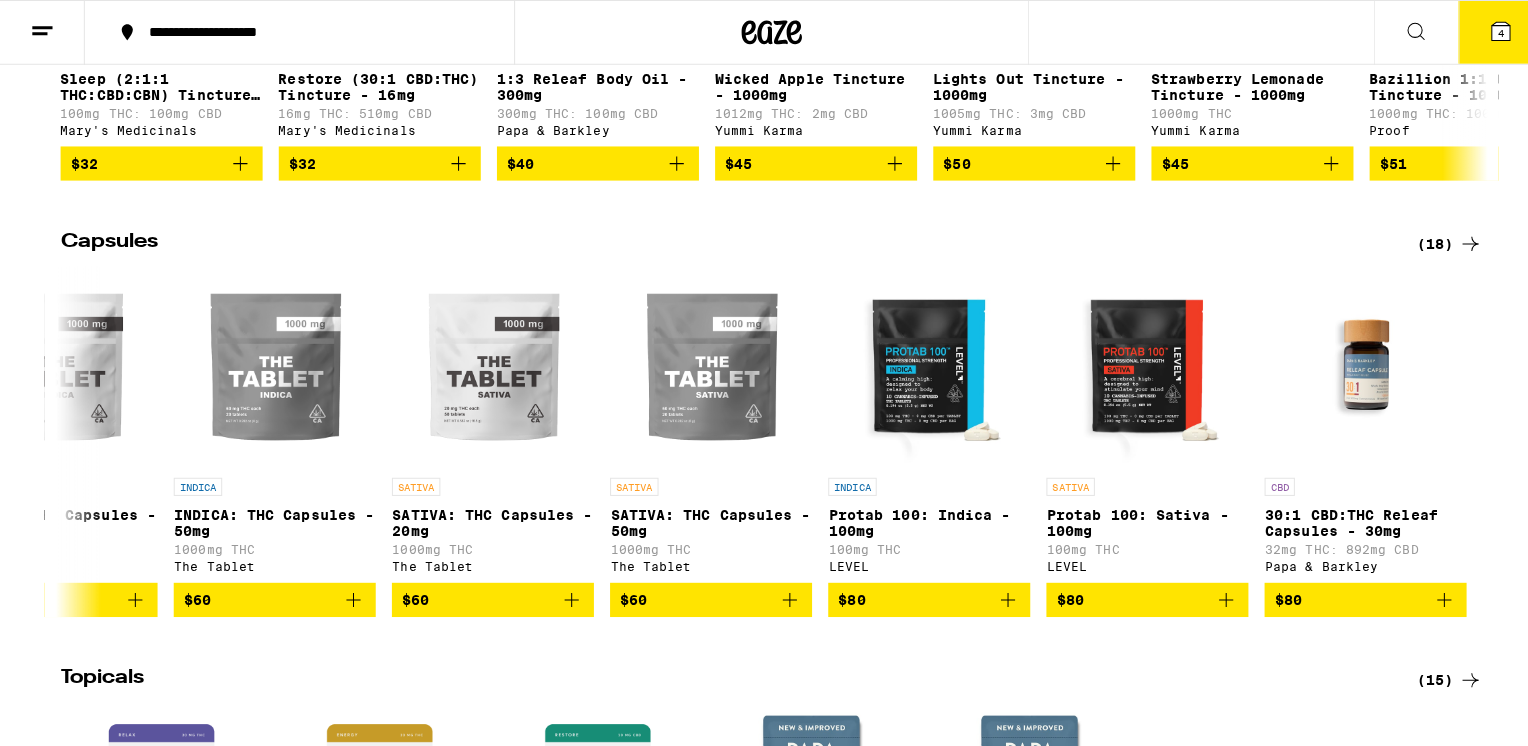 scroll, scrollTop: 900, scrollLeft: 0, axis: vertical 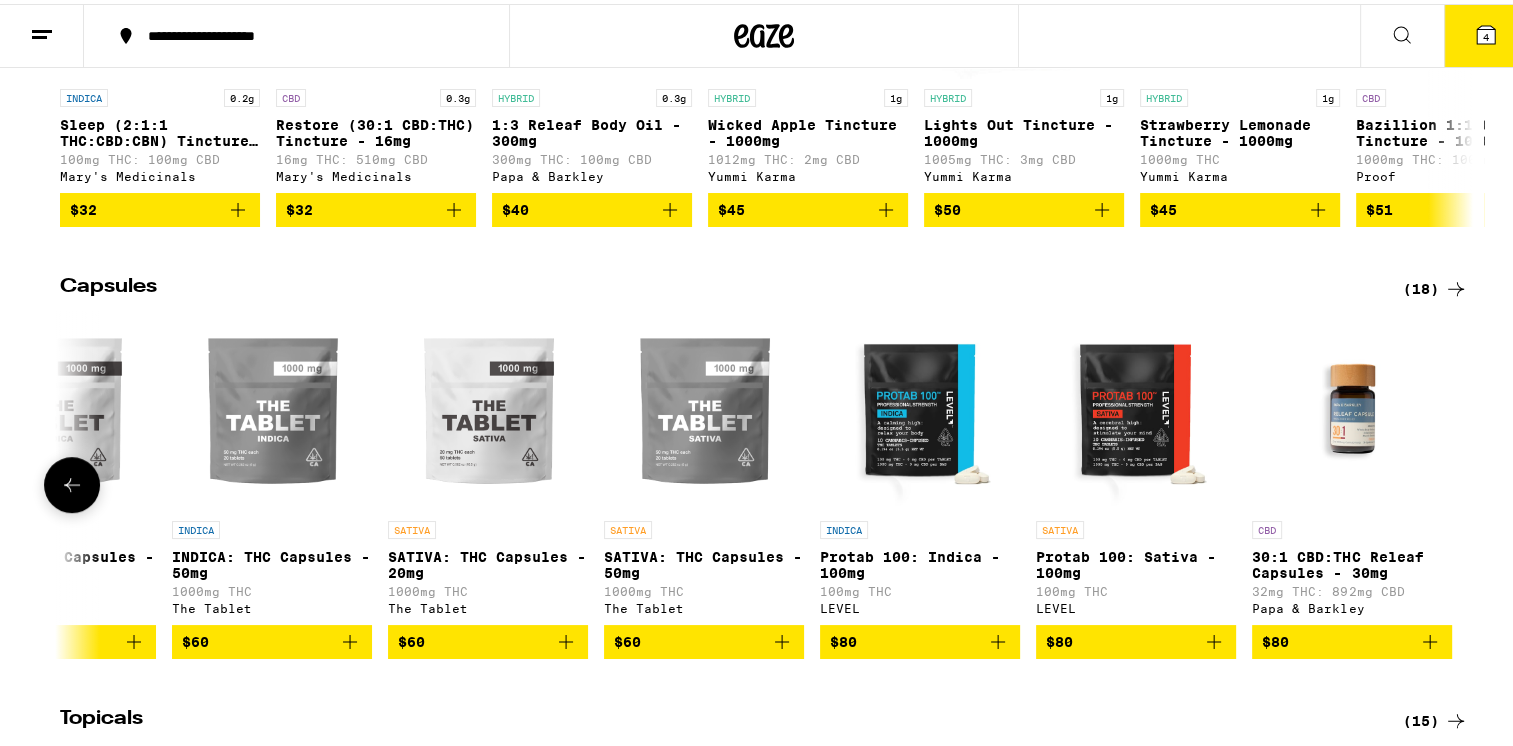 click on "Protab 100: Indica - 100mg" at bounding box center (920, 561) 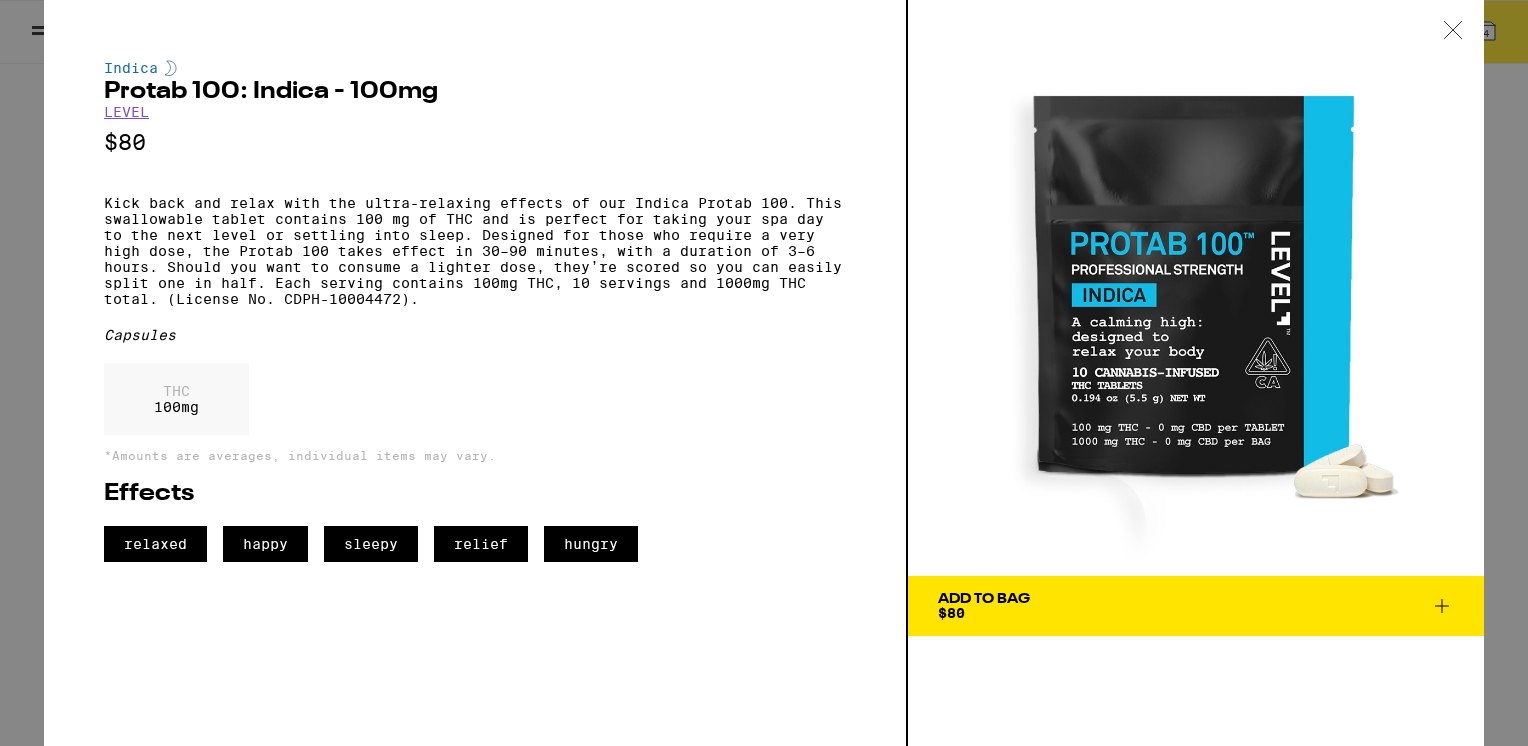 scroll, scrollTop: 0, scrollLeft: 0, axis: both 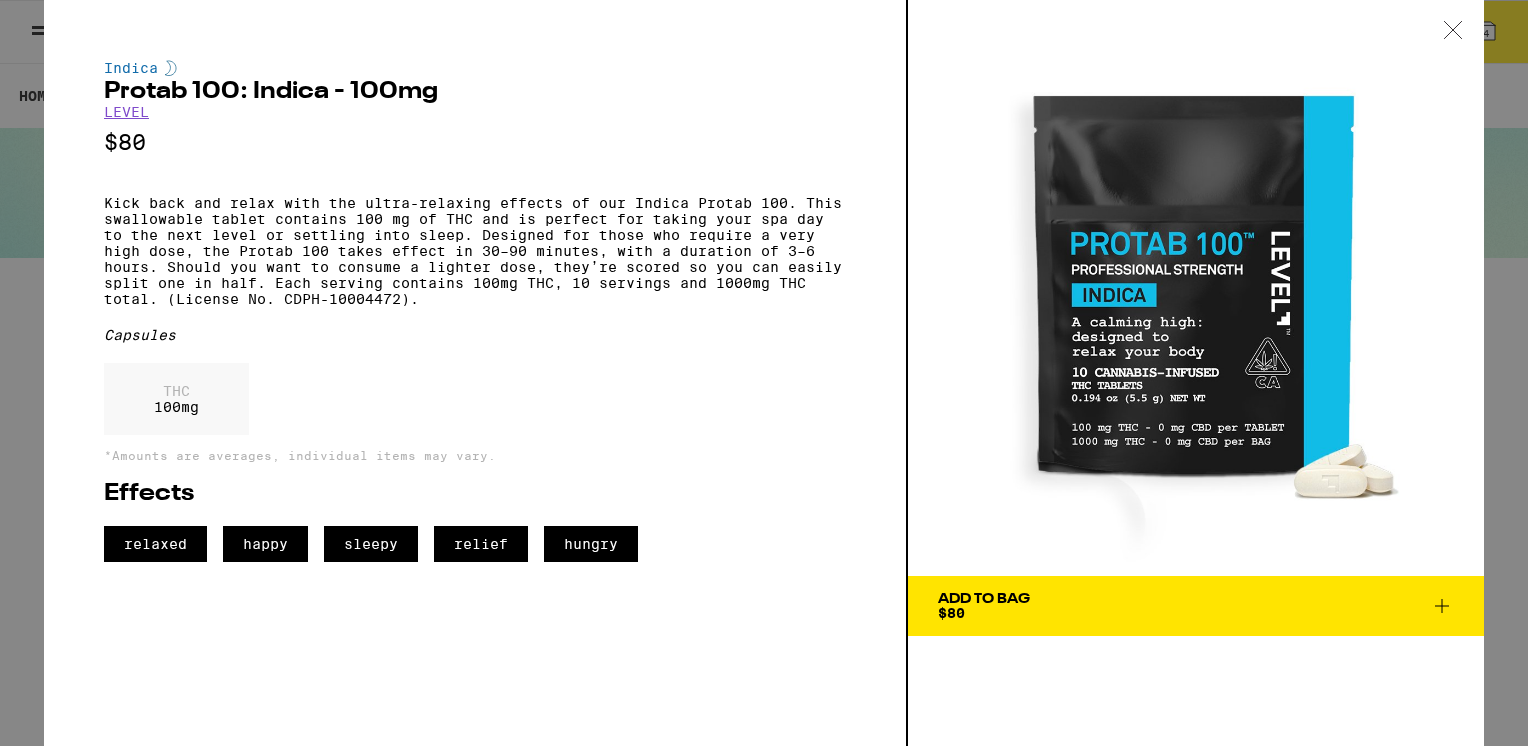 click on "Indica   Protab 100: Indica - 100mg LEVEL $80 Kick back and relax with the ultra-relaxing effects of our Indica Protab 100. This swallowable tablet contains 100 mg of THC and is perfect for taking your spa day to the next level or settling into sleep. Designed for those who require a very high dose, the Protab 100 takes effect in 30–90 minutes, with a duration of 3–6 hours. Should you want to consume a lighter dose, they’re scored so you can easily split one in half. Each serving contains 100mg THC, 10 servings and 1000mg THC total. (License No. CDPH-10004472). Capsules THC 100 mg *Amounts are averages, individual items may vary. Effects relaxed happy sleepy relief hungry Add To Bag $80" at bounding box center [764, 373] 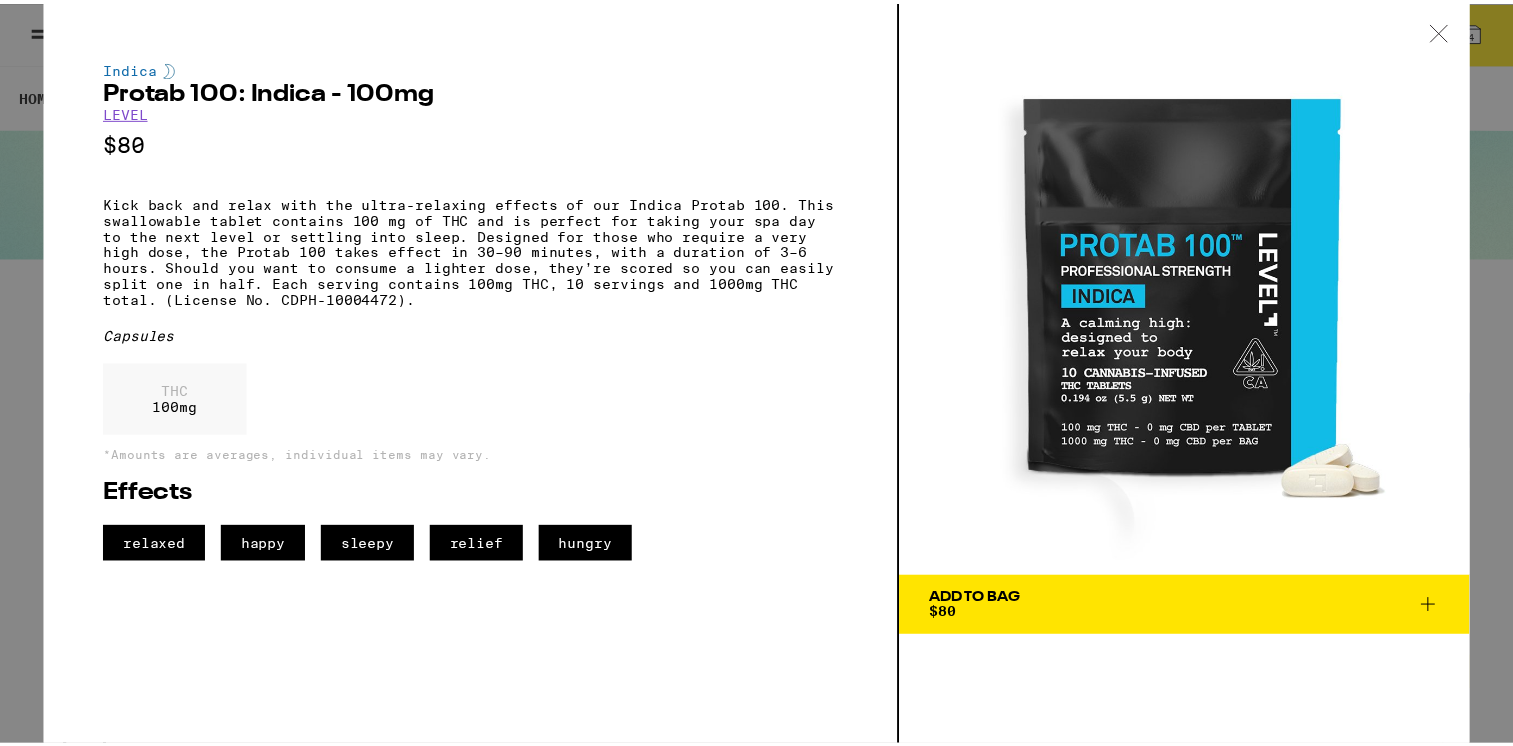 scroll, scrollTop: 0, scrollLeft: 0, axis: both 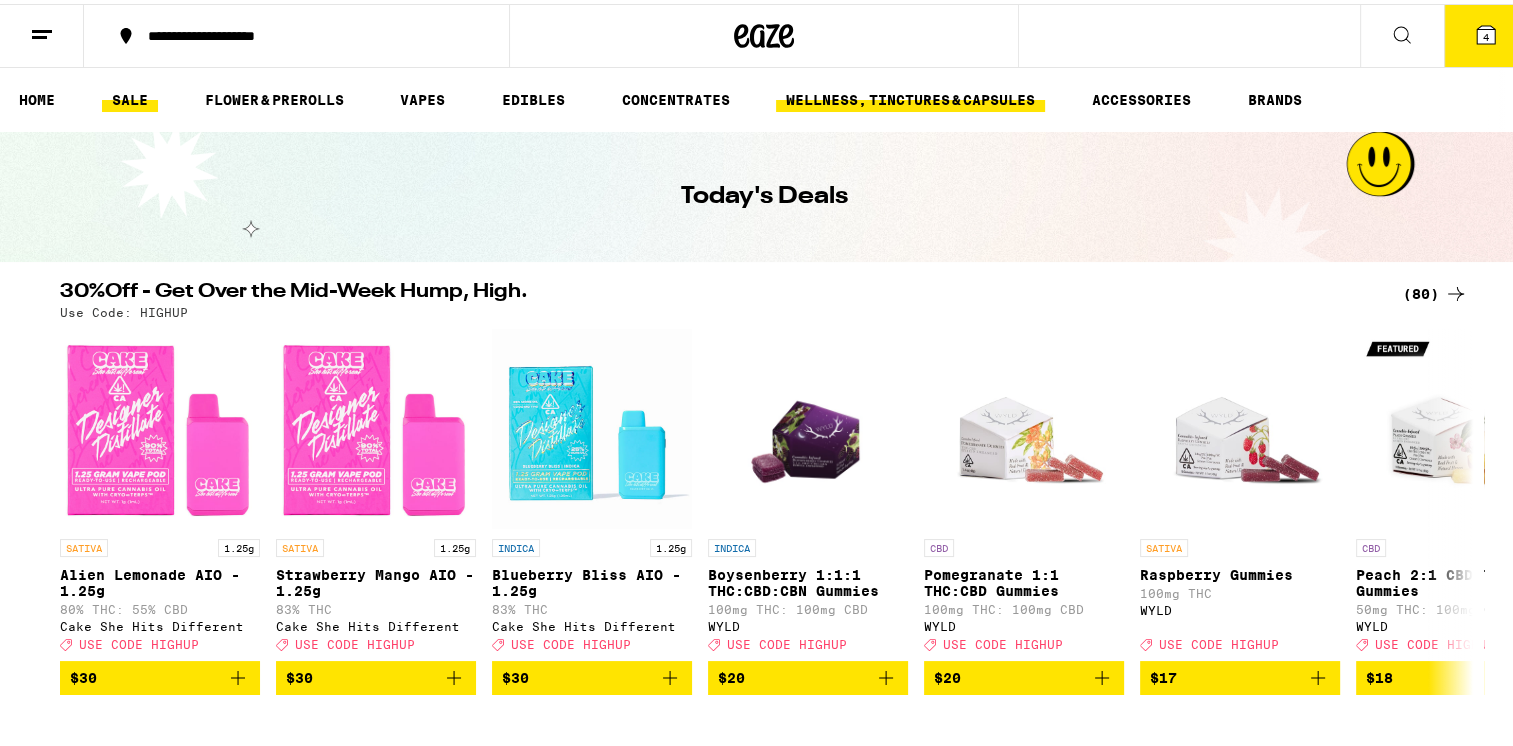 click on "WELLNESS, TINCTURES & CAPSULES" at bounding box center [910, 96] 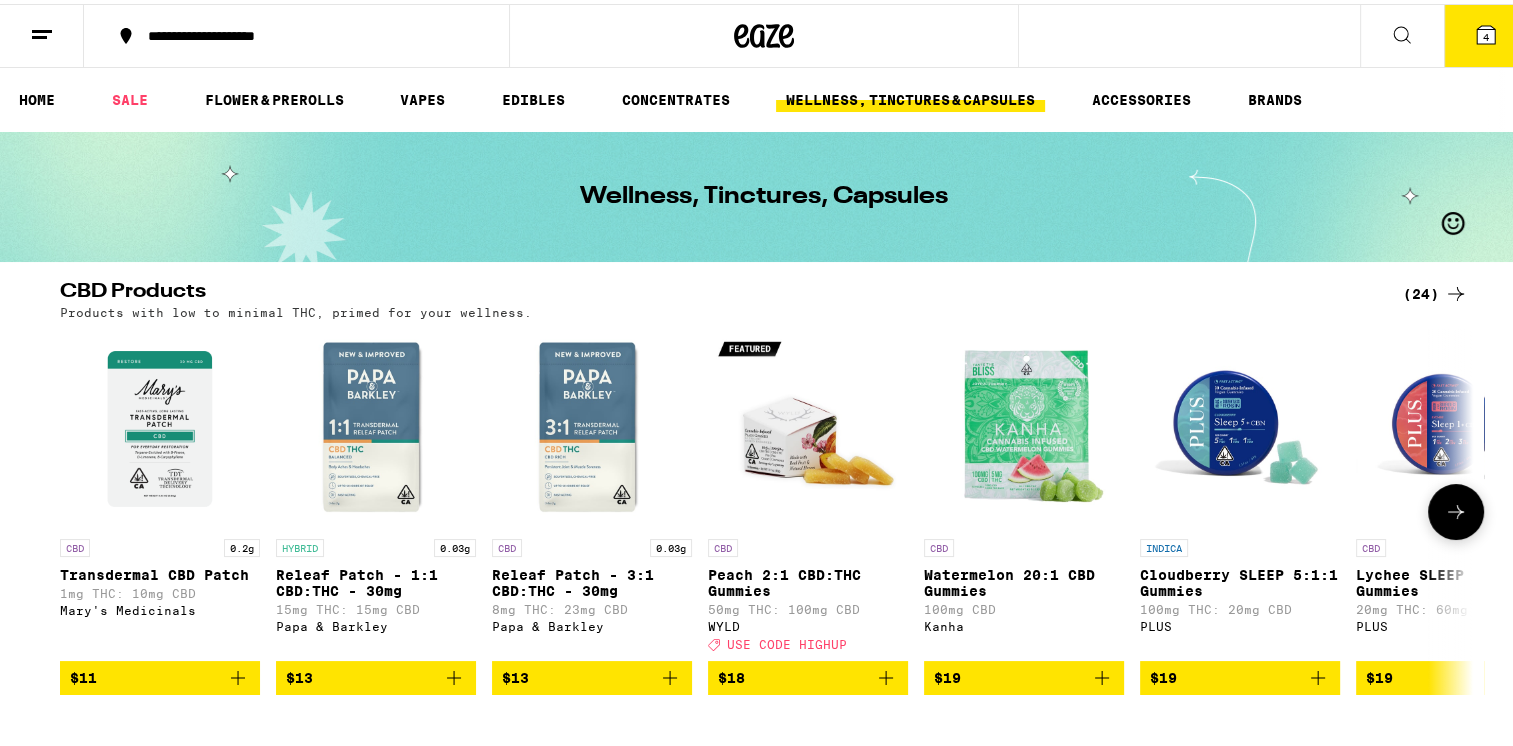 scroll, scrollTop: 198, scrollLeft: 0, axis: vertical 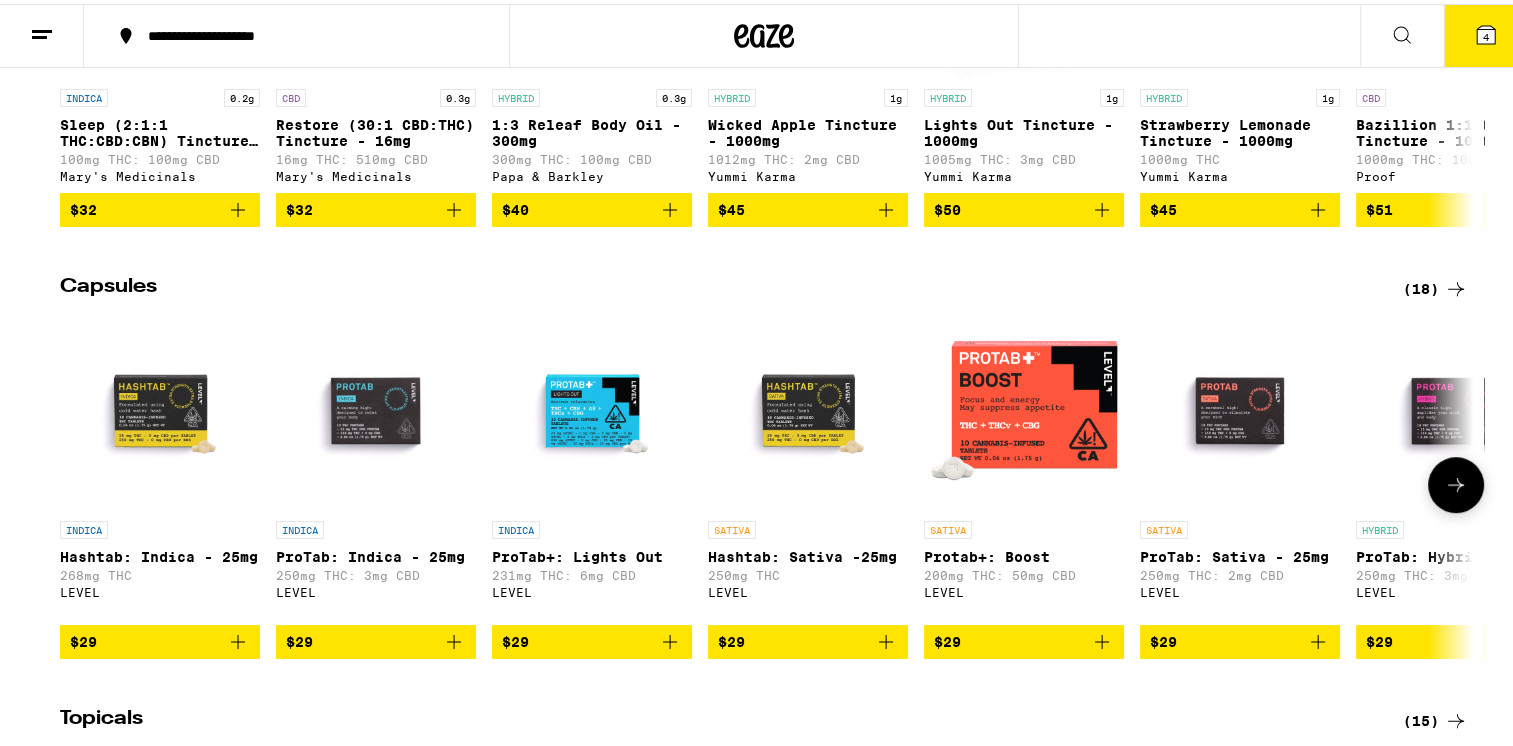 click on "INDICA Hashtab: Indica - 25mg 268mg THC LEVEL" at bounding box center (160, 564) 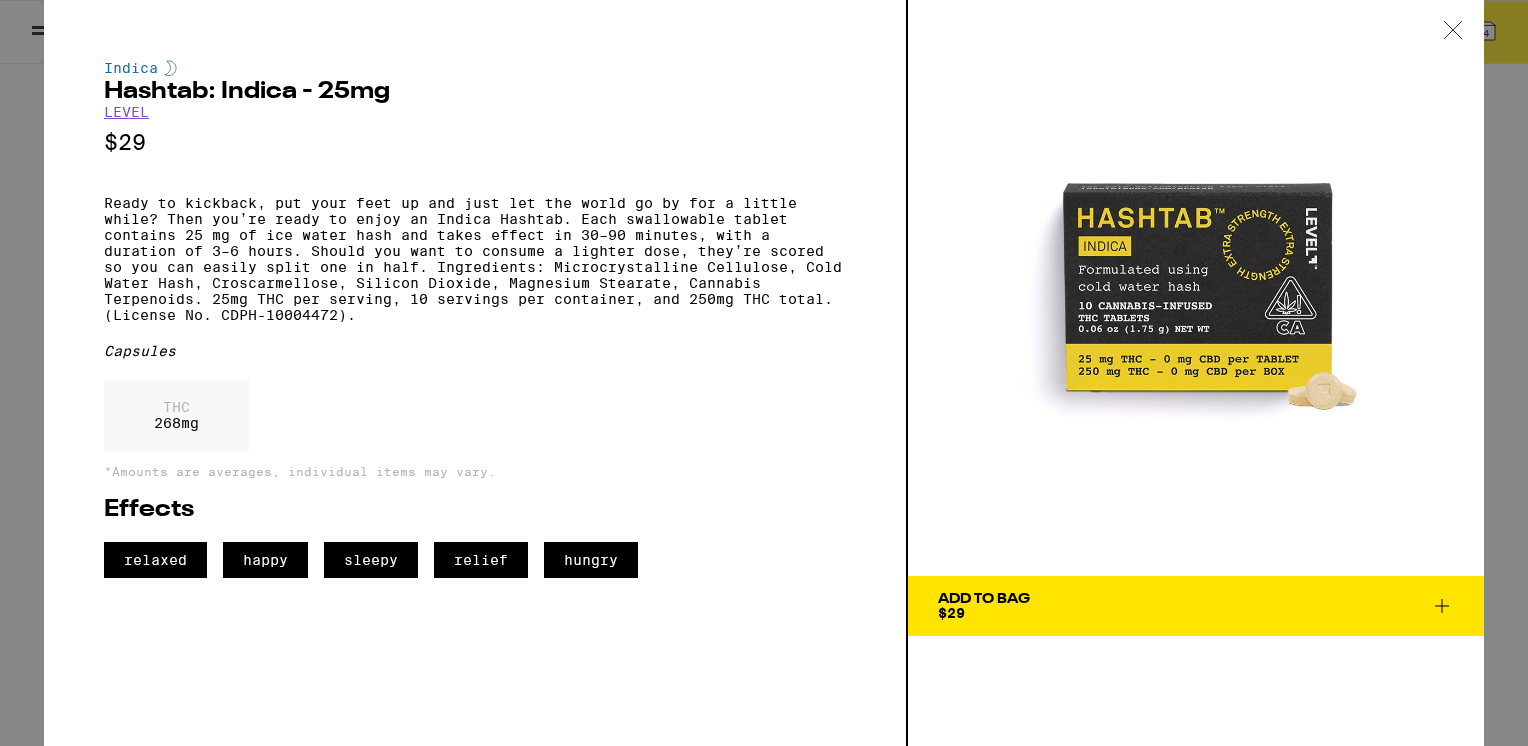click 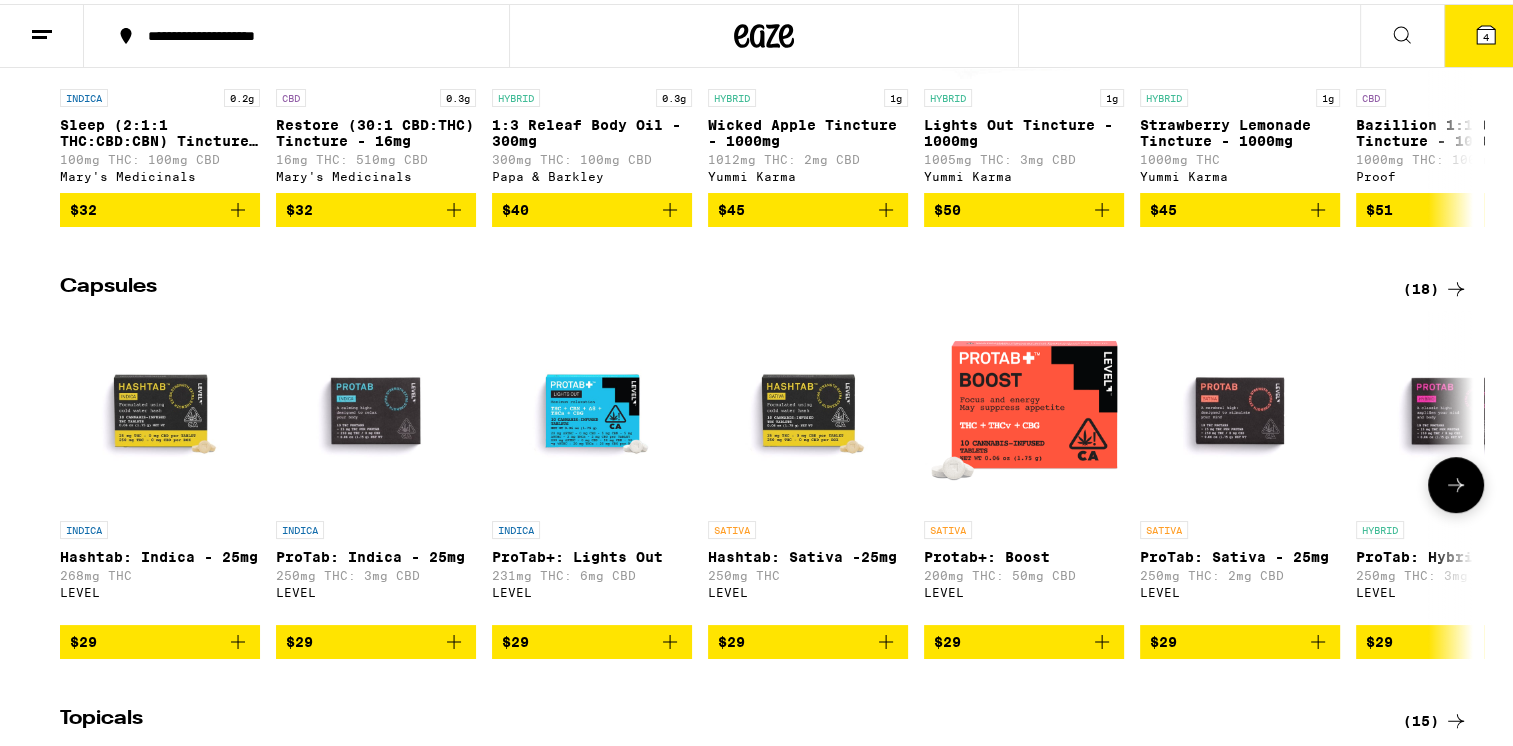 click at bounding box center [808, 407] 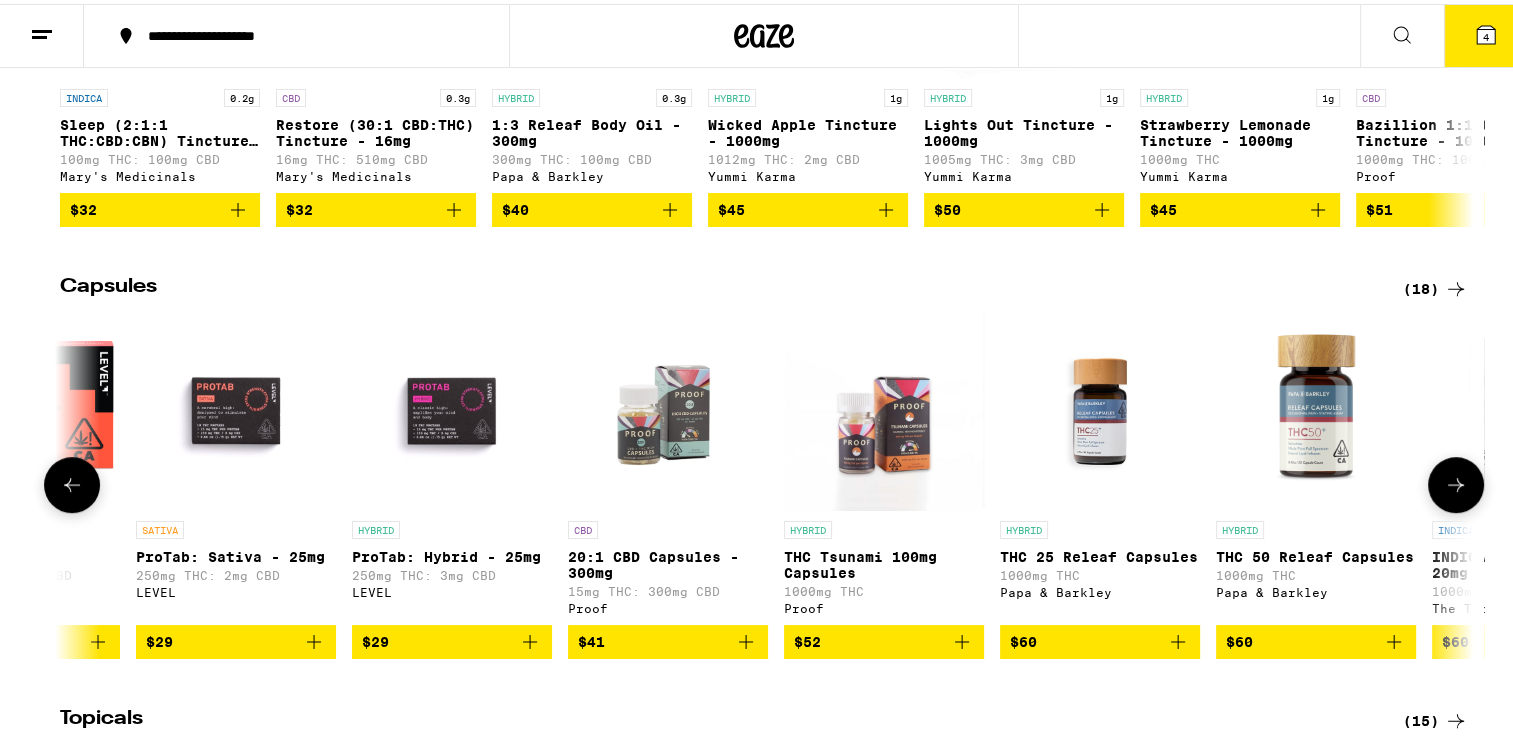 scroll, scrollTop: 0, scrollLeft: 1190, axis: horizontal 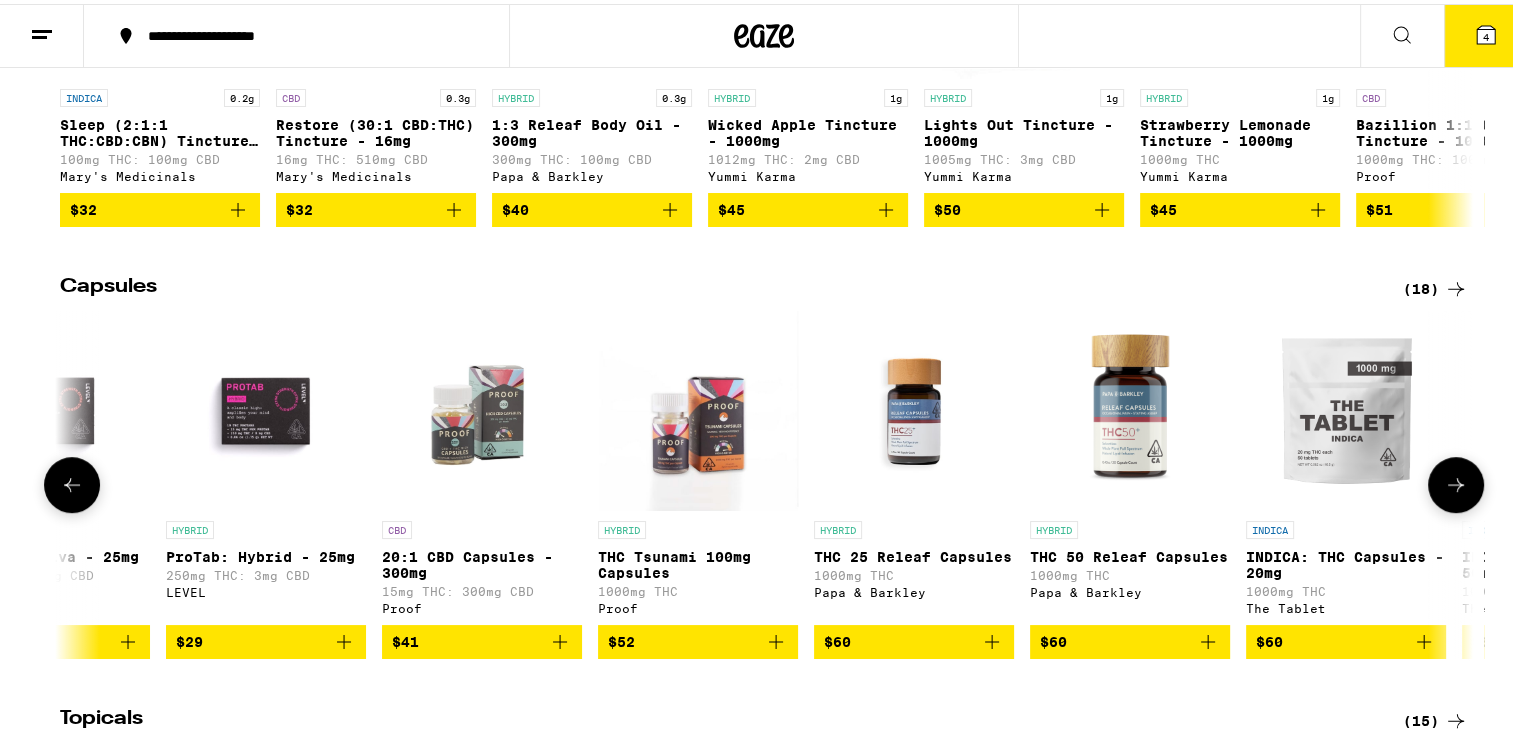 click on "250mg THC: 3mg CBD" at bounding box center [266, 571] 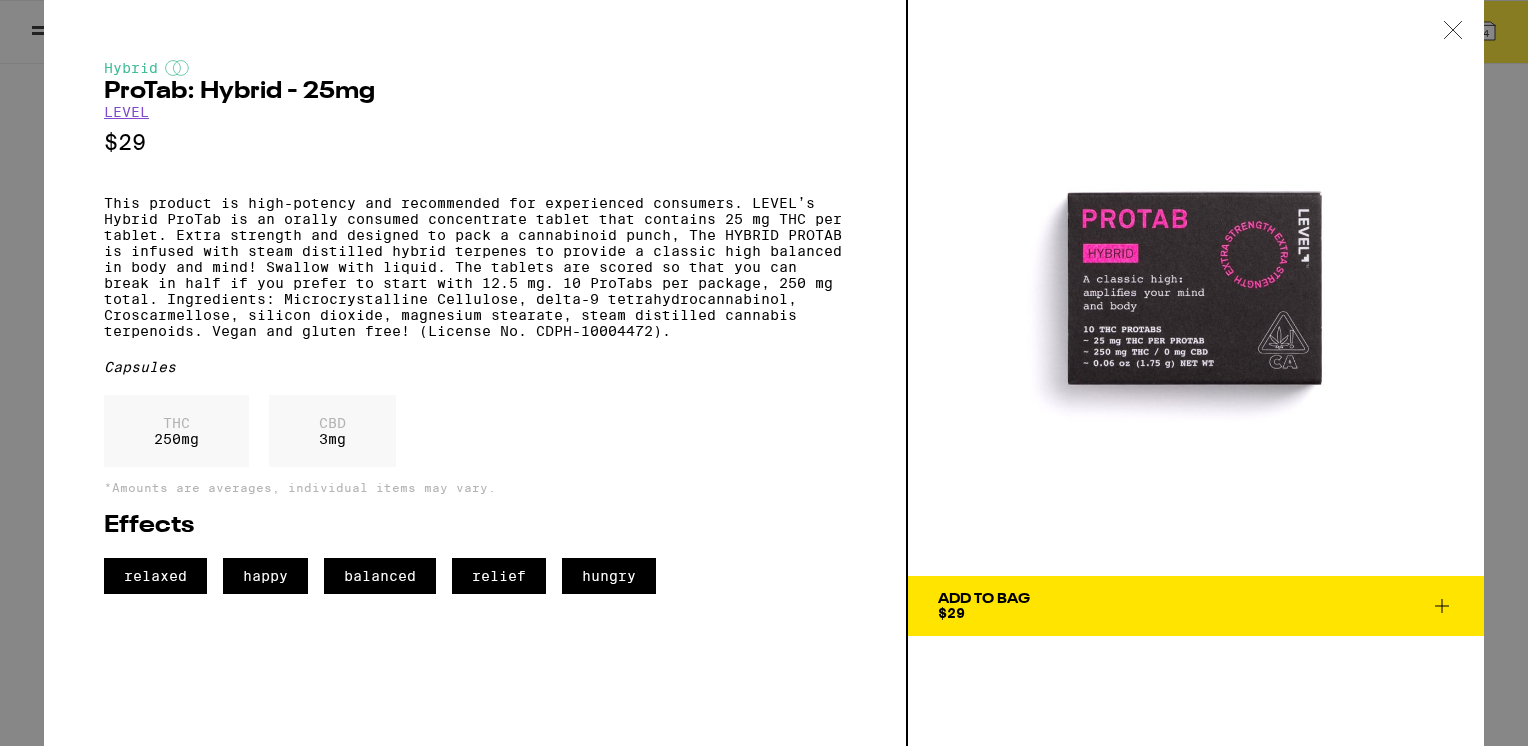click 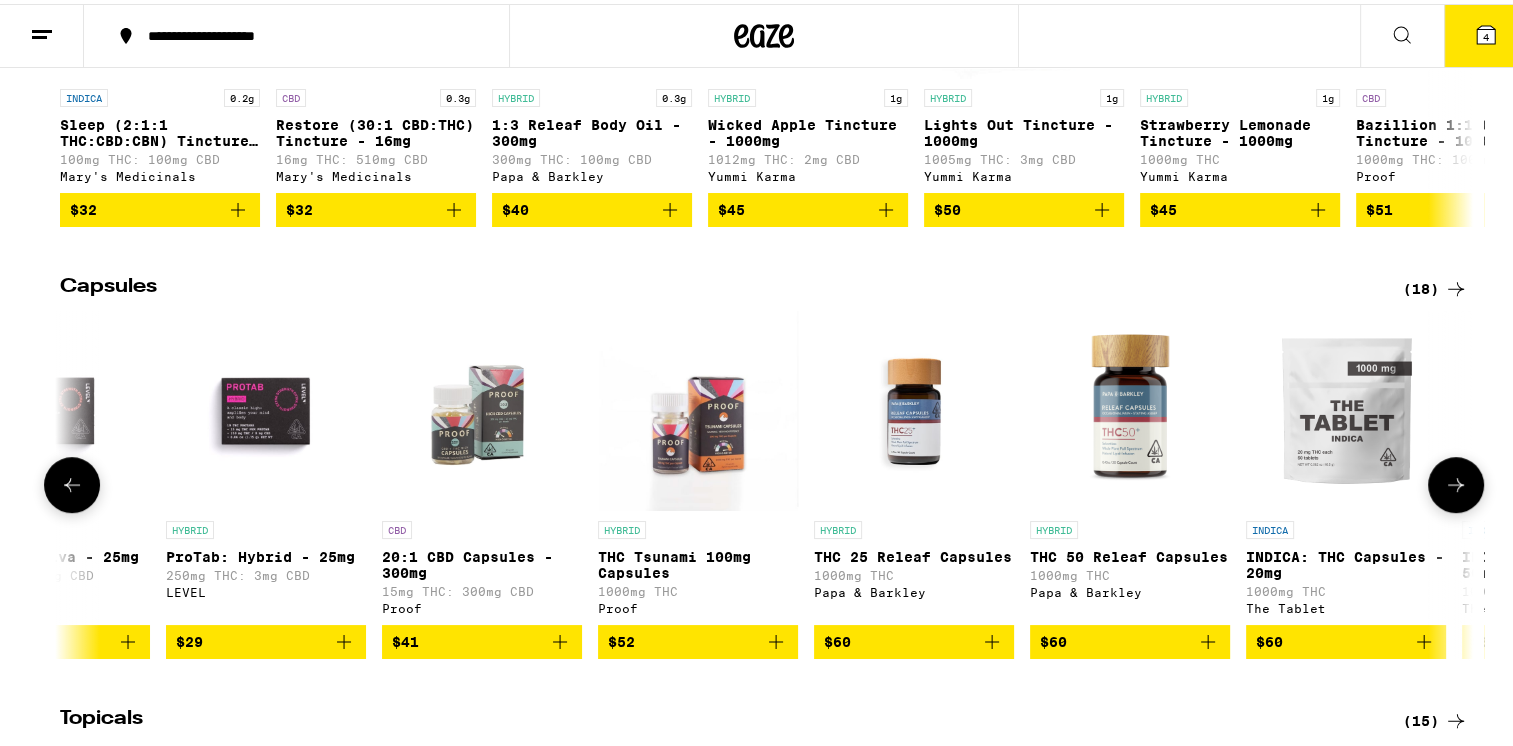 click 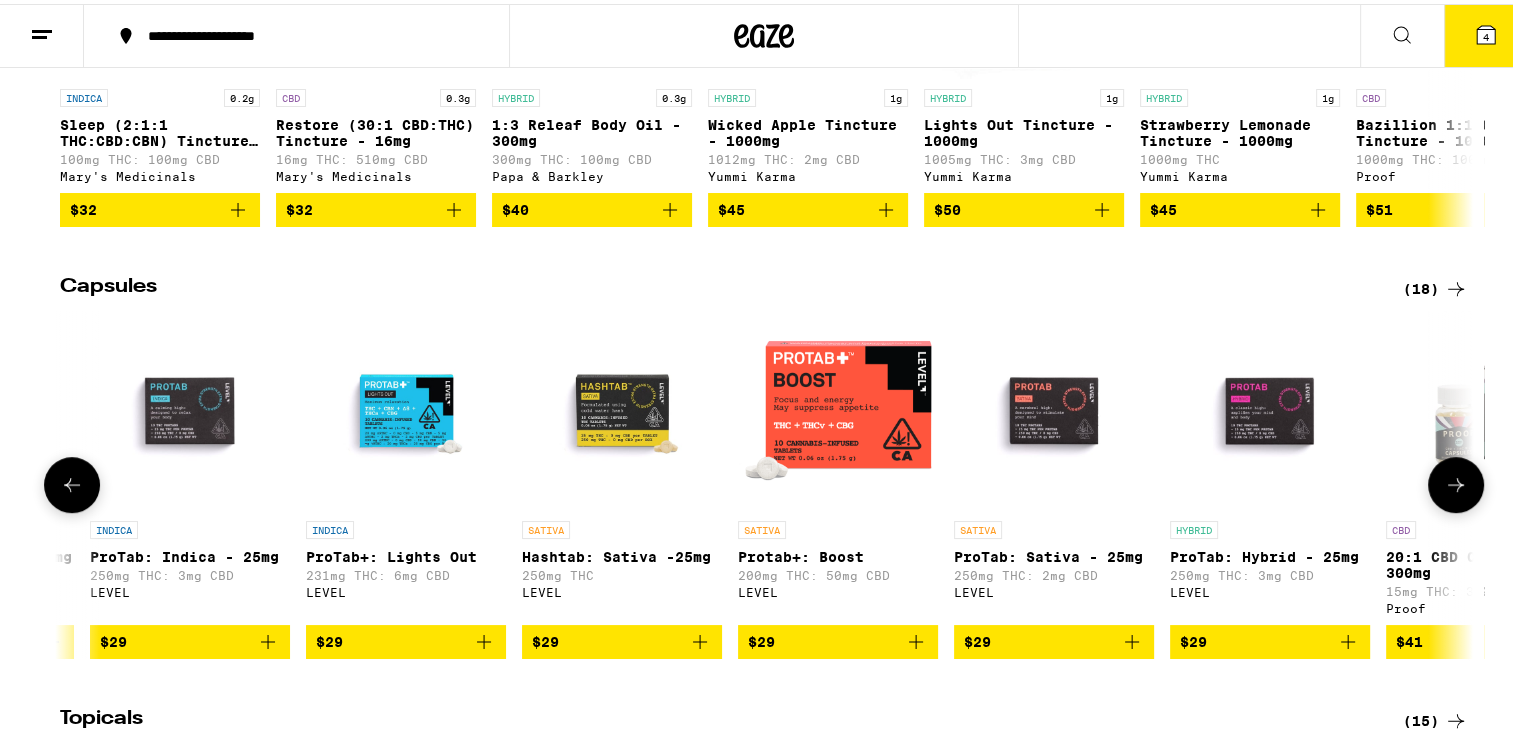 scroll, scrollTop: 0, scrollLeft: 0, axis: both 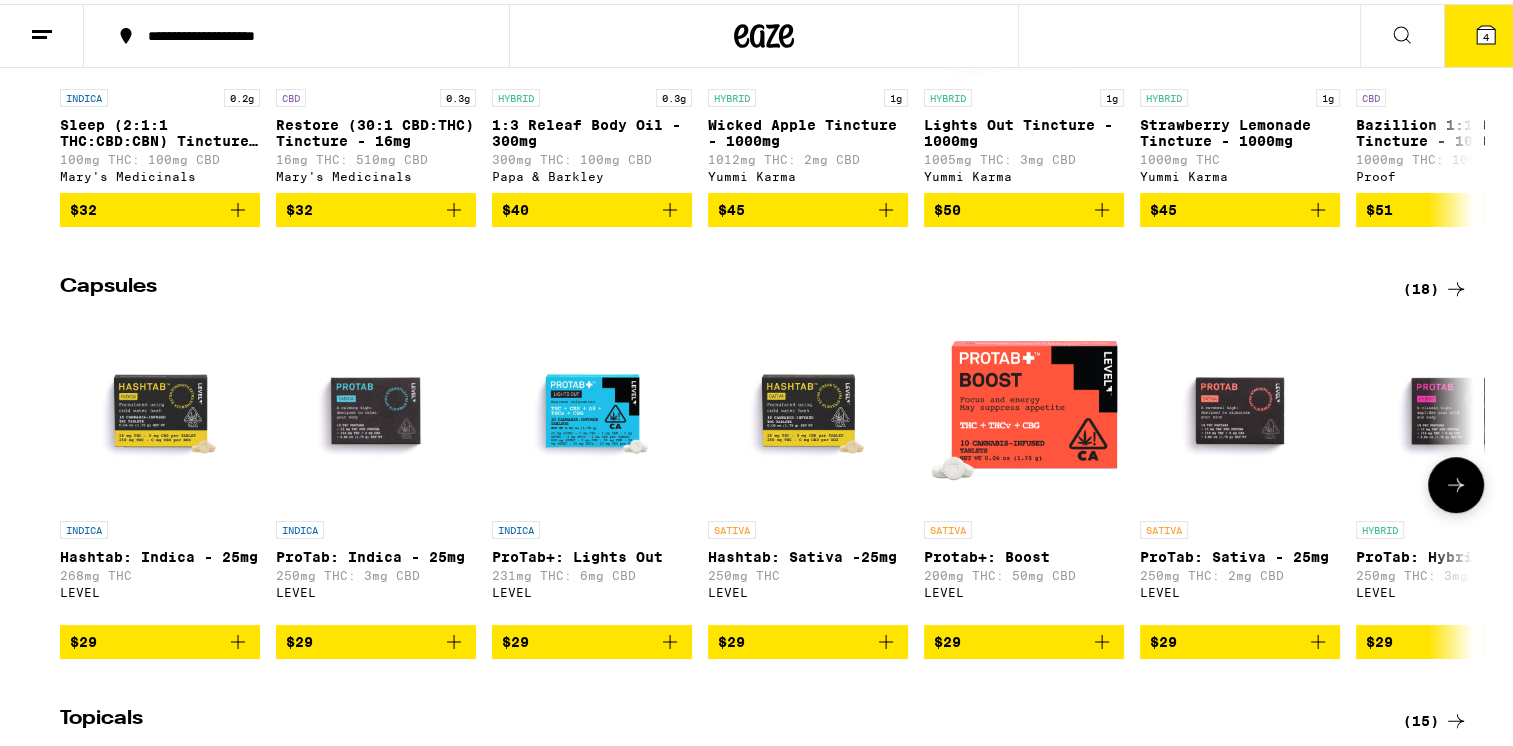 click at bounding box center [808, 407] 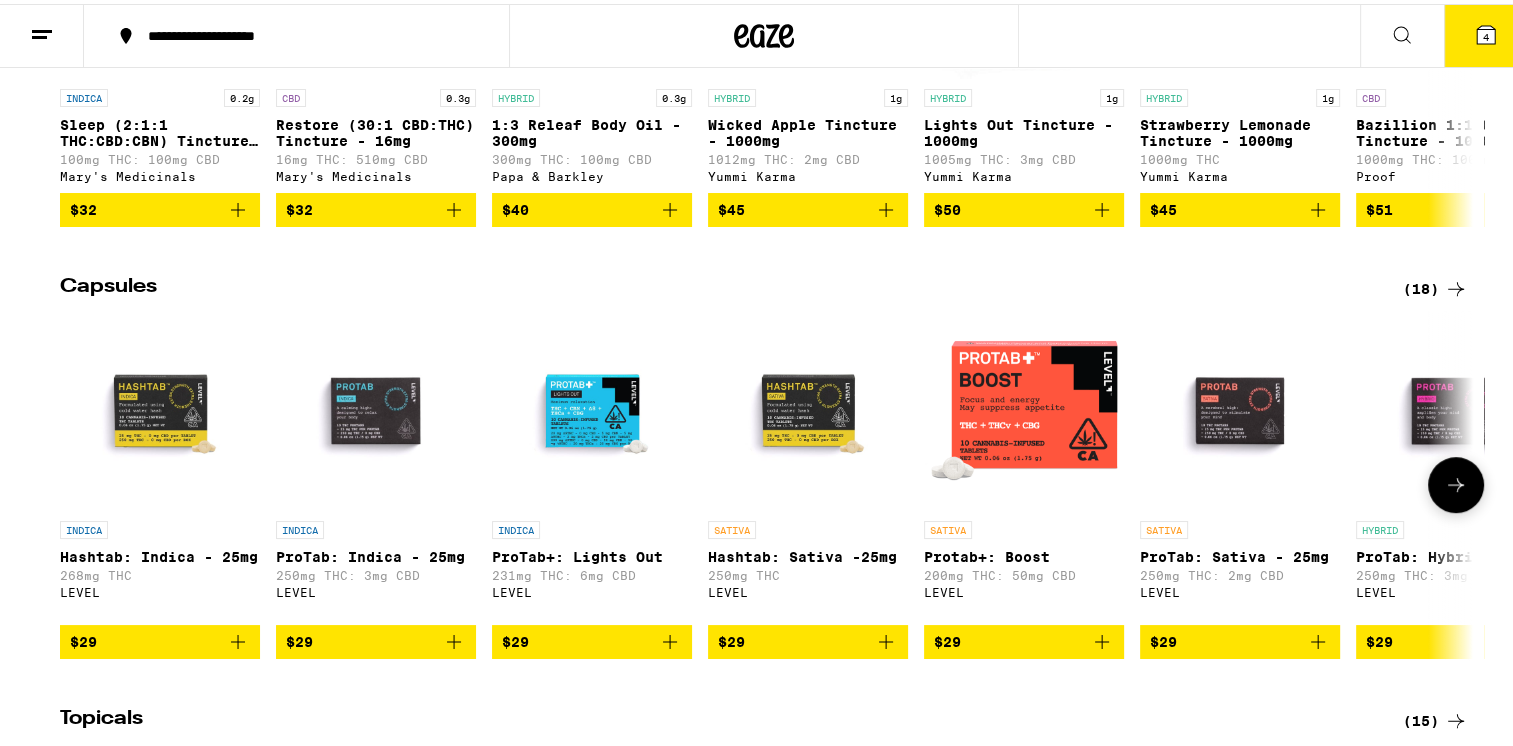 click at bounding box center (592, 407) 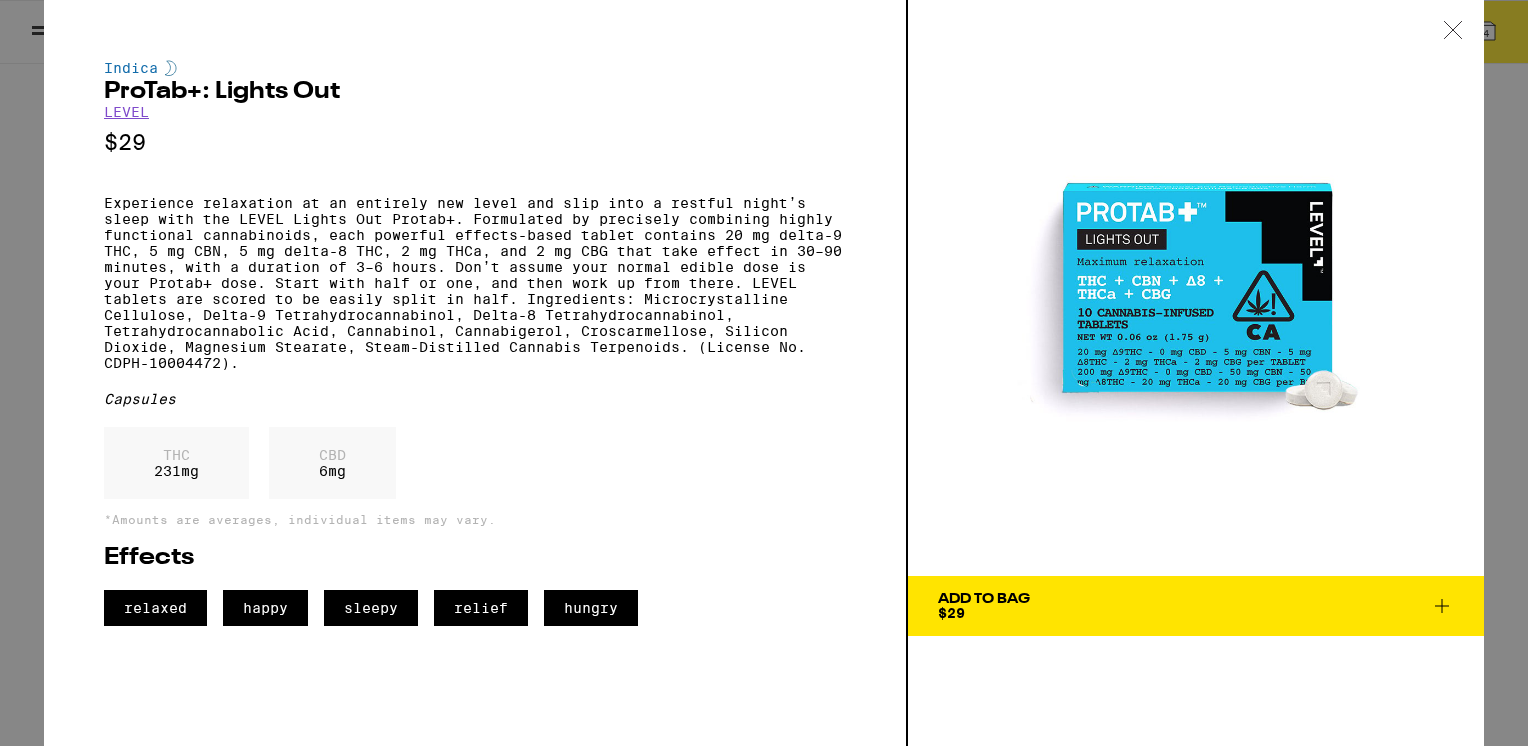click on "Add To Bag $29" at bounding box center (984, 606) 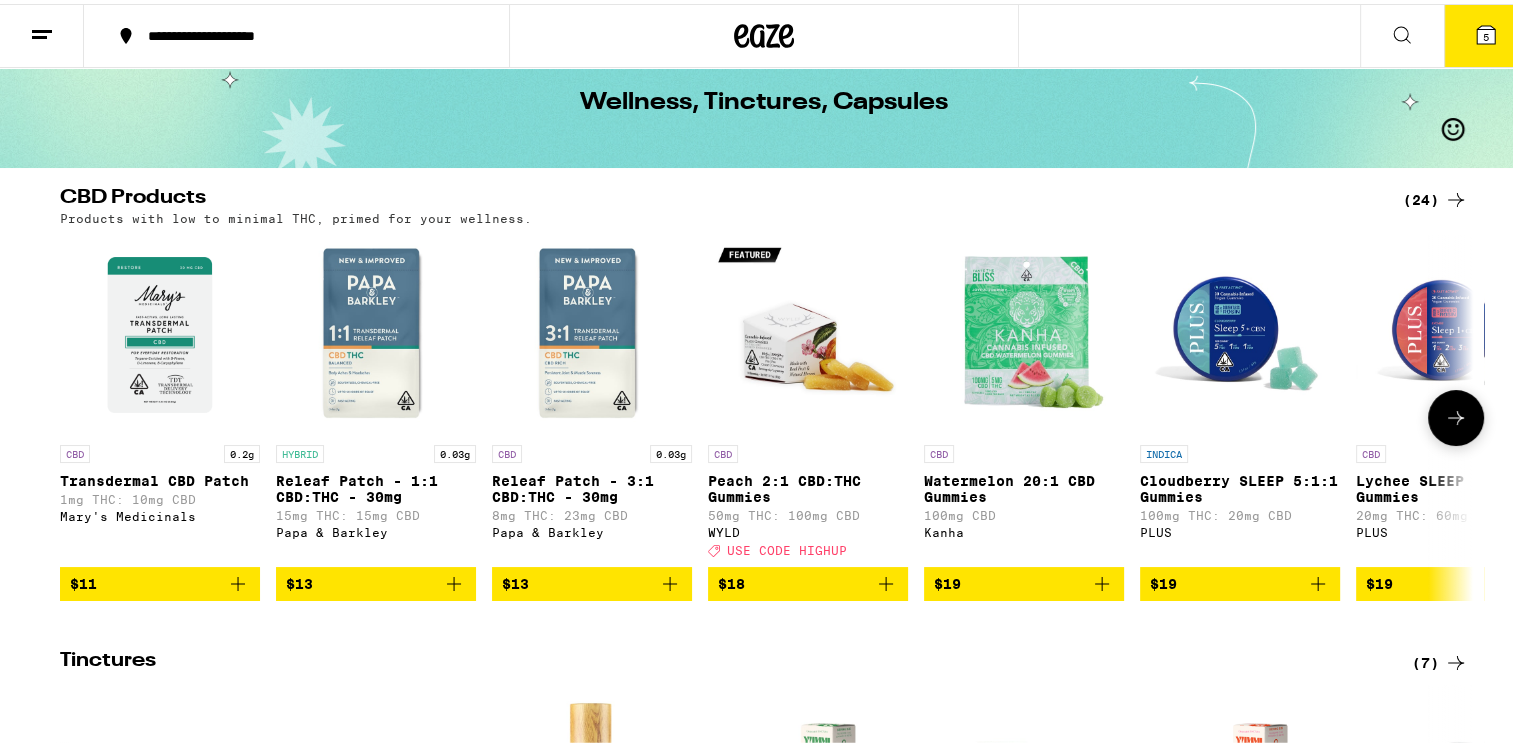 scroll, scrollTop: 0, scrollLeft: 0, axis: both 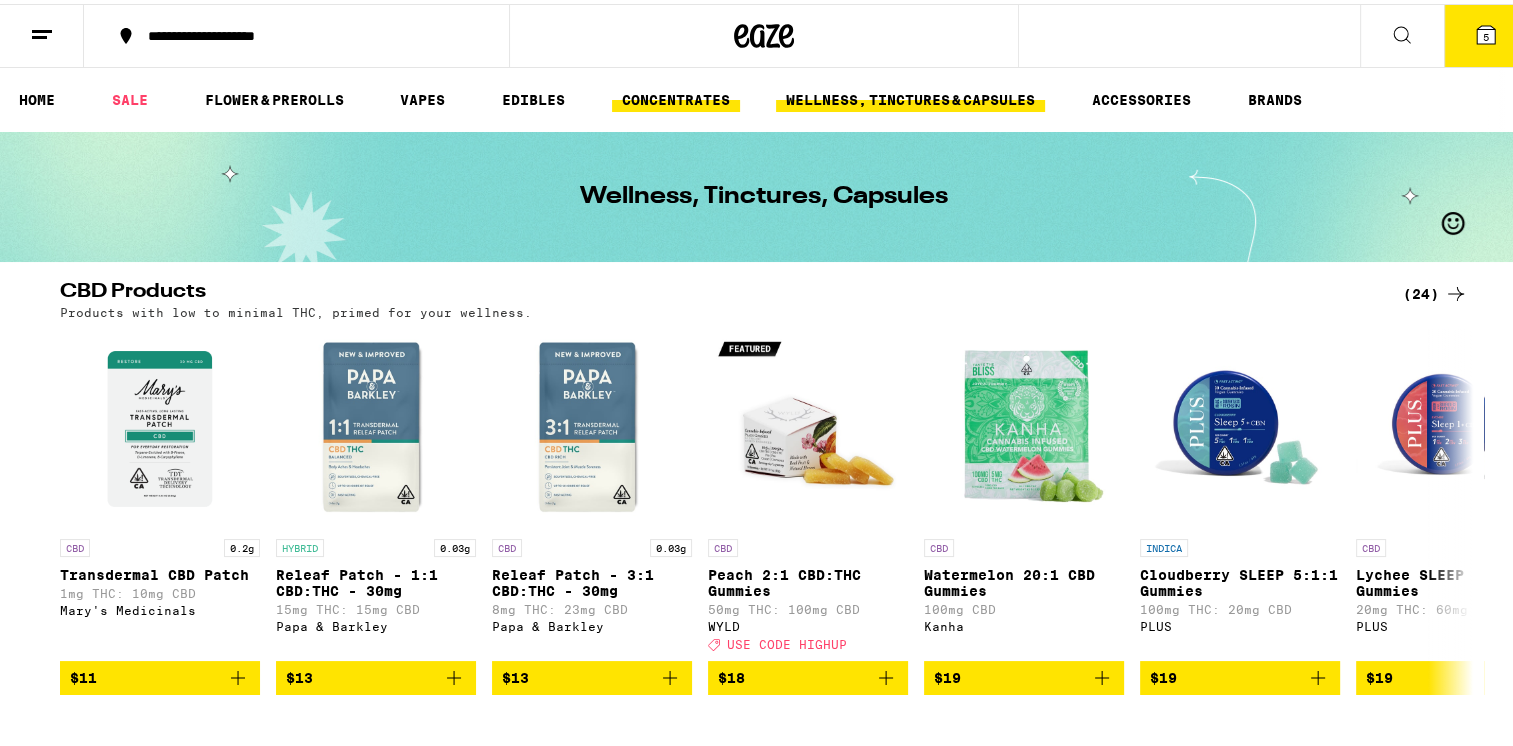 click on "CONCENTRATES" at bounding box center (676, 96) 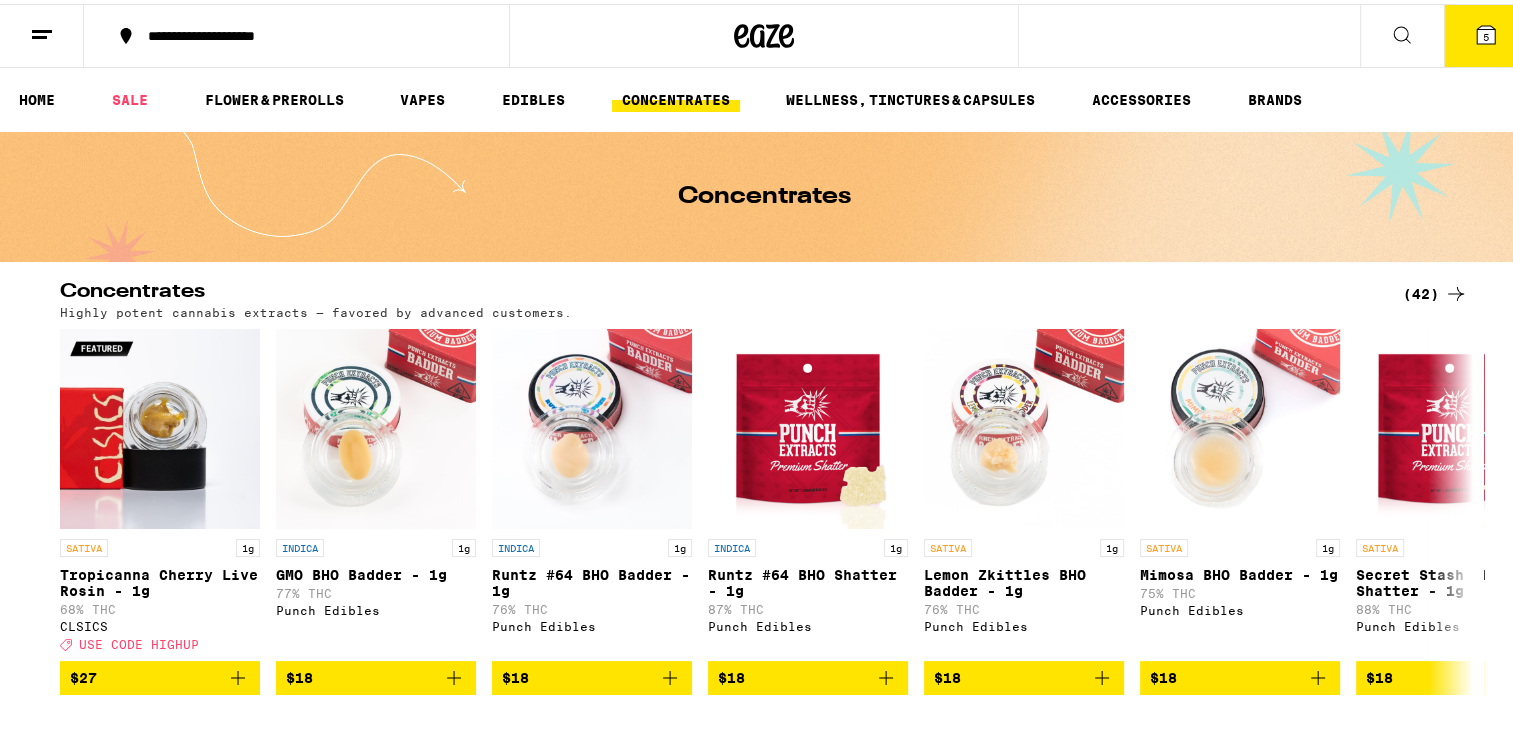 scroll, scrollTop: 0, scrollLeft: 0, axis: both 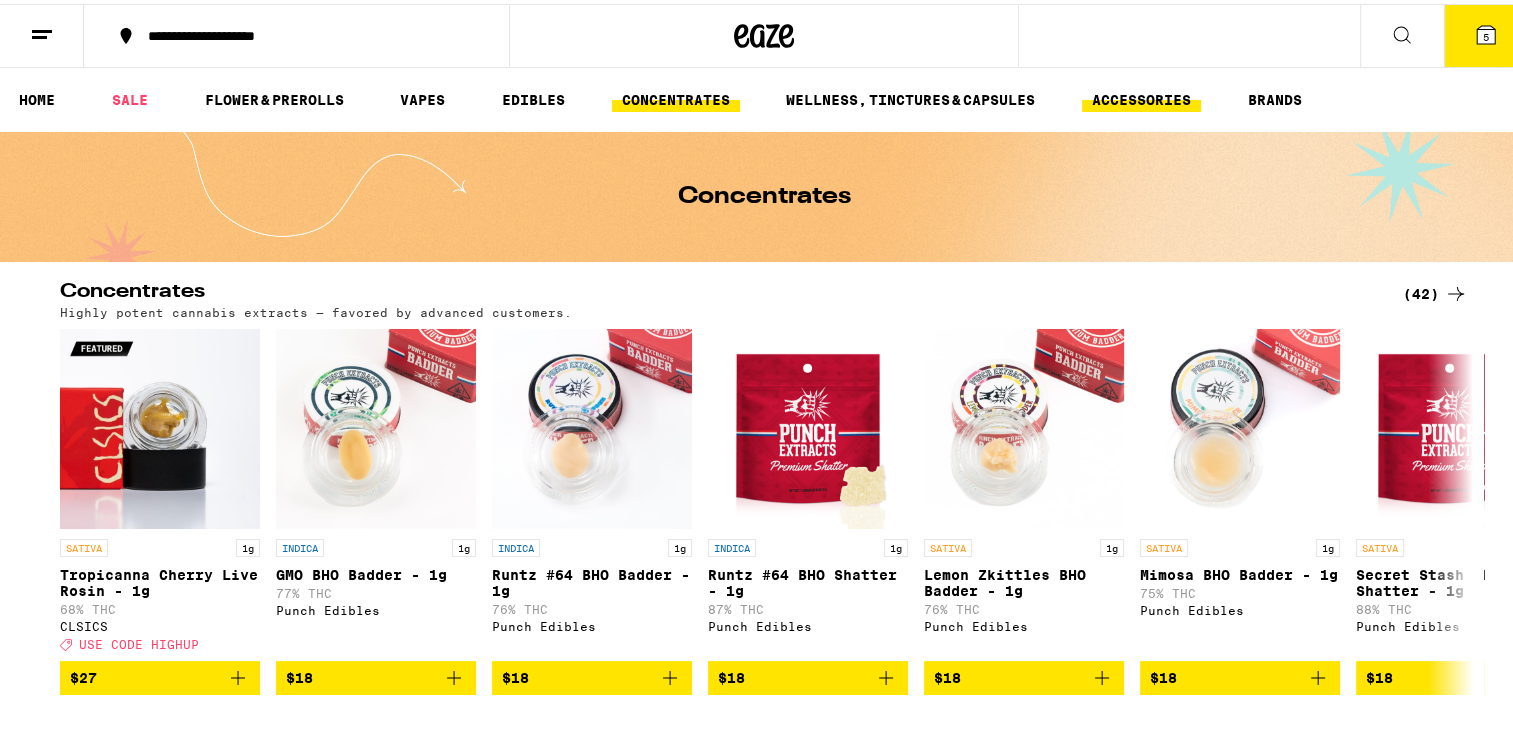 click on "ACCESSORIES" at bounding box center (1141, 96) 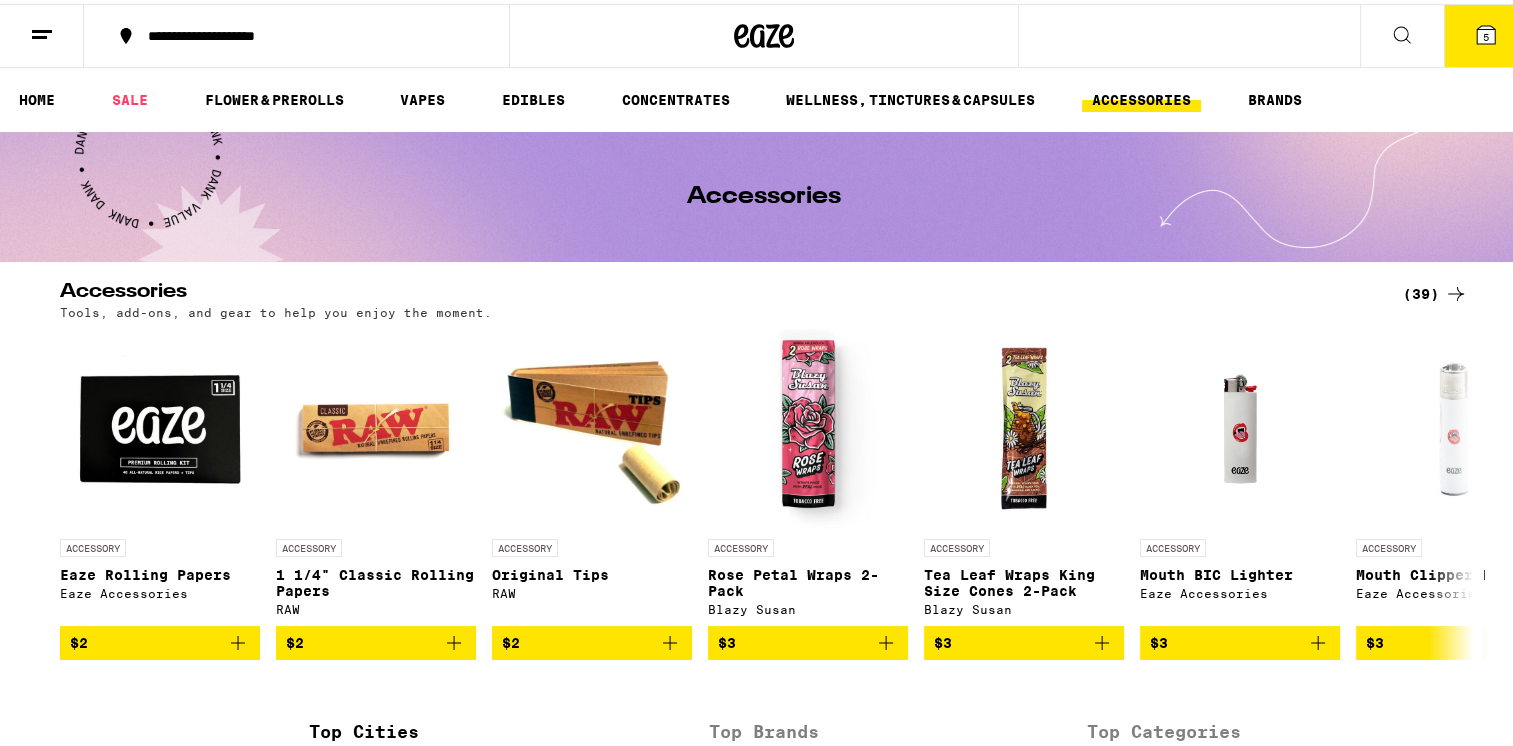 scroll, scrollTop: 0, scrollLeft: 0, axis: both 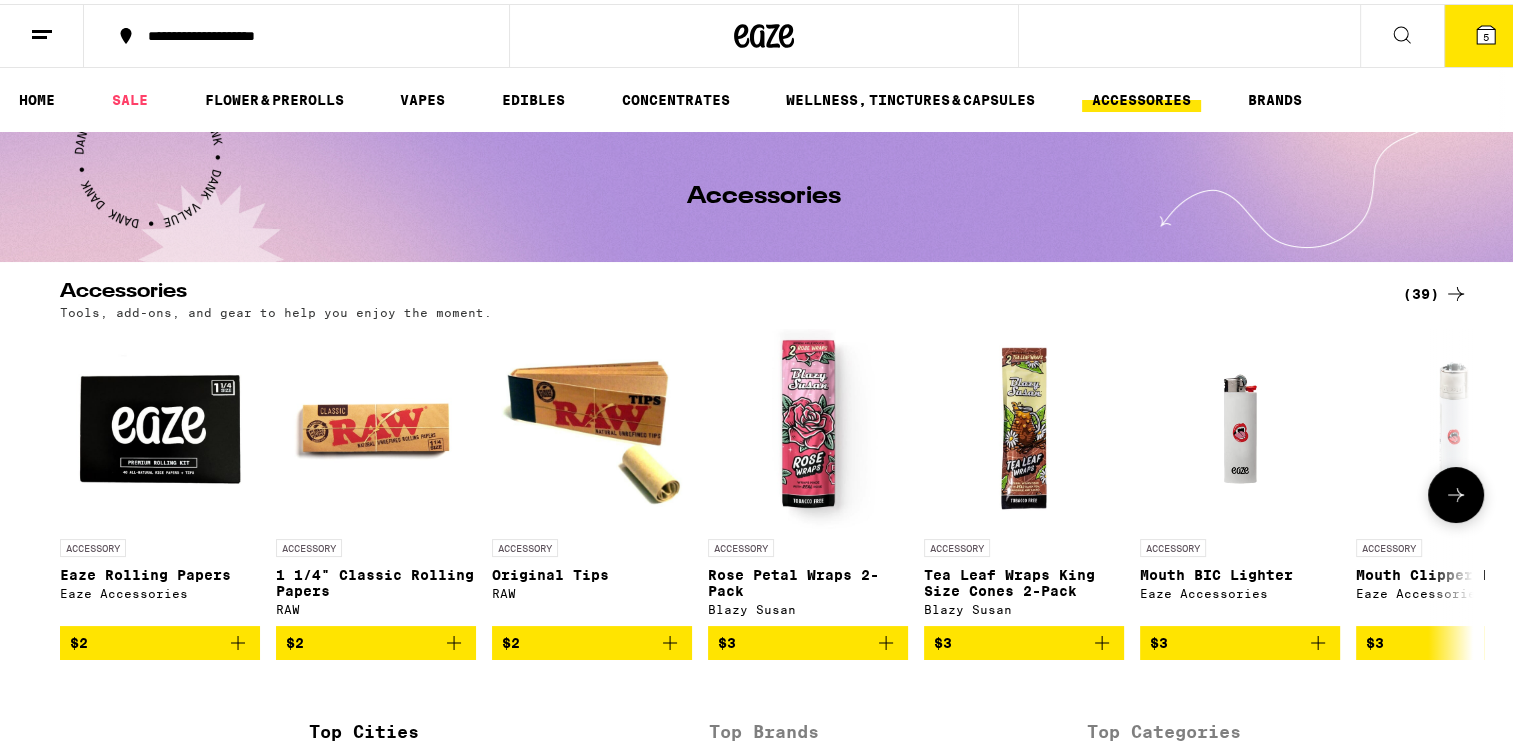 click 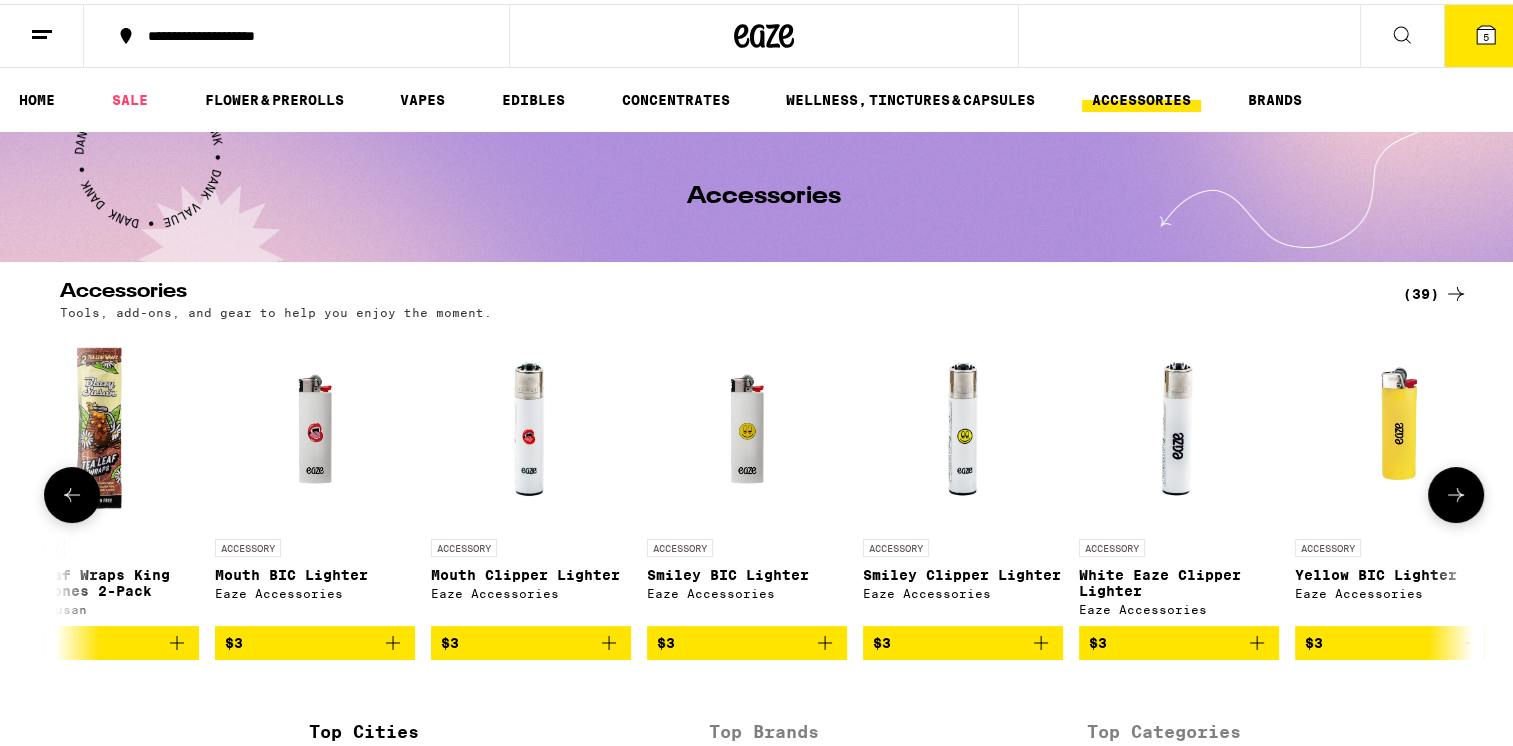 scroll, scrollTop: 0, scrollLeft: 1190, axis: horizontal 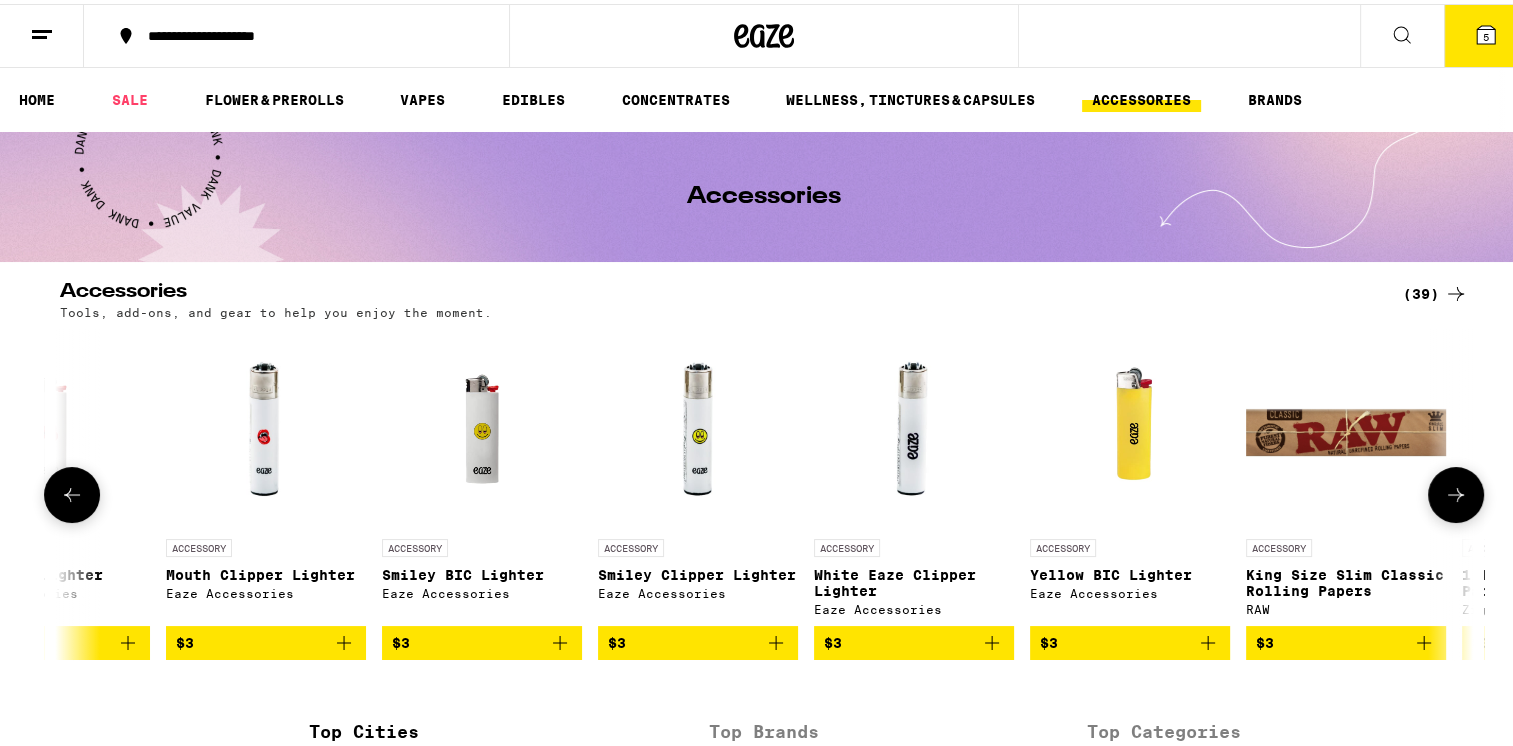click at bounding box center [1456, 491] 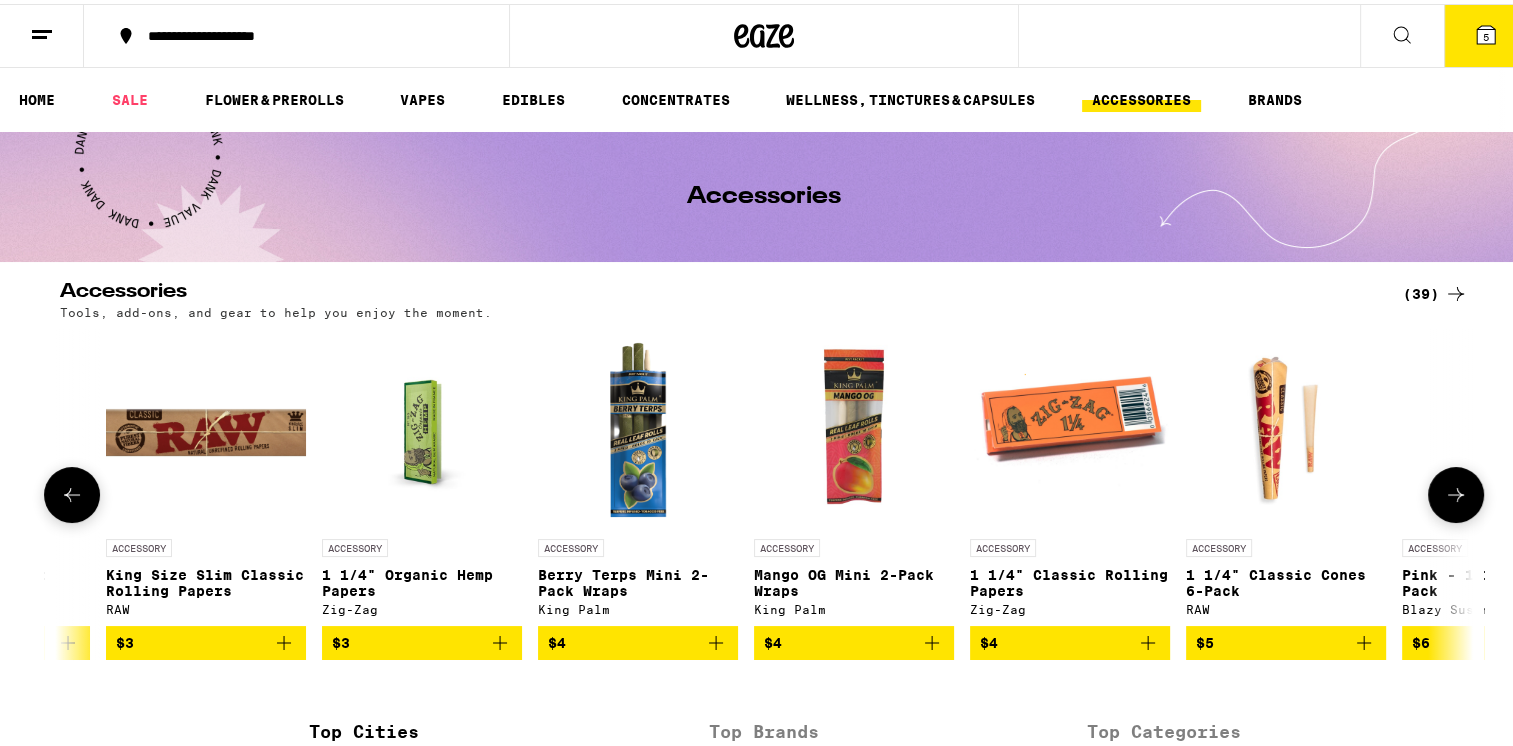 scroll, scrollTop: 0, scrollLeft: 2380, axis: horizontal 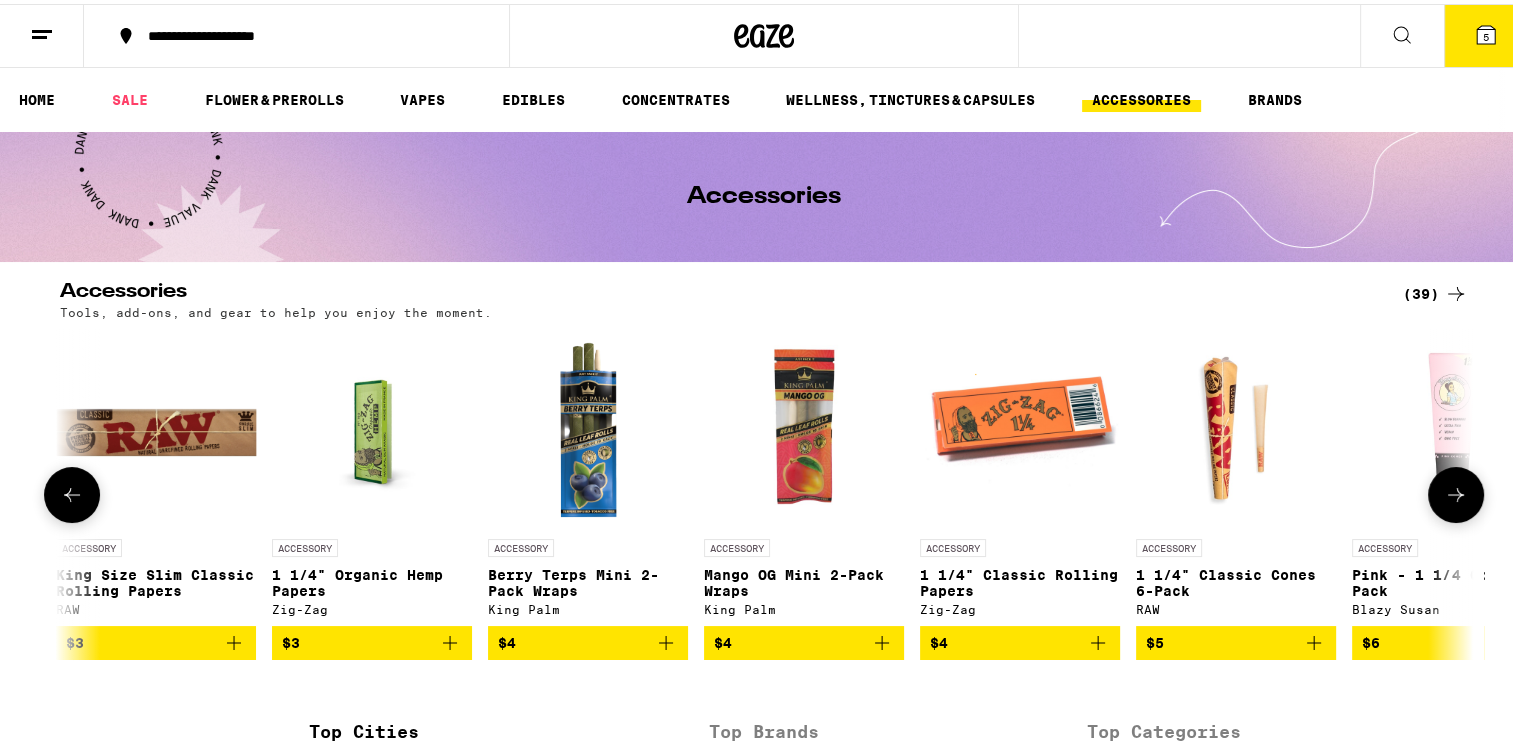 click at bounding box center [1456, 491] 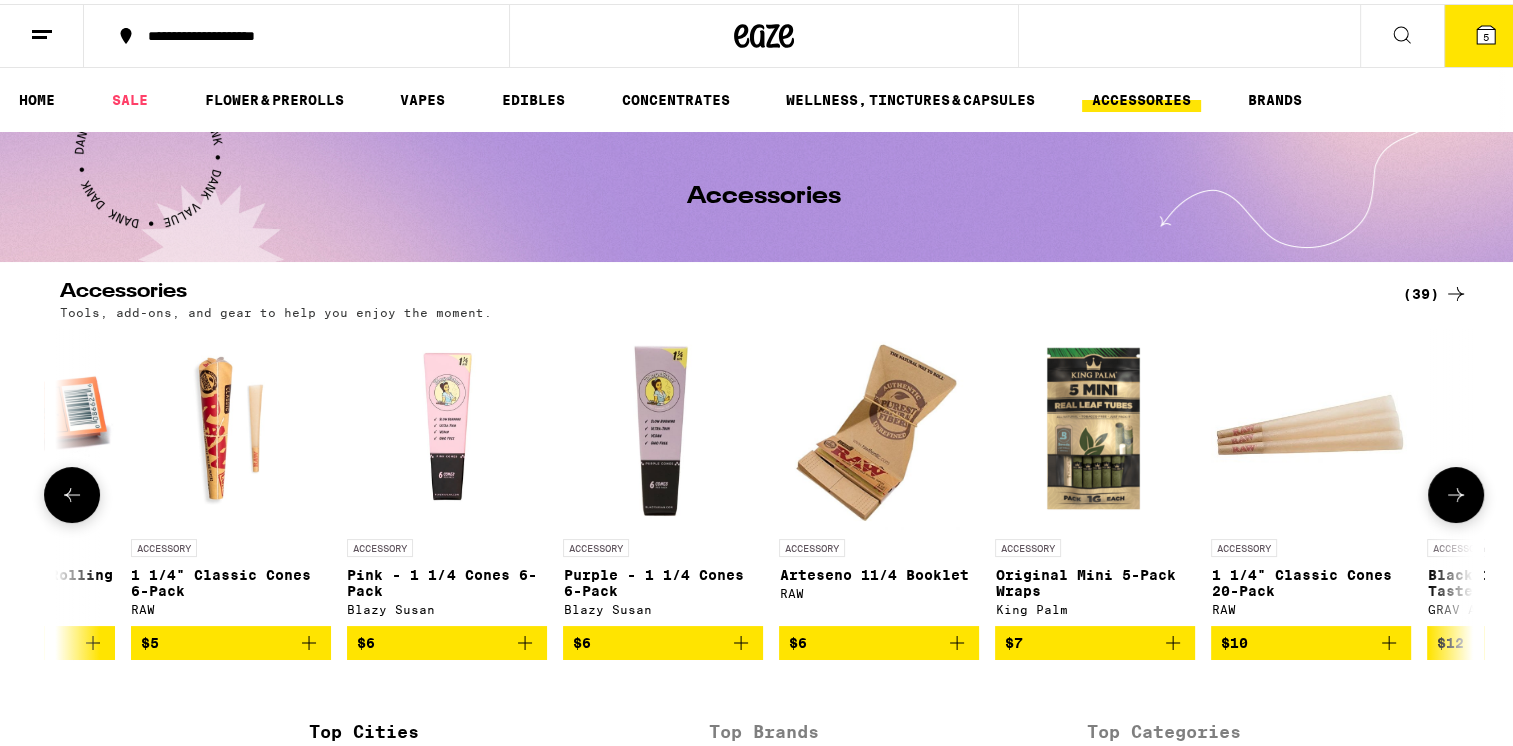 scroll, scrollTop: 0, scrollLeft: 3571, axis: horizontal 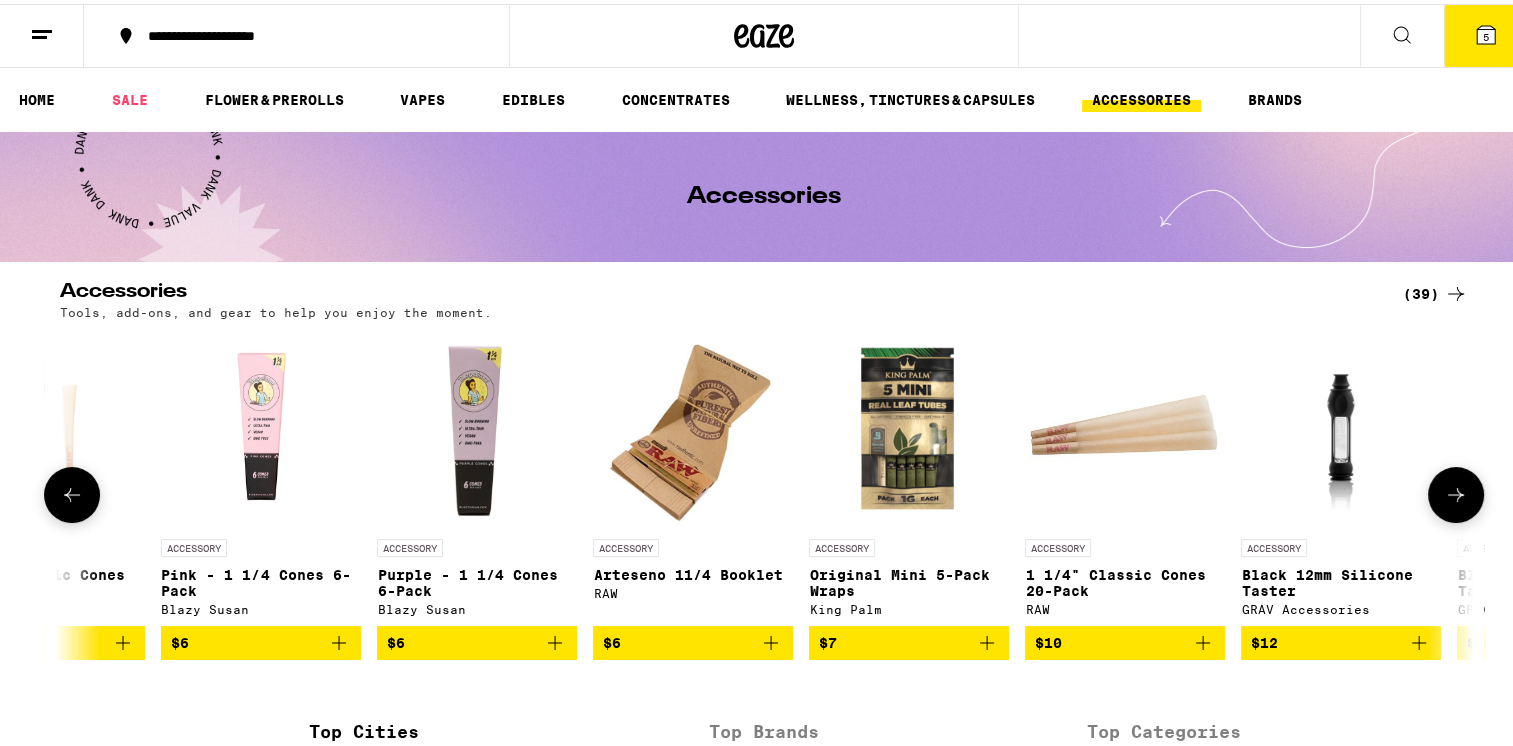 click at bounding box center (1456, 491) 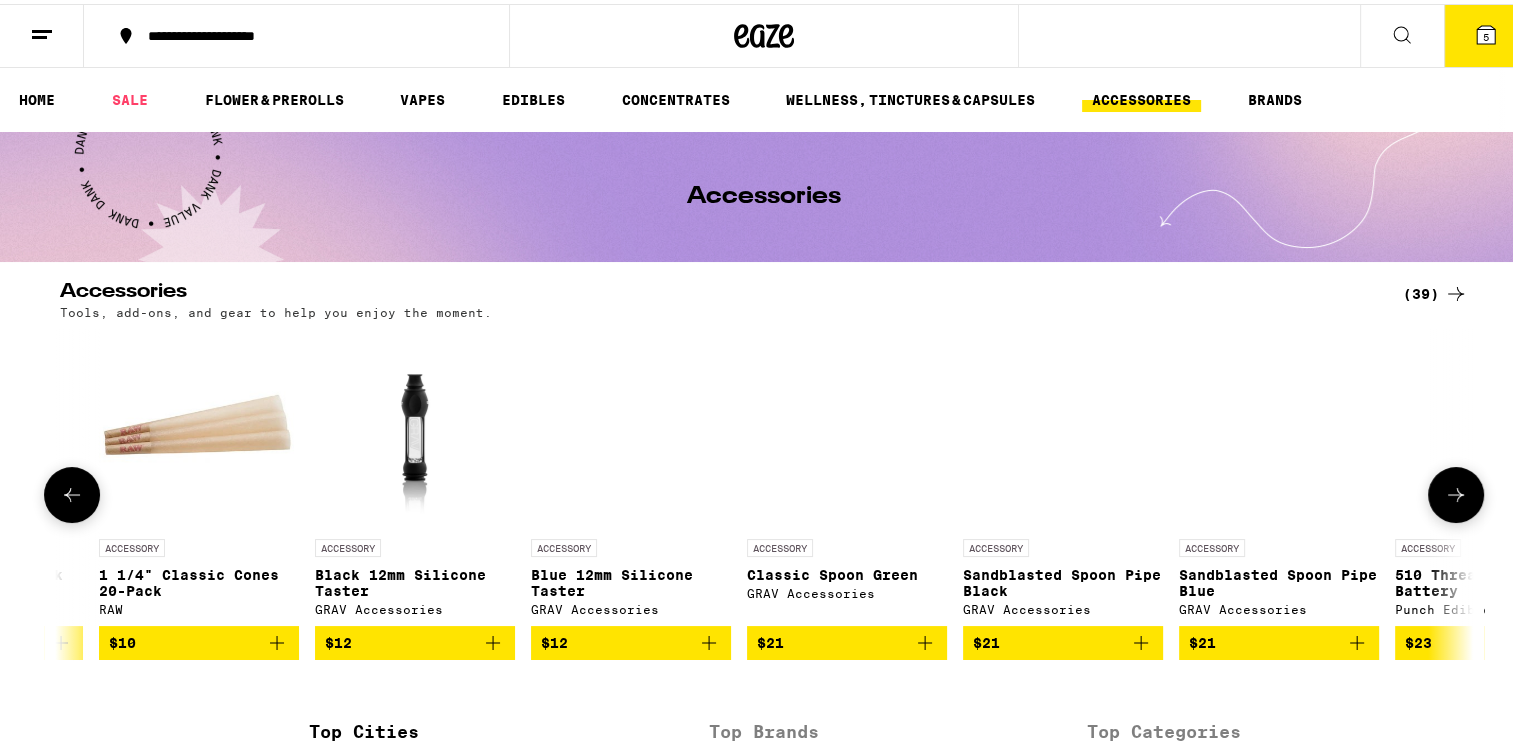 scroll, scrollTop: 0, scrollLeft: 4761, axis: horizontal 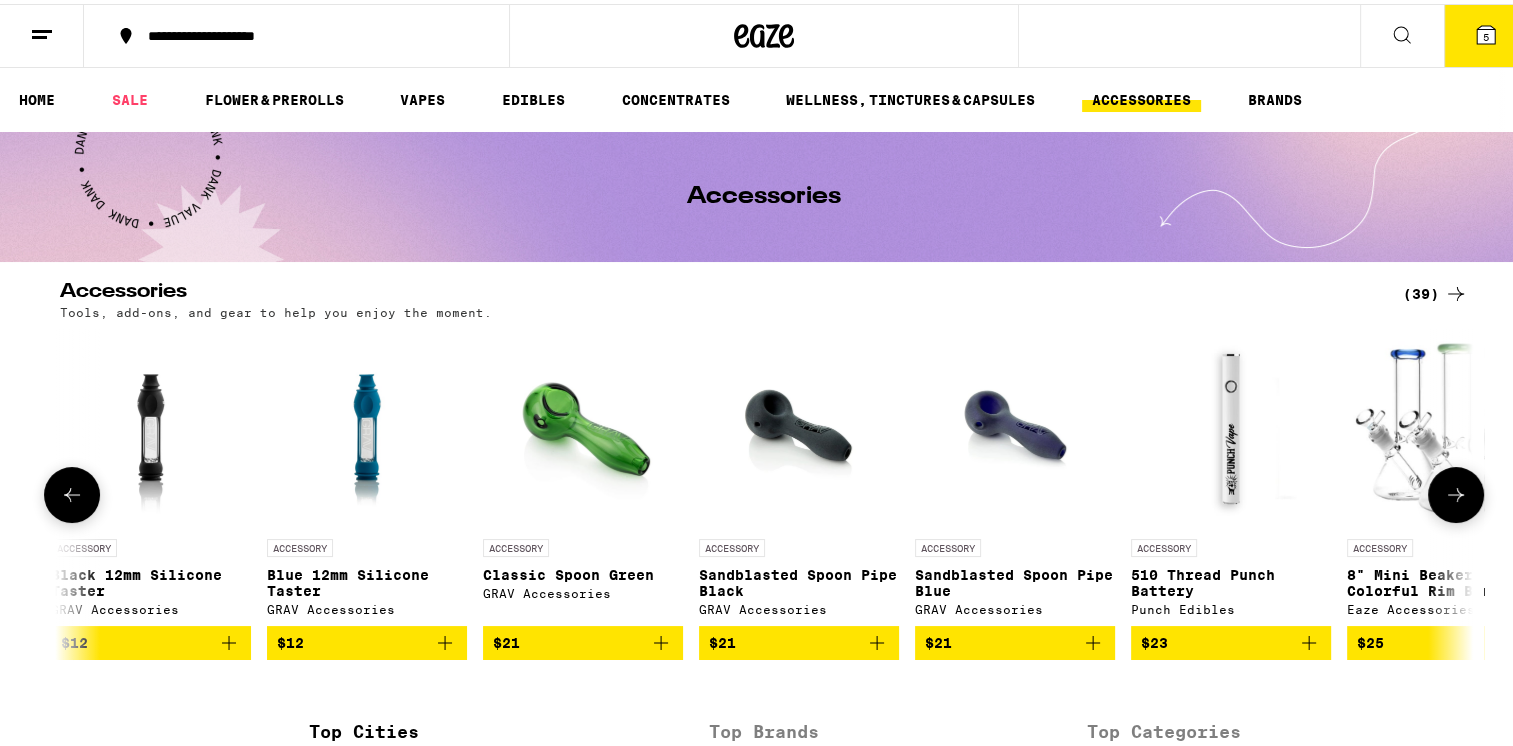 click at bounding box center [1456, 491] 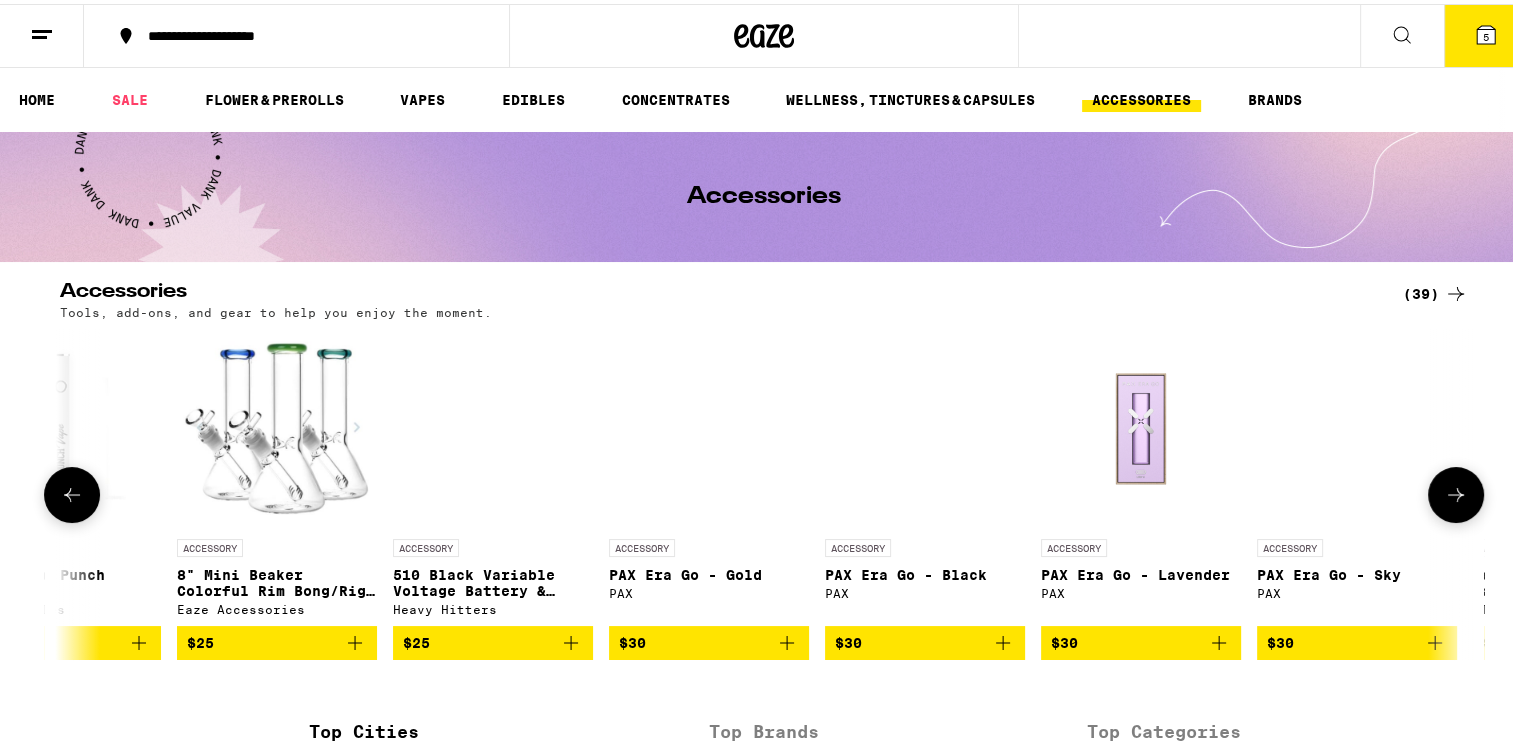 scroll, scrollTop: 0, scrollLeft: 5952, axis: horizontal 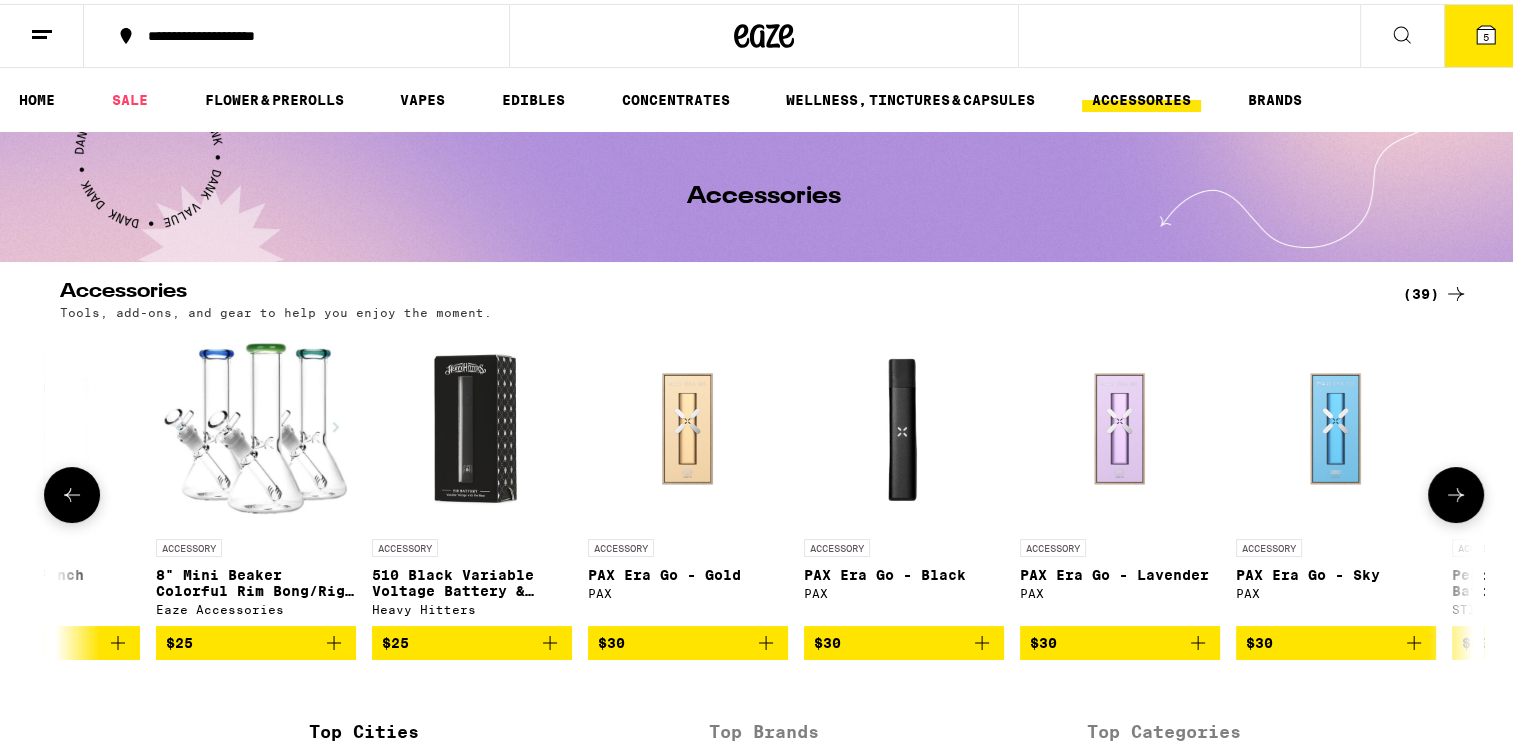 click at bounding box center (1456, 491) 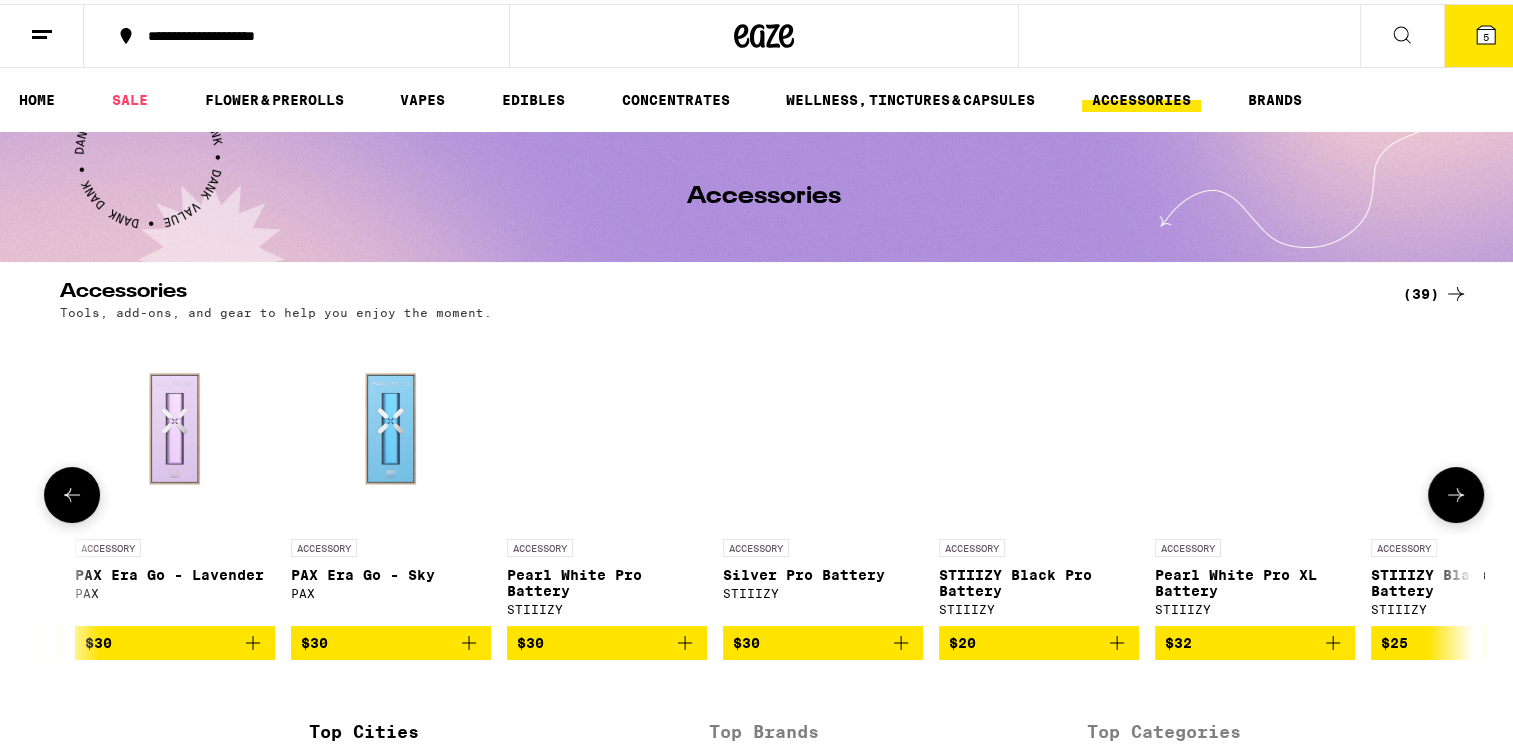 scroll, scrollTop: 0, scrollLeft: 7016, axis: horizontal 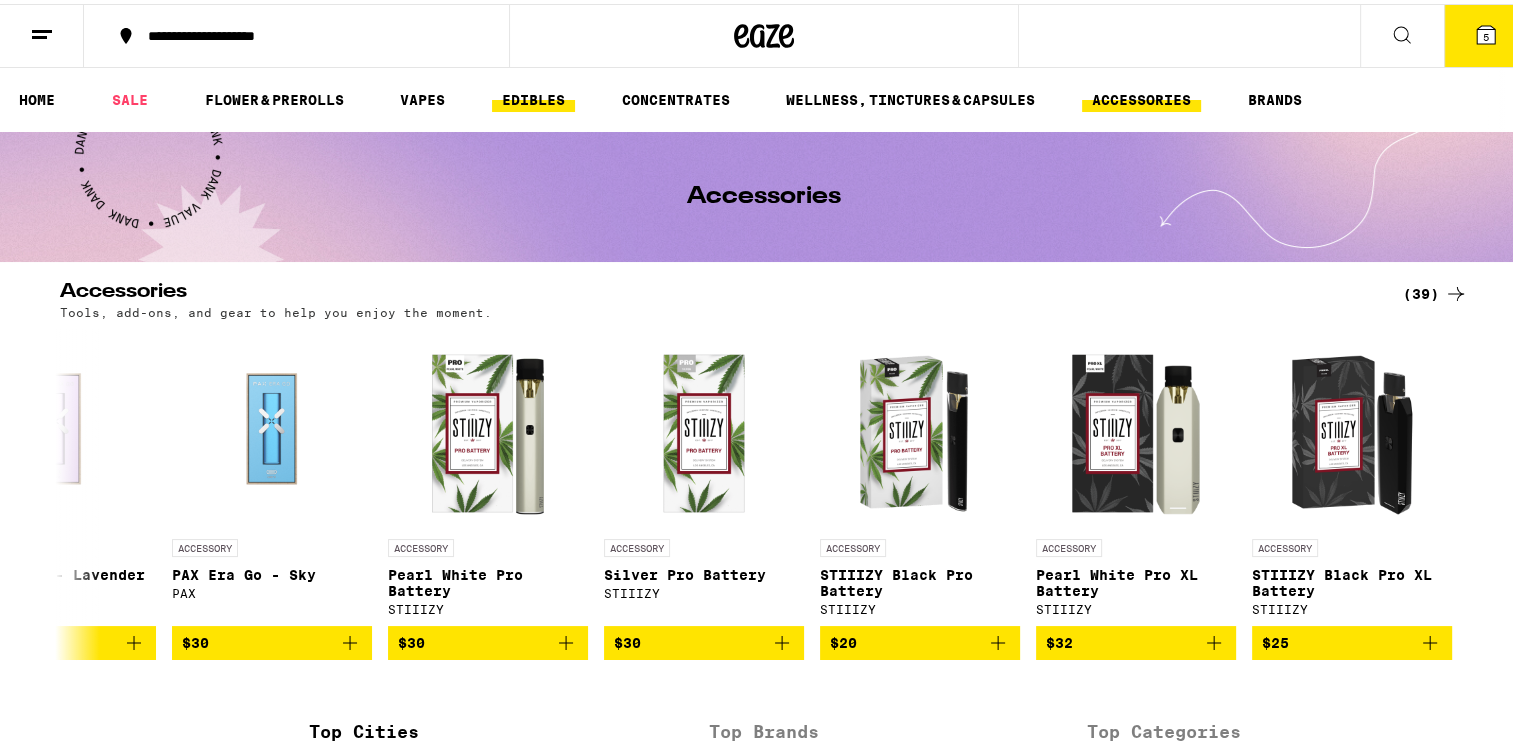 click on "EDIBLES" at bounding box center [533, 96] 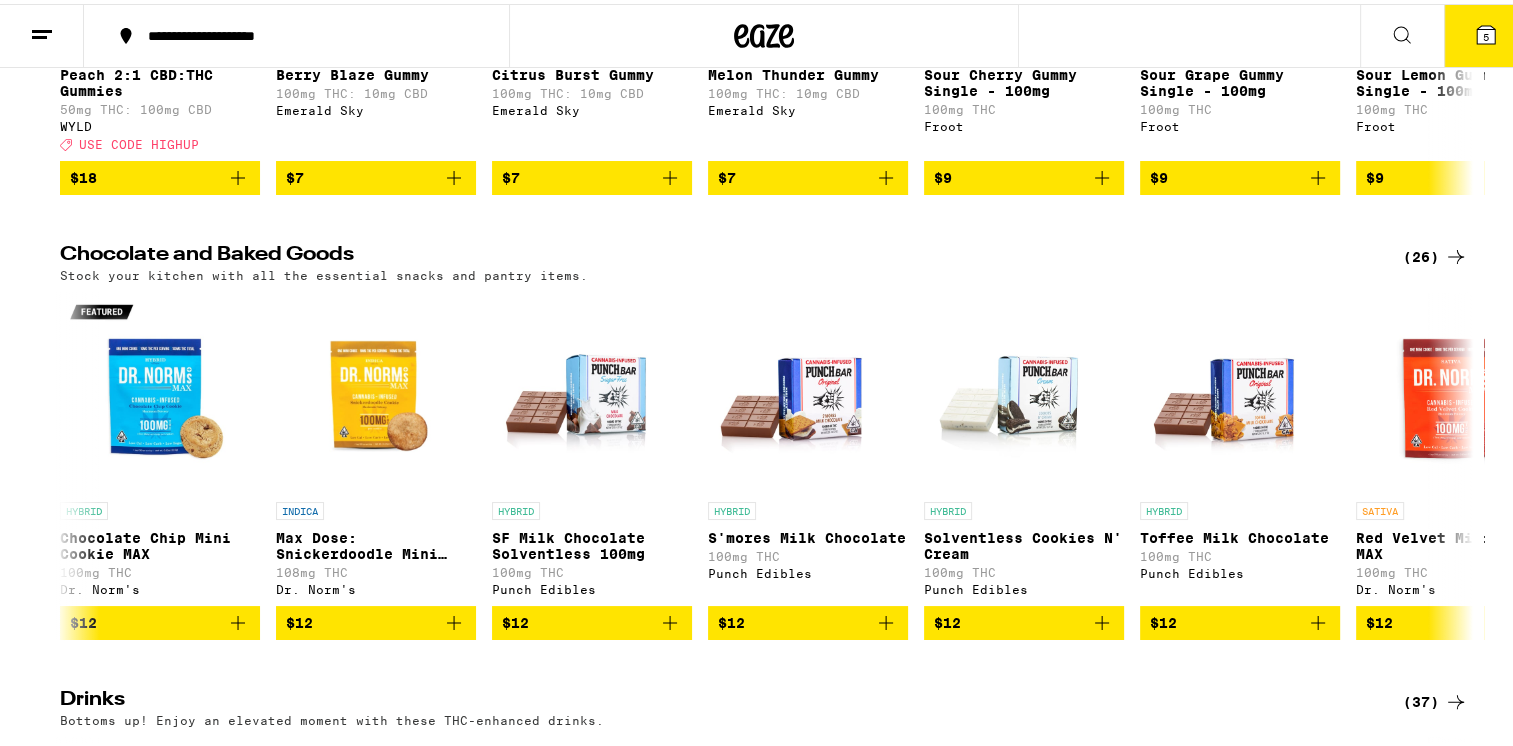 scroll, scrollTop: 0, scrollLeft: 0, axis: both 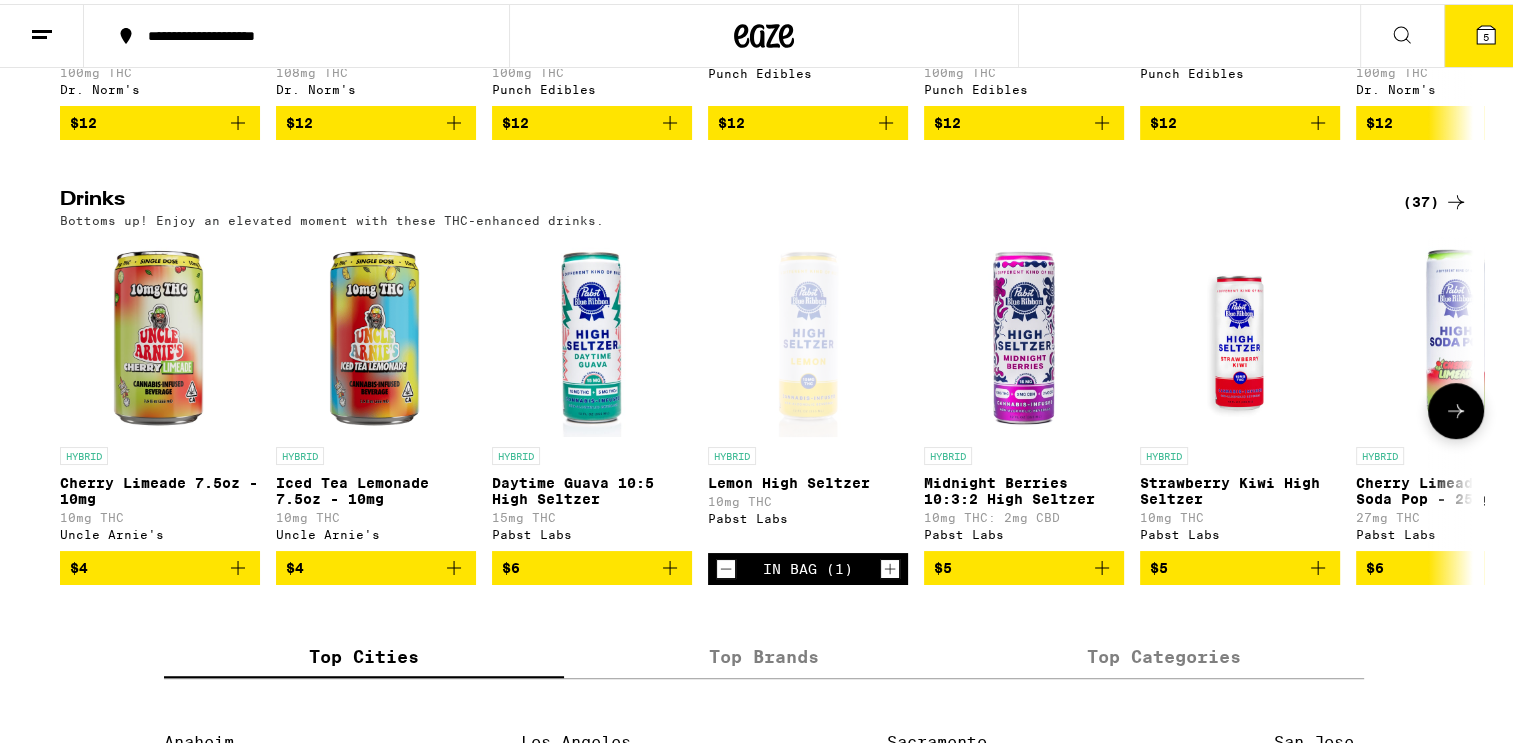 click 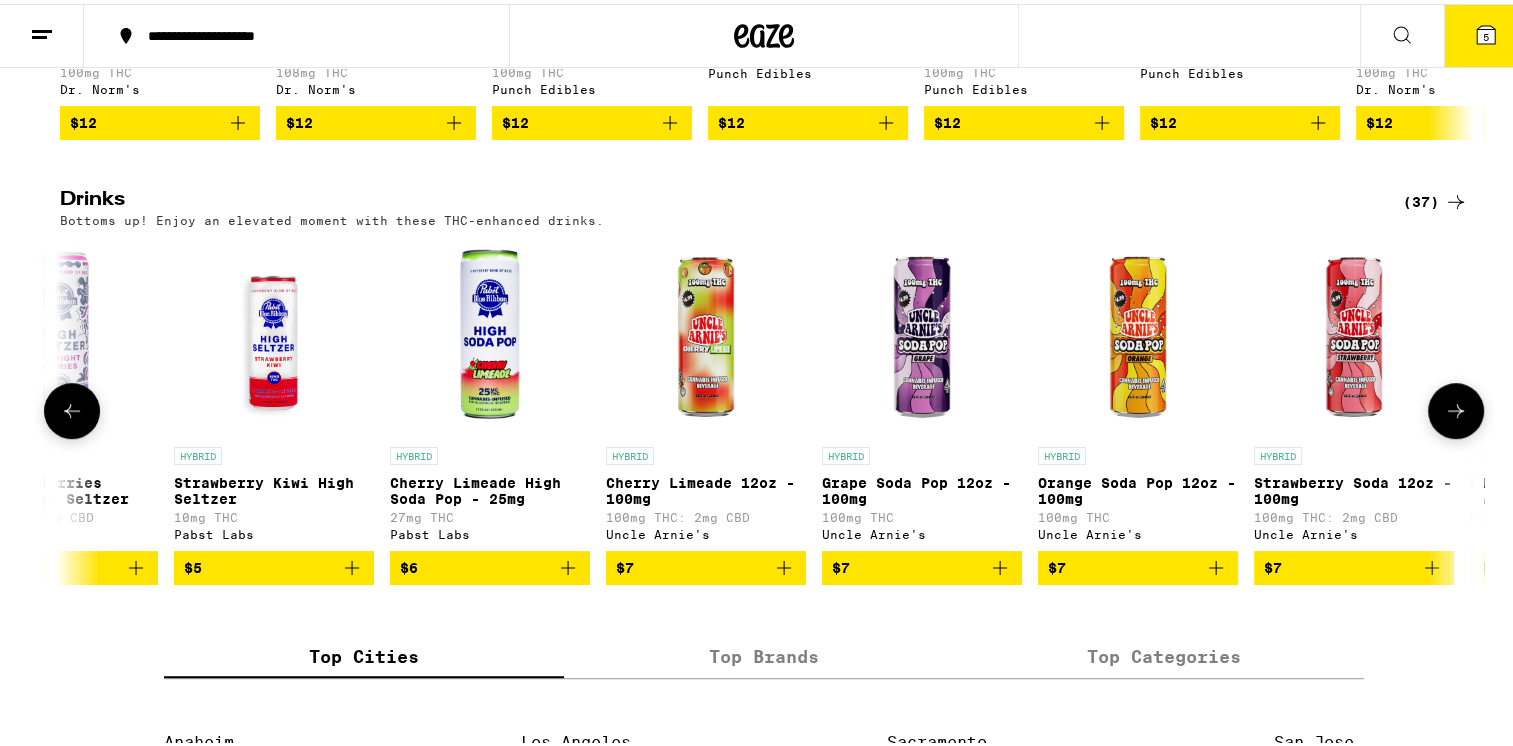 scroll, scrollTop: 0, scrollLeft: 1190, axis: horizontal 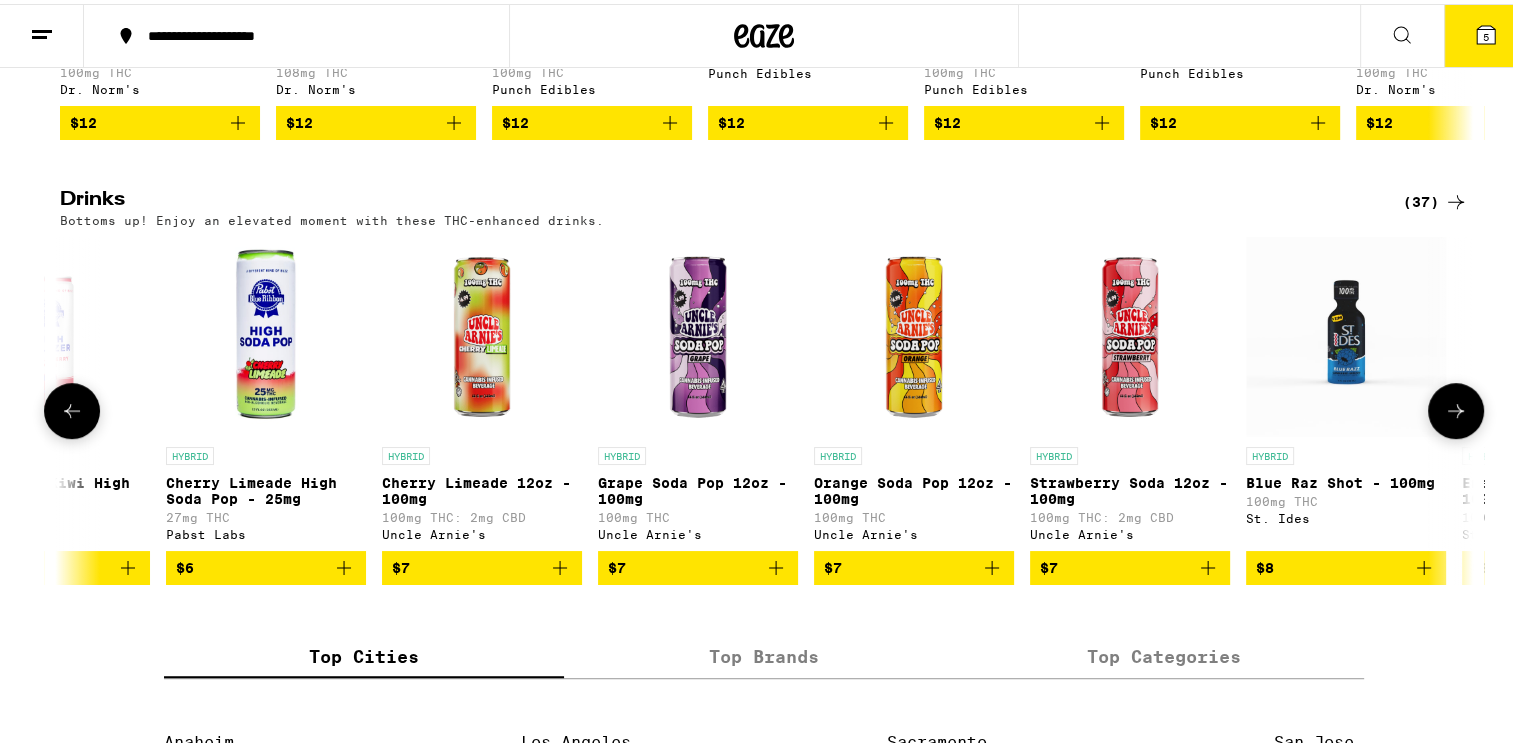 click 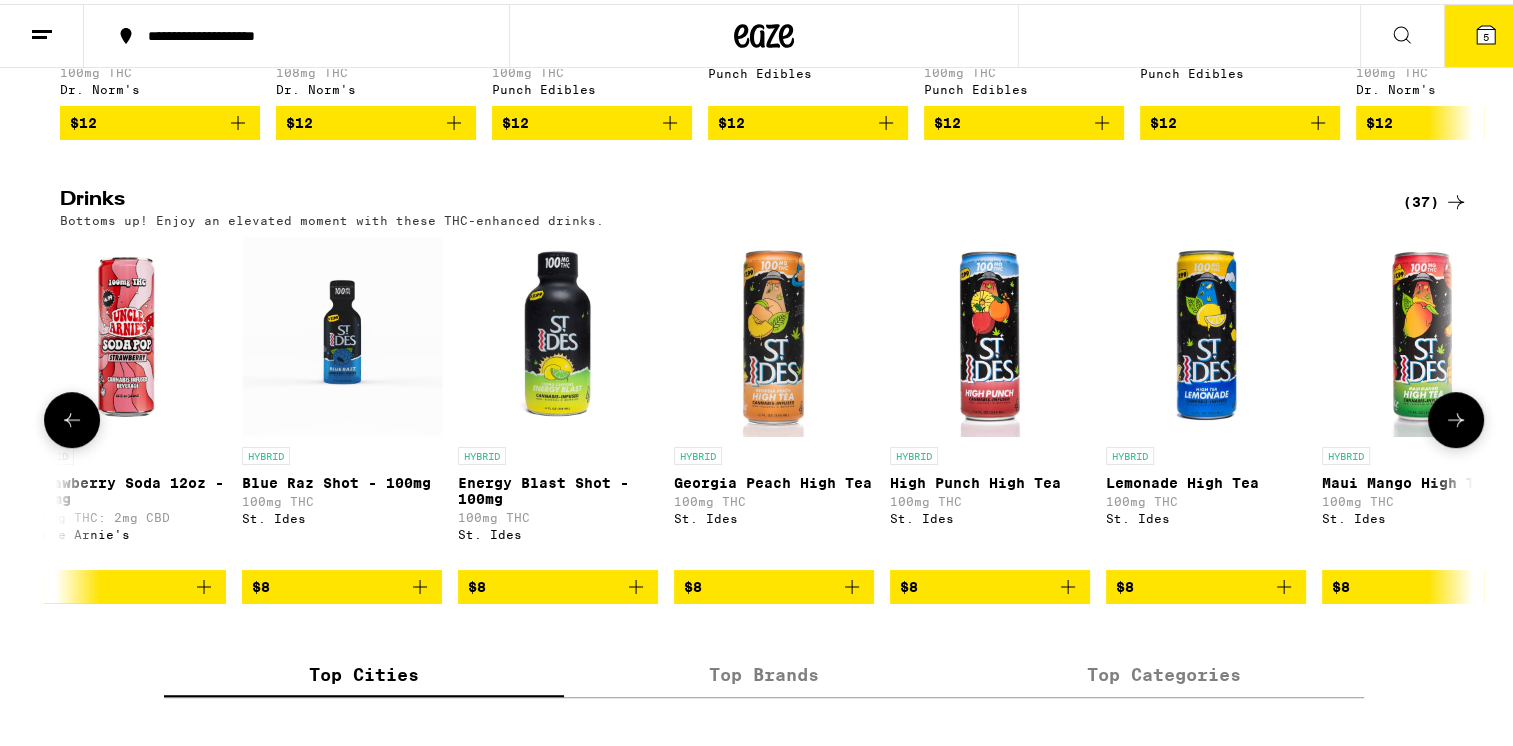 scroll, scrollTop: 0, scrollLeft: 2380, axis: horizontal 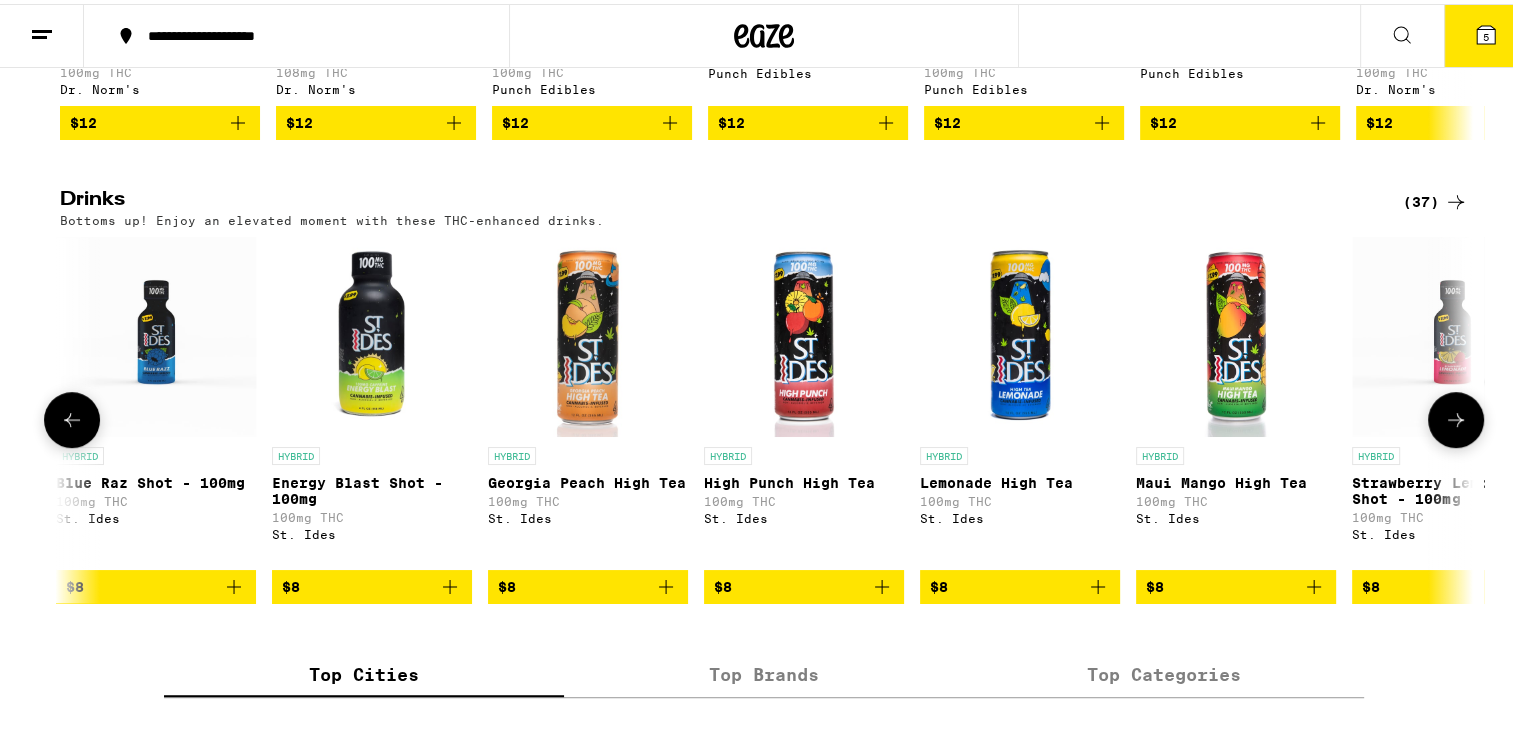 click 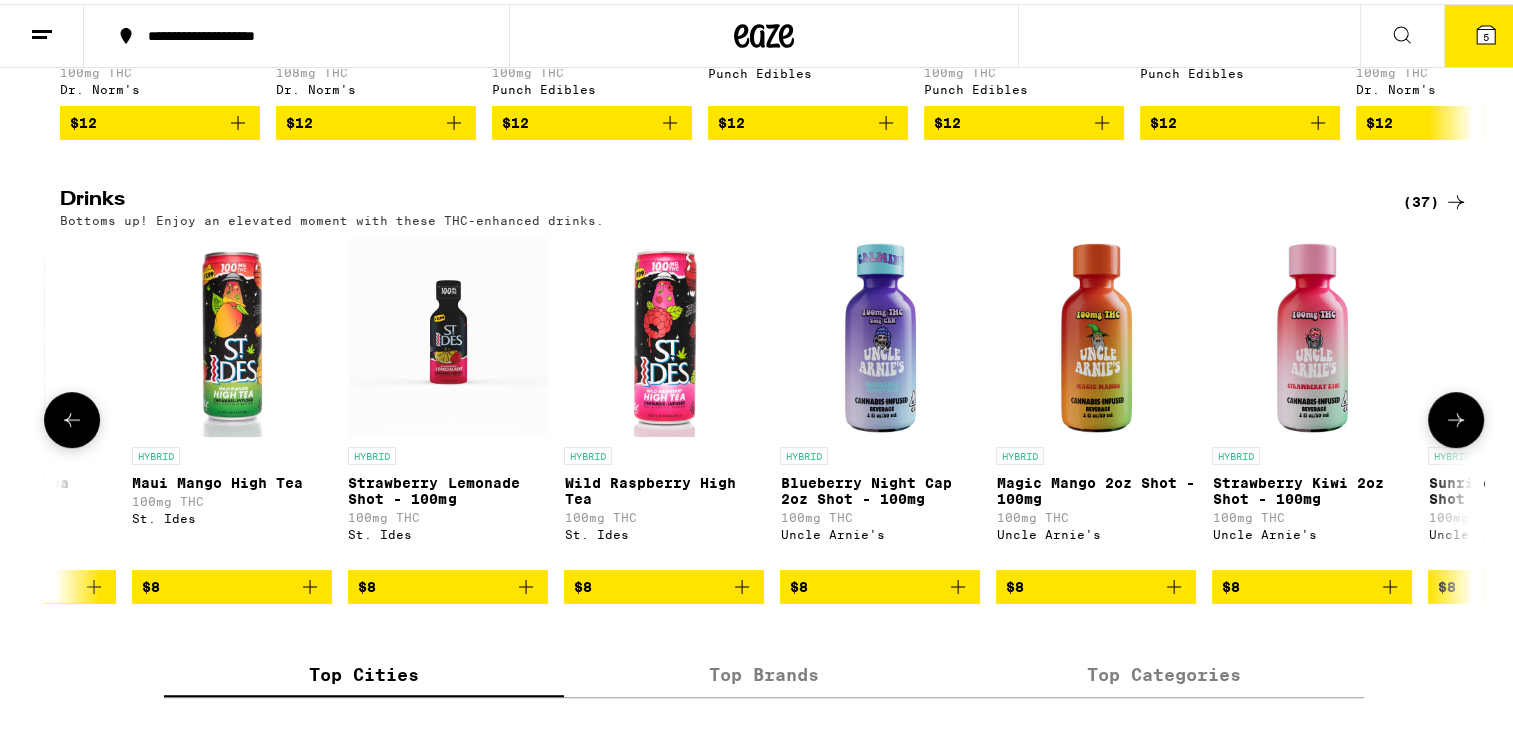scroll, scrollTop: 0, scrollLeft: 3571, axis: horizontal 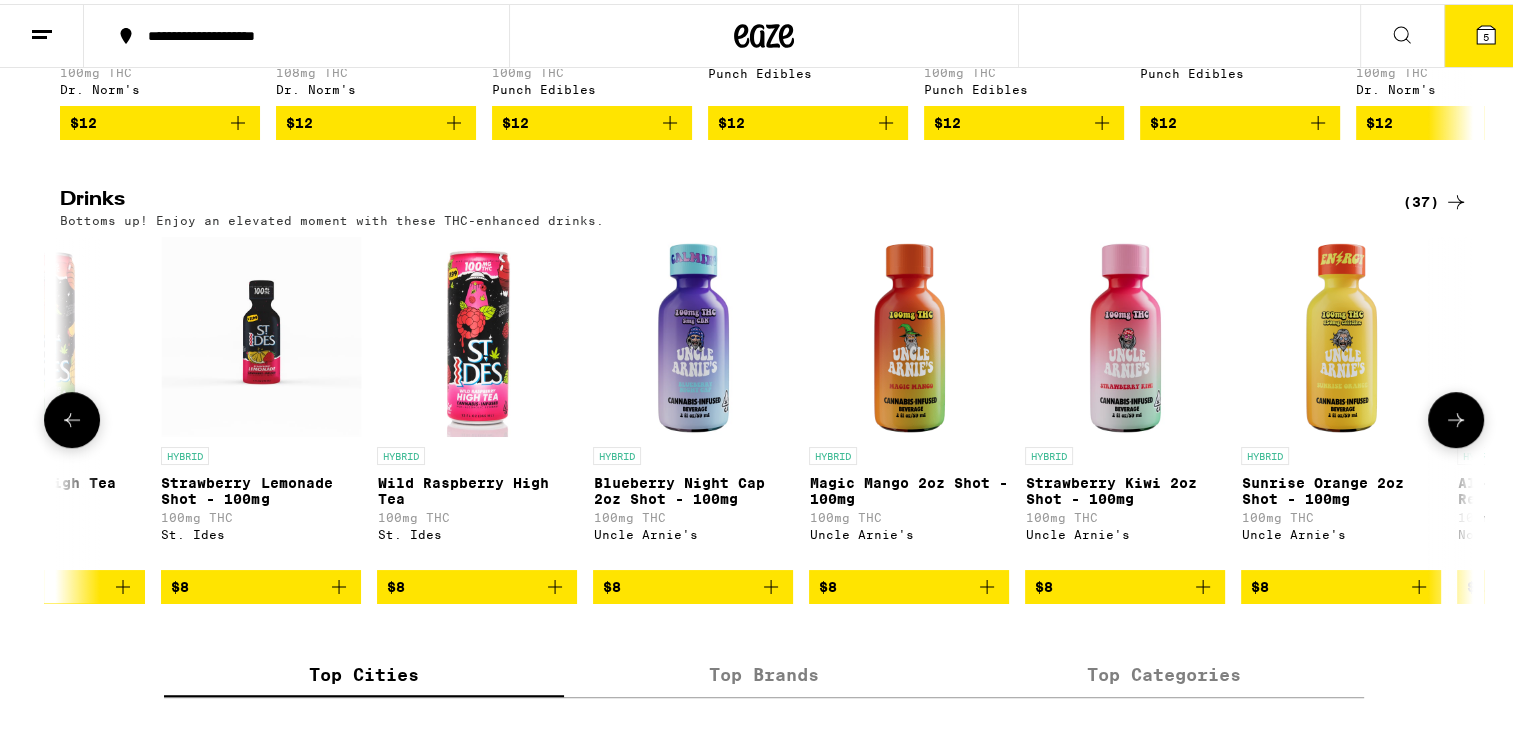 click 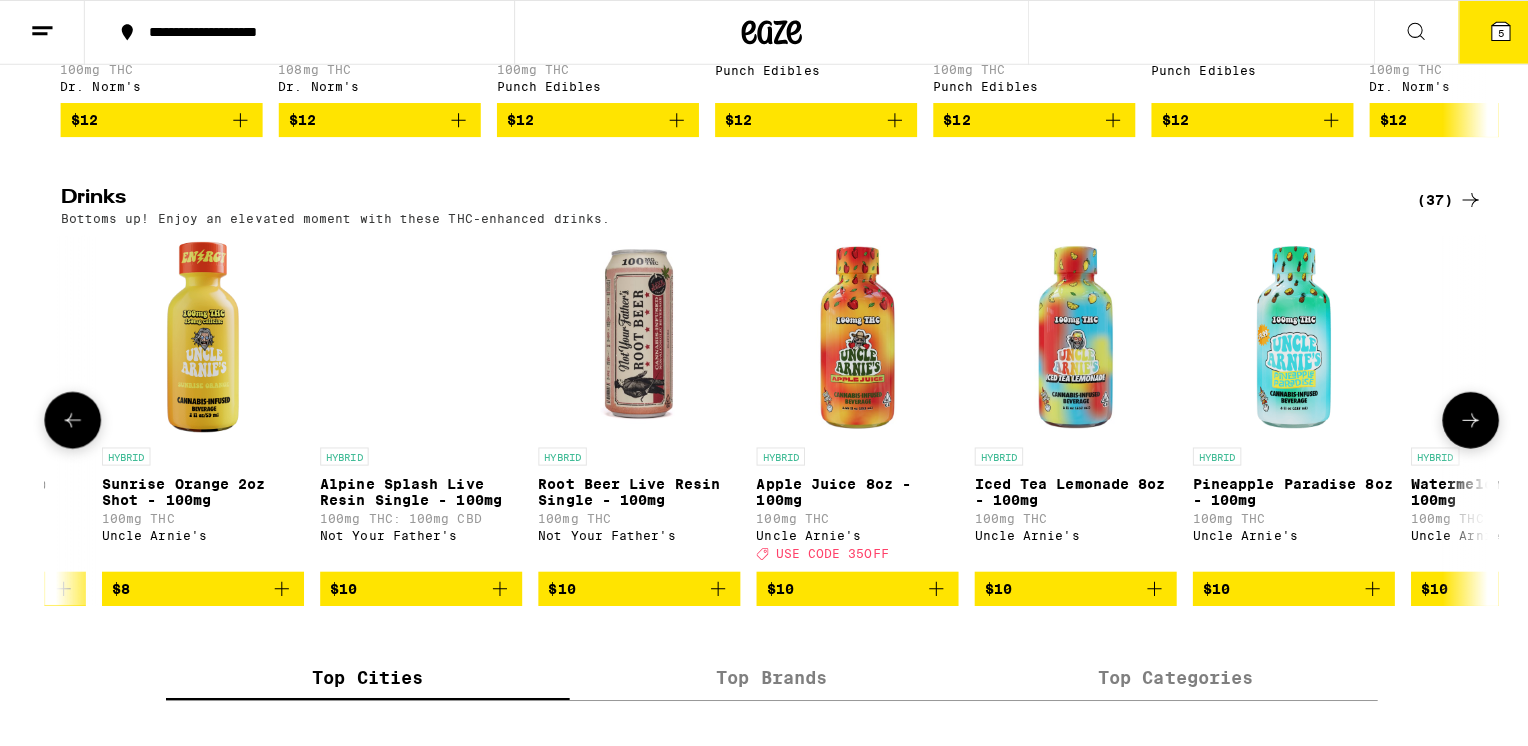 scroll, scrollTop: 0, scrollLeft: 4761, axis: horizontal 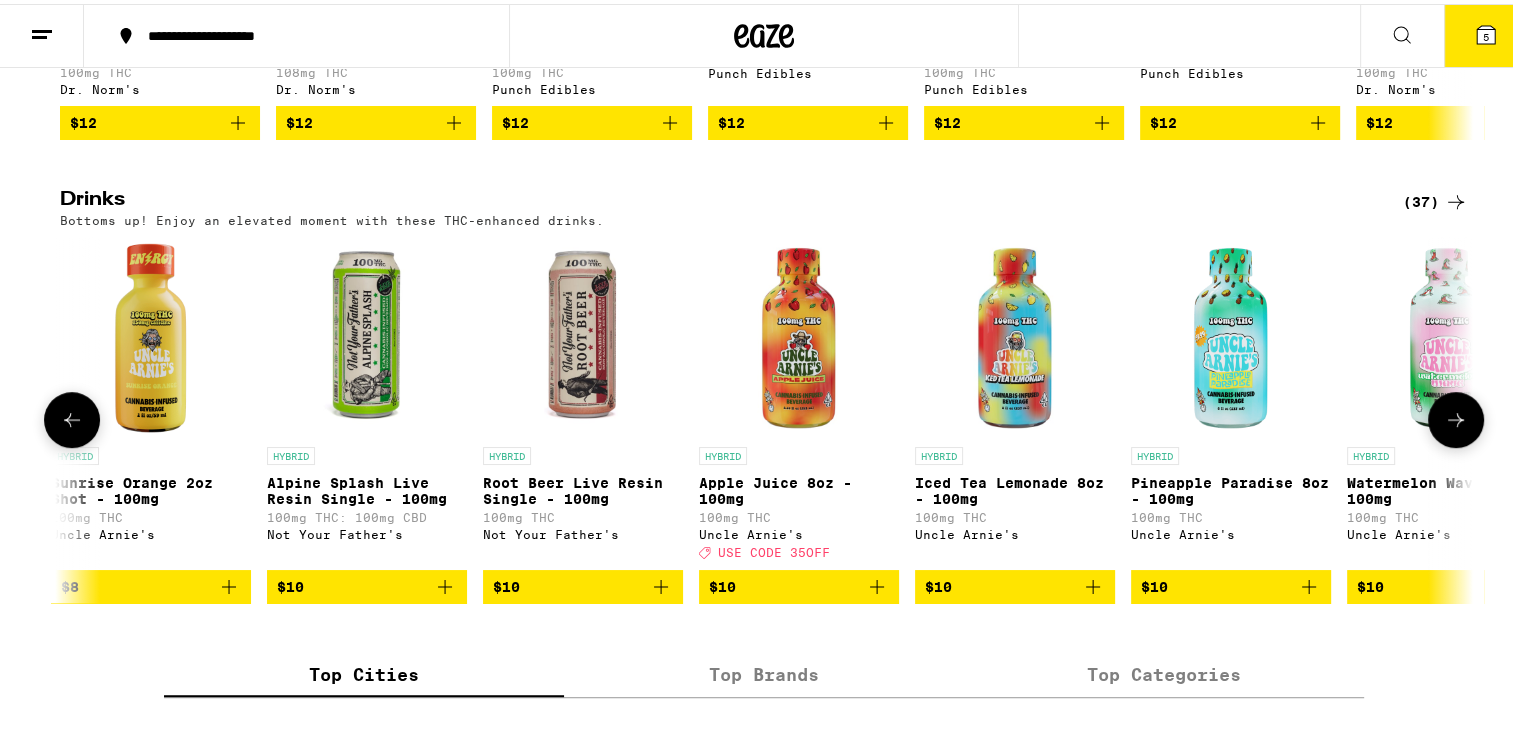 click on "$10" at bounding box center [367, 583] 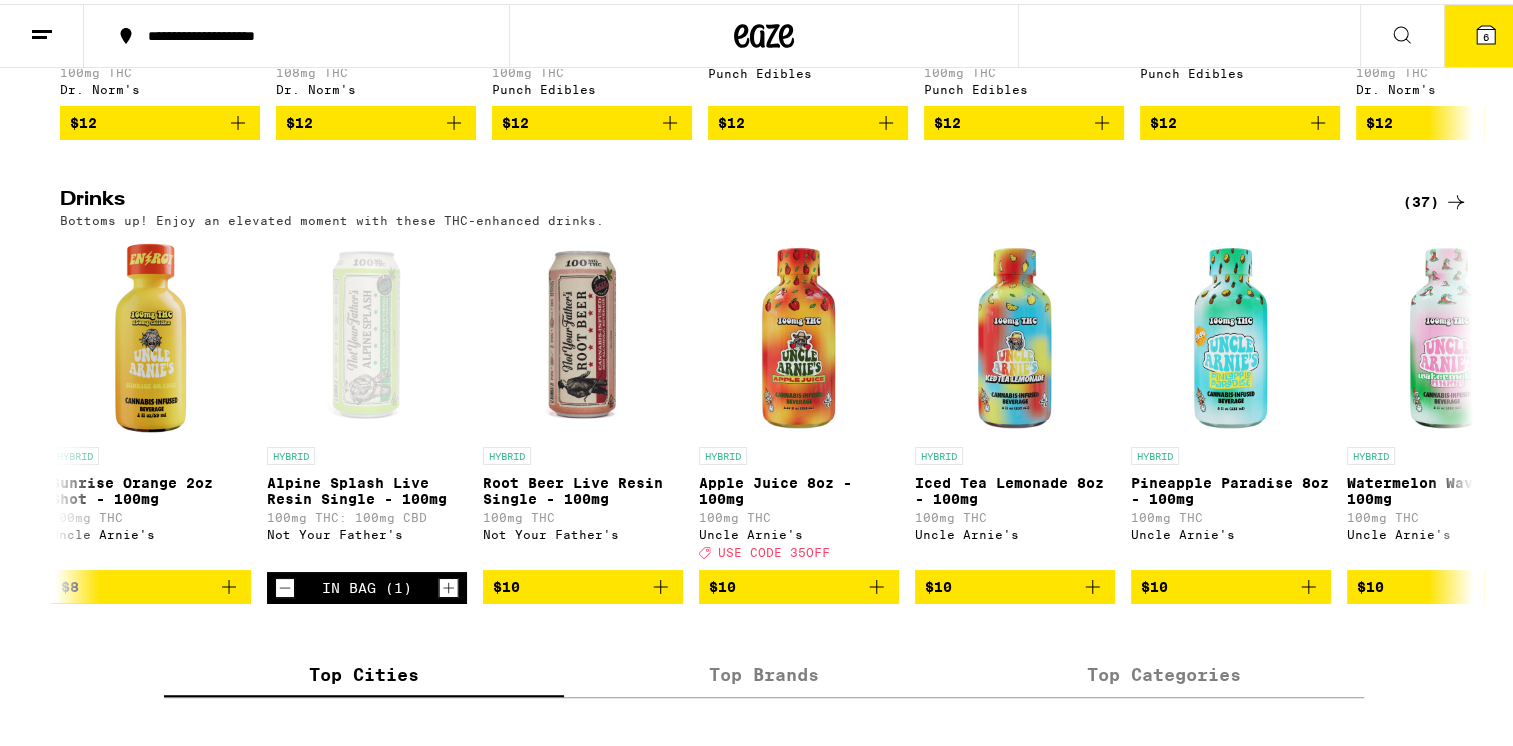 click 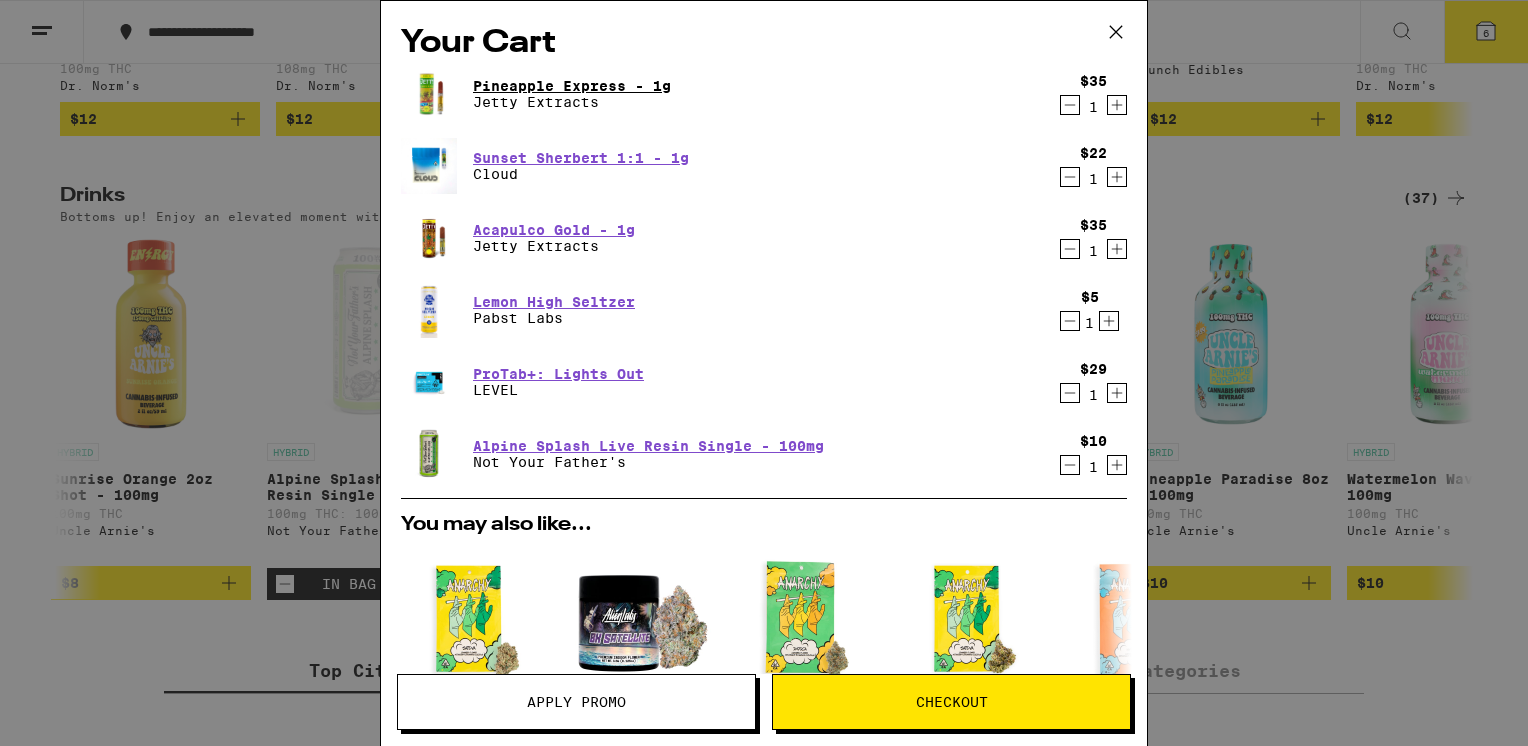 click on "Pineapple Express - 1g" at bounding box center (572, 86) 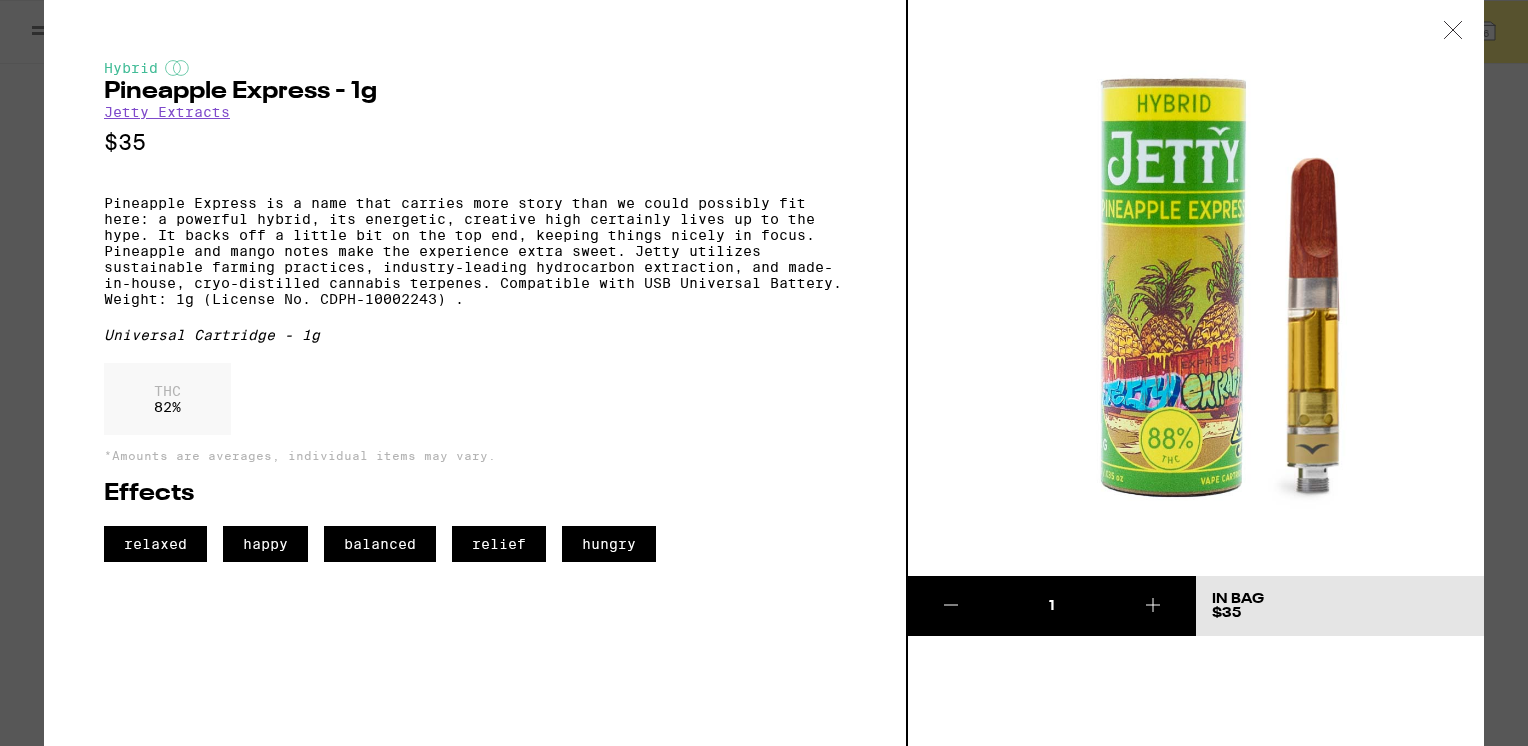 click 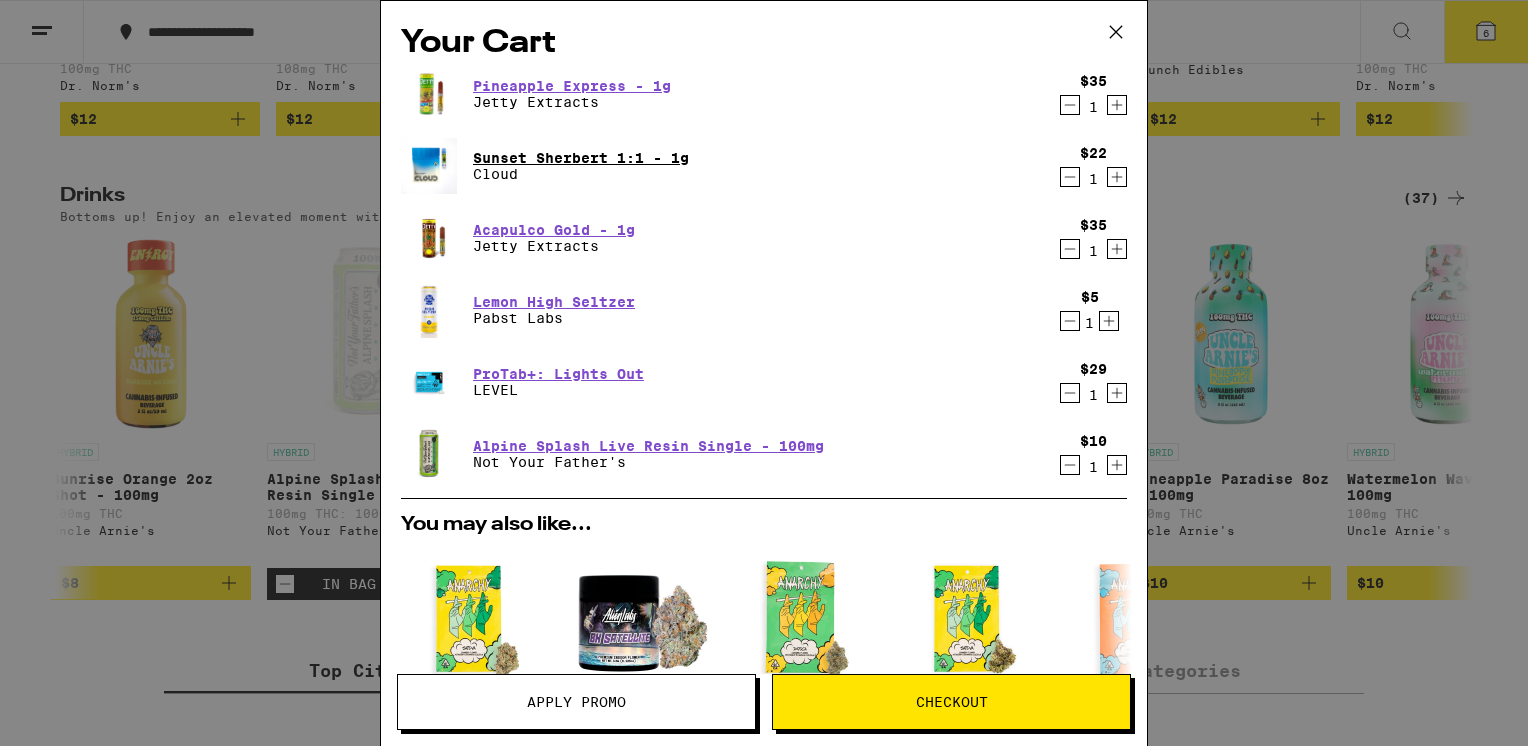 click on "Sunset Sherbert 1:1 - 1g" at bounding box center [581, 158] 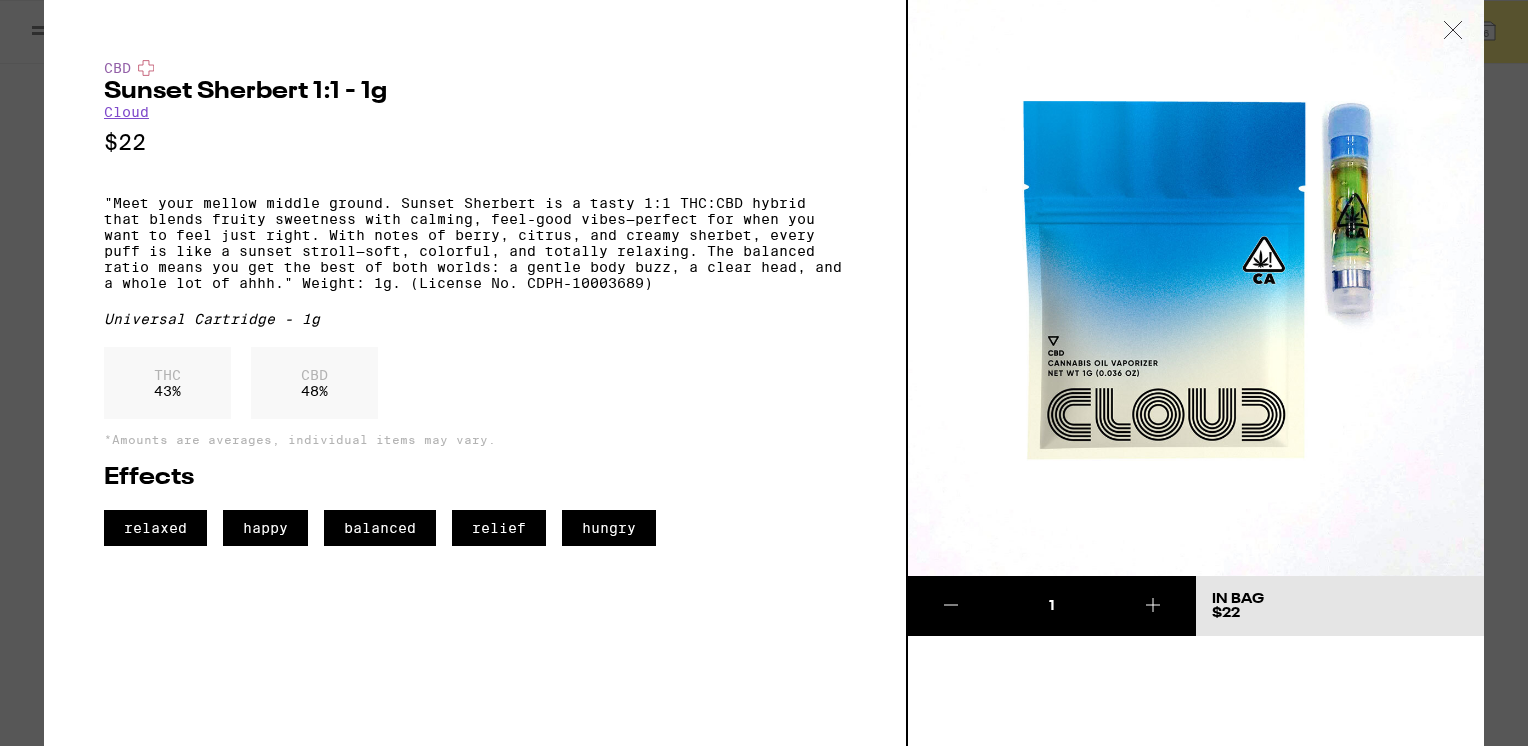 click 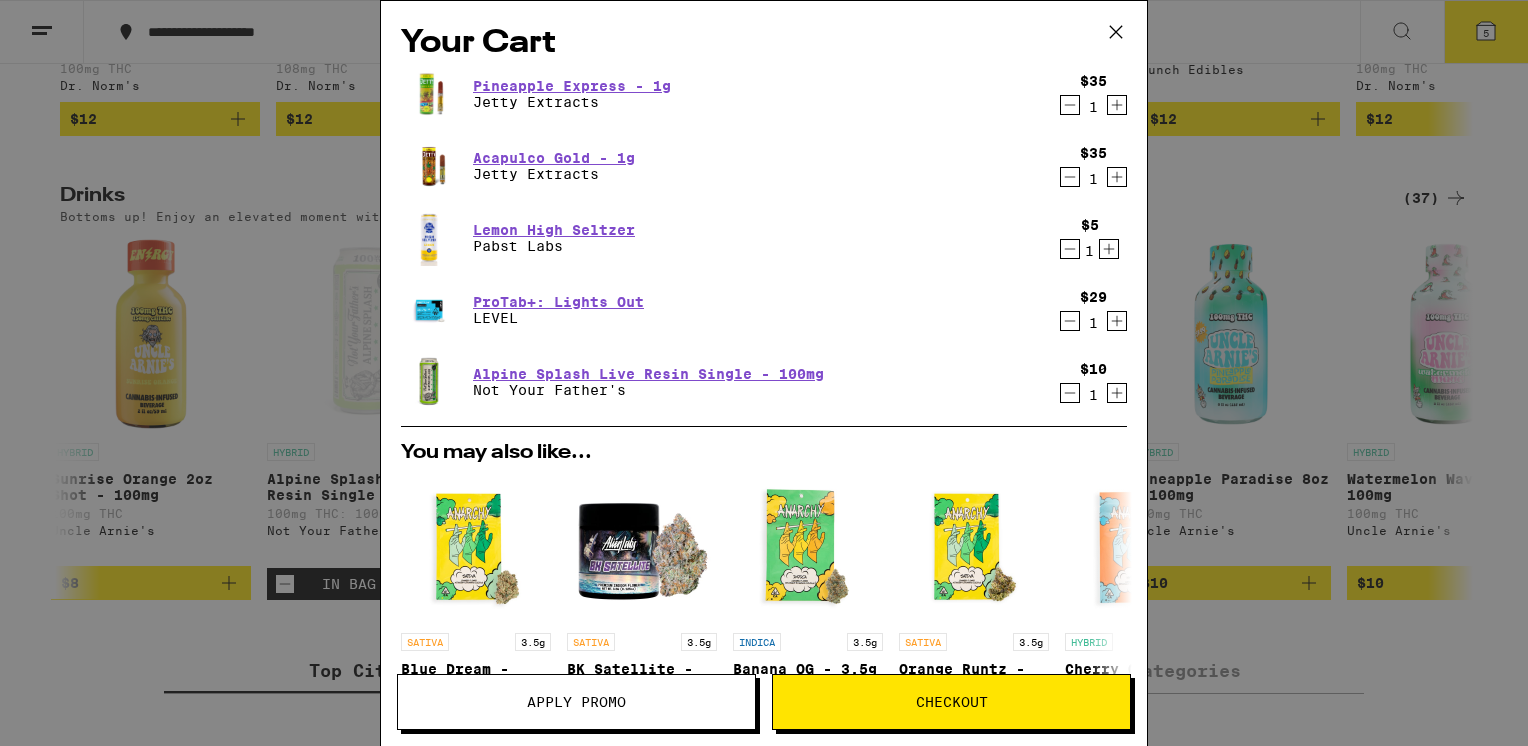 click on "Jetty Extracts" at bounding box center [554, 174] 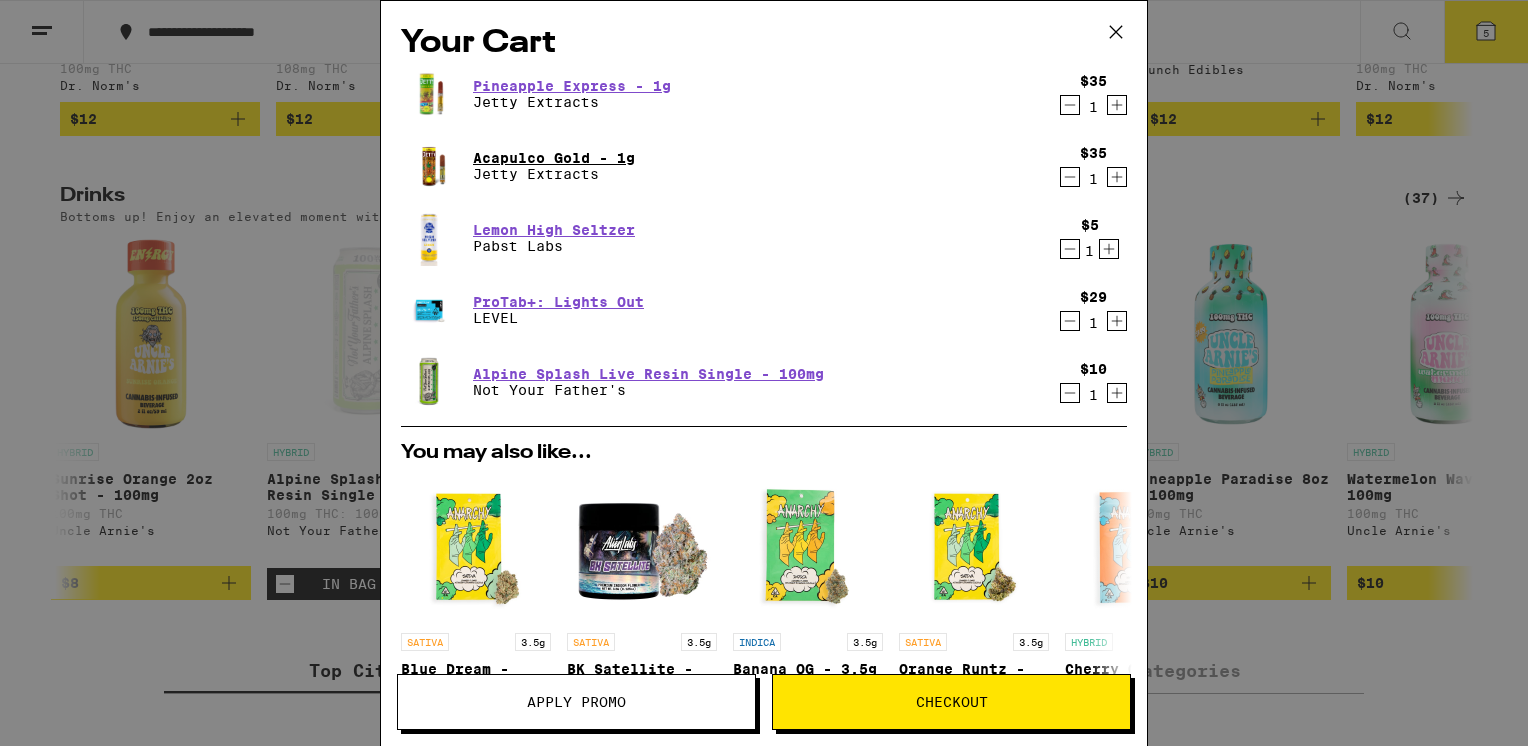 click on "Acapulco Gold - 1g" at bounding box center [554, 158] 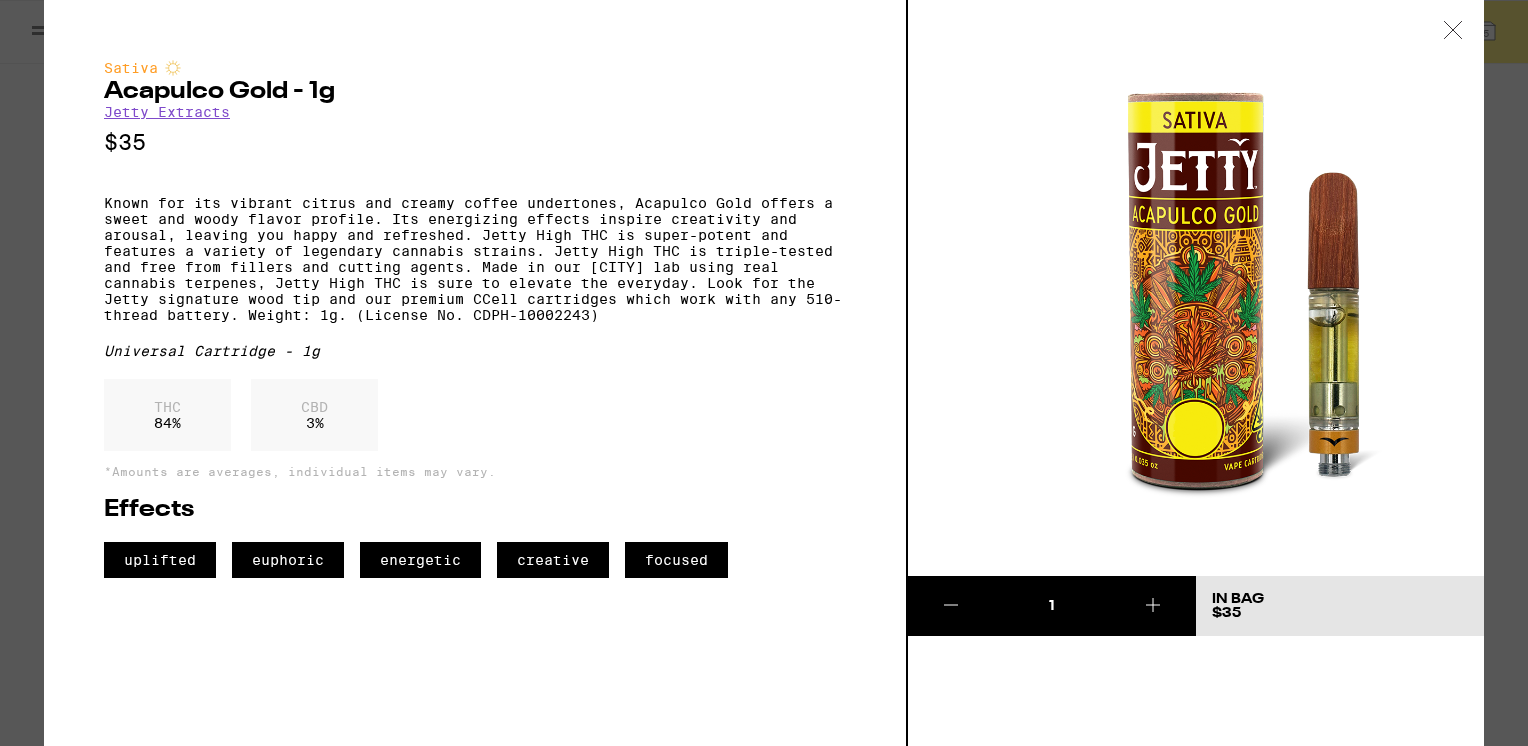 click 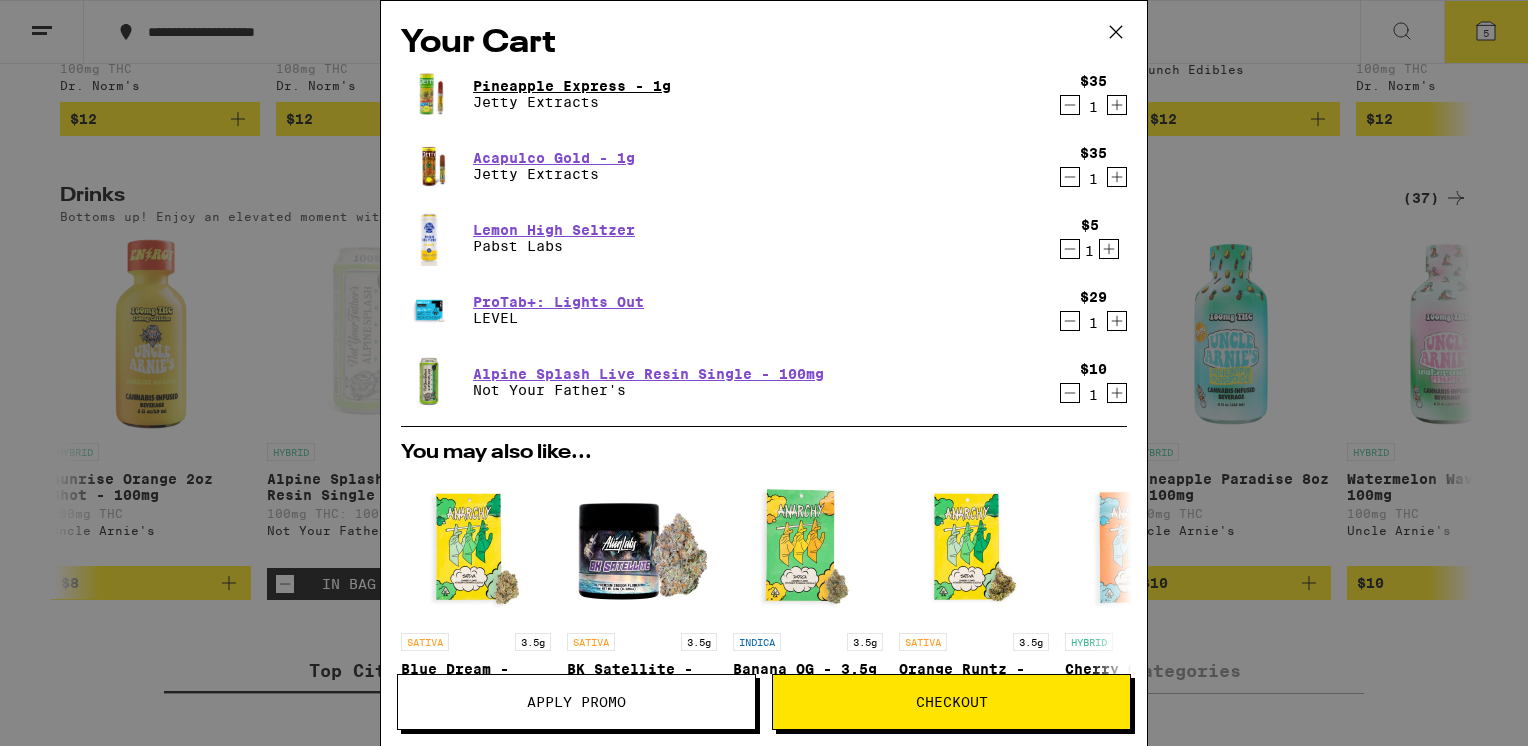 click on "Pineapple Express - 1g" at bounding box center [572, 86] 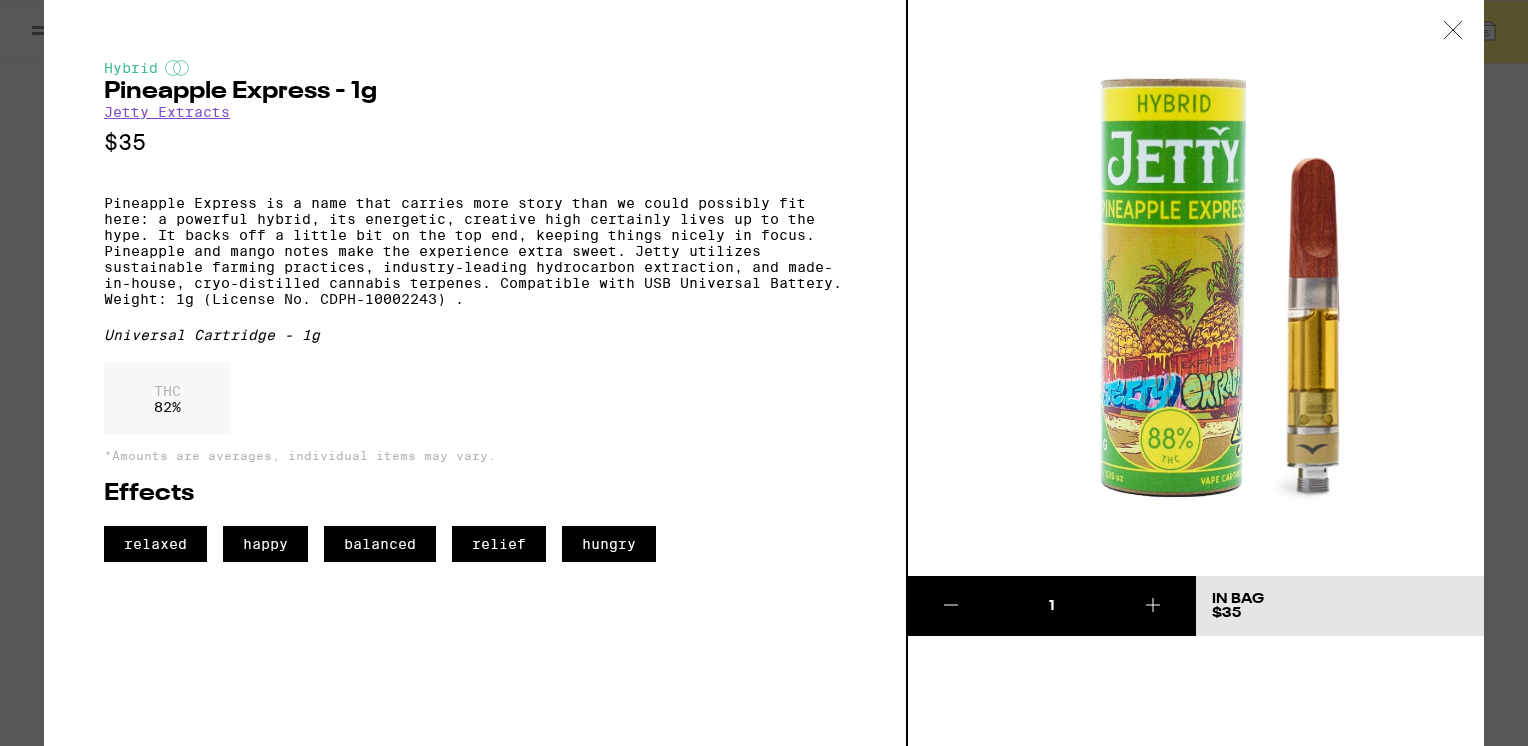click 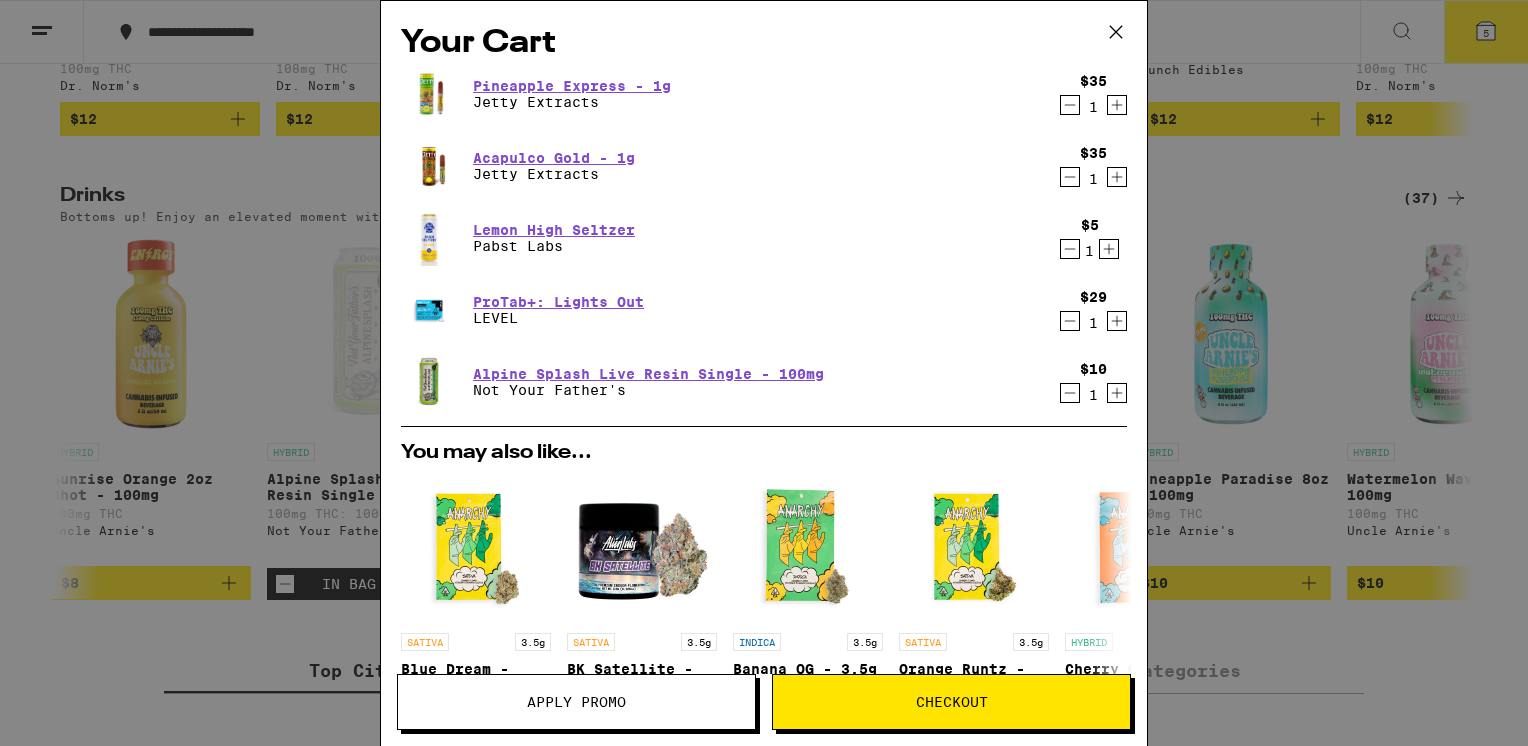 click 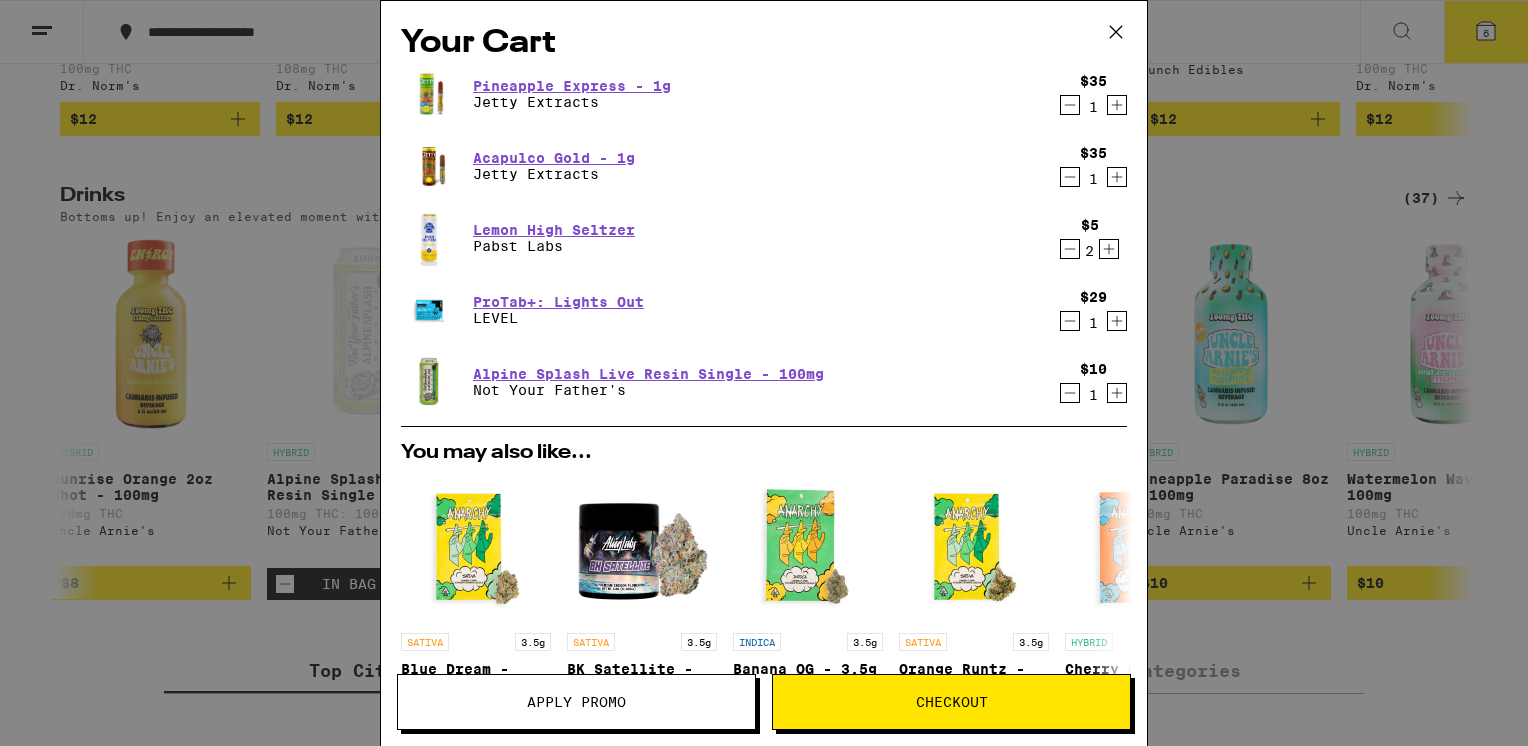 click 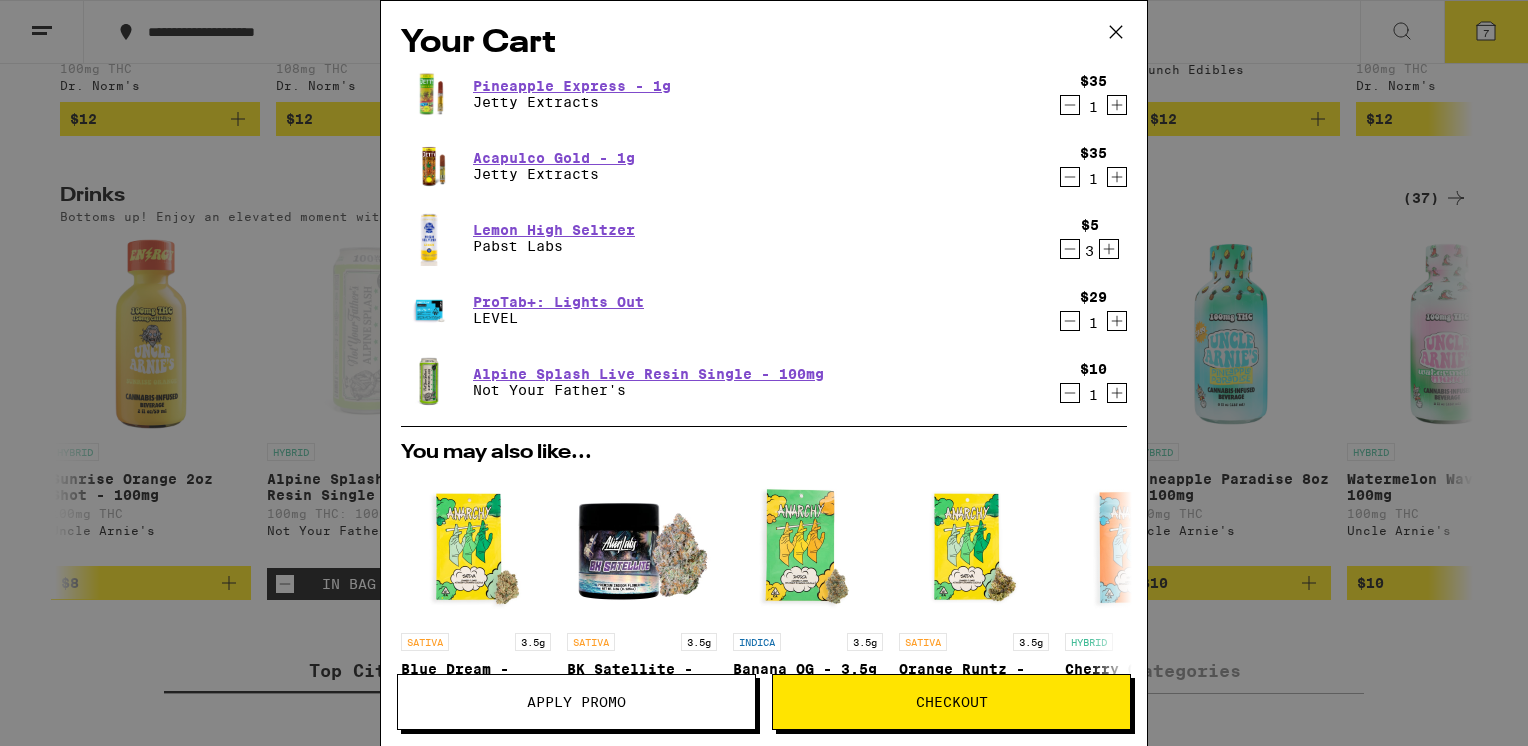 click 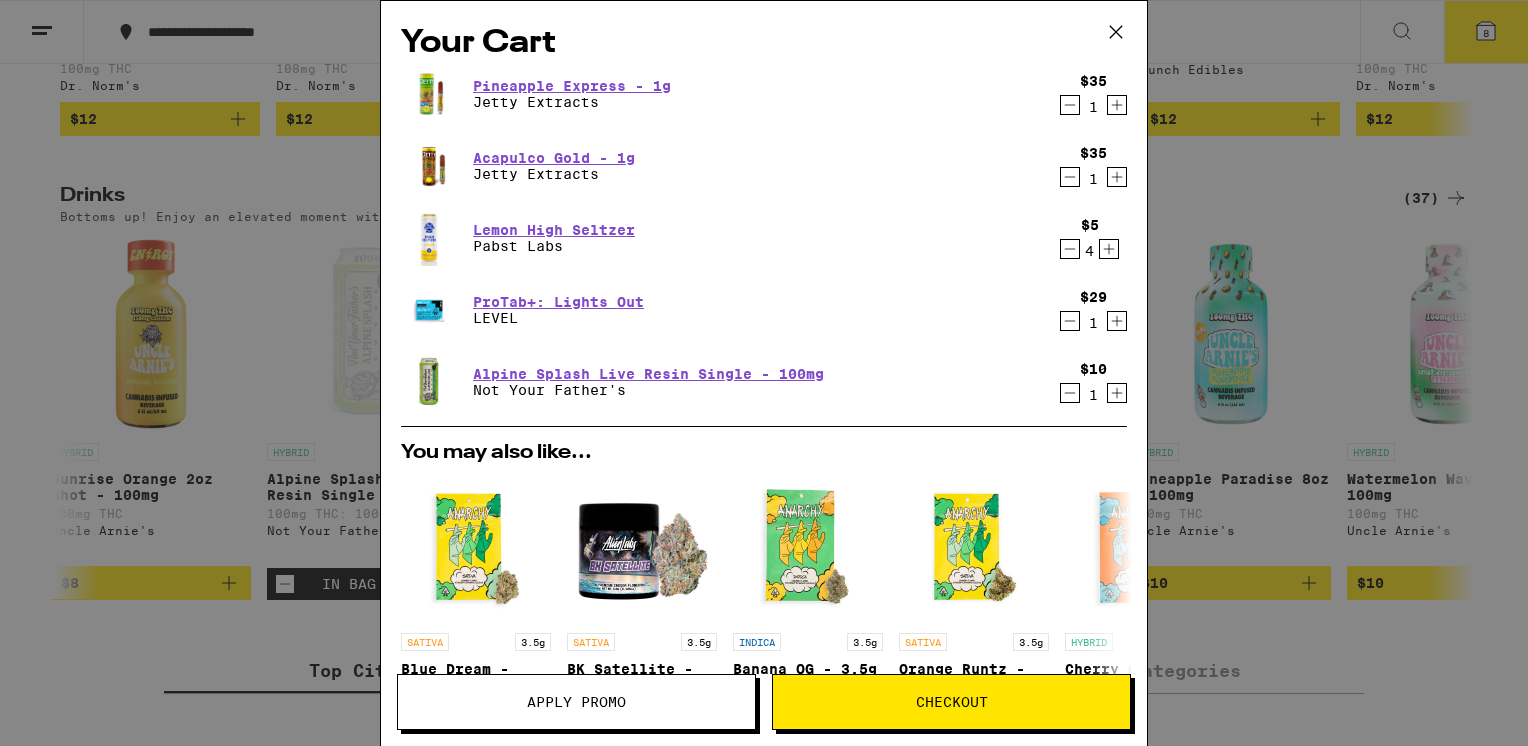click 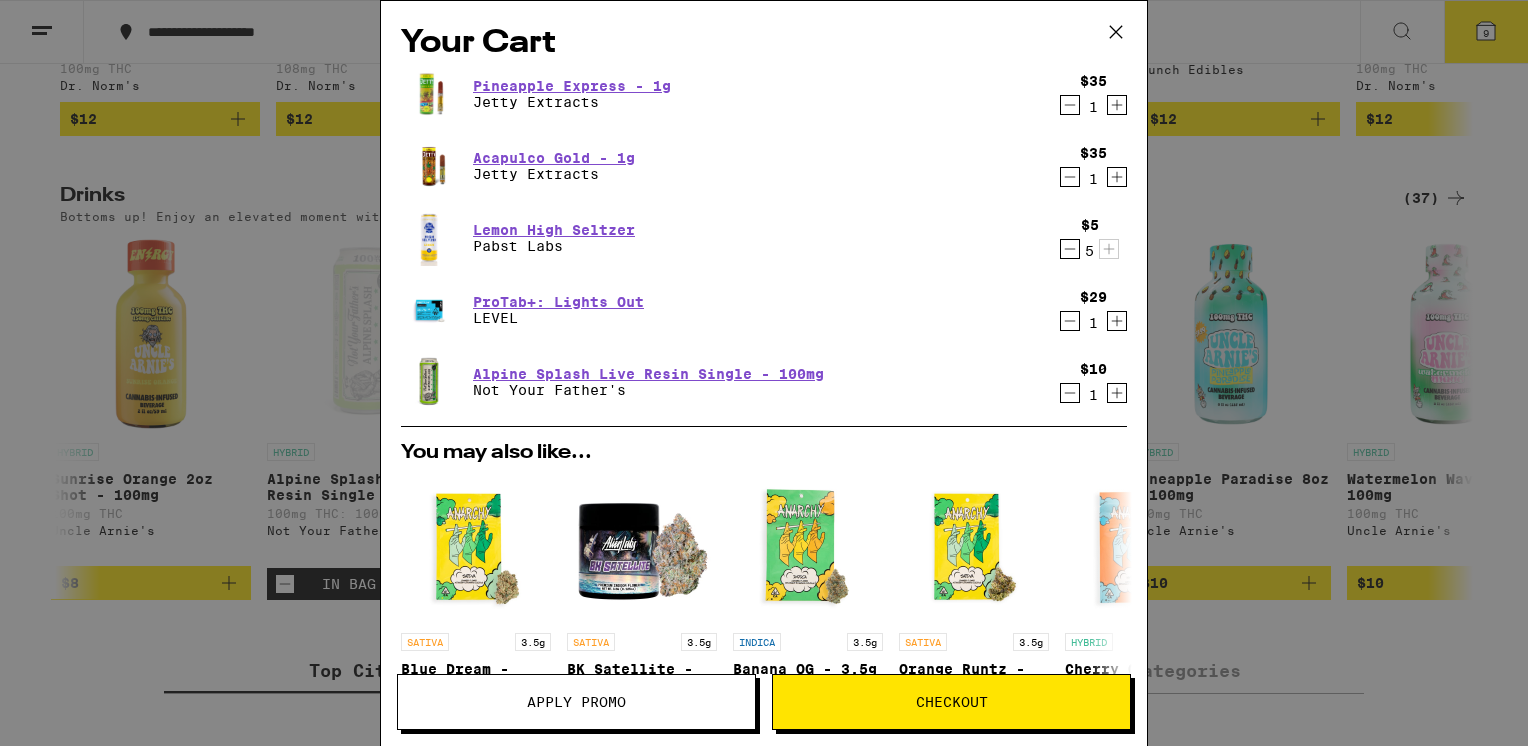 click 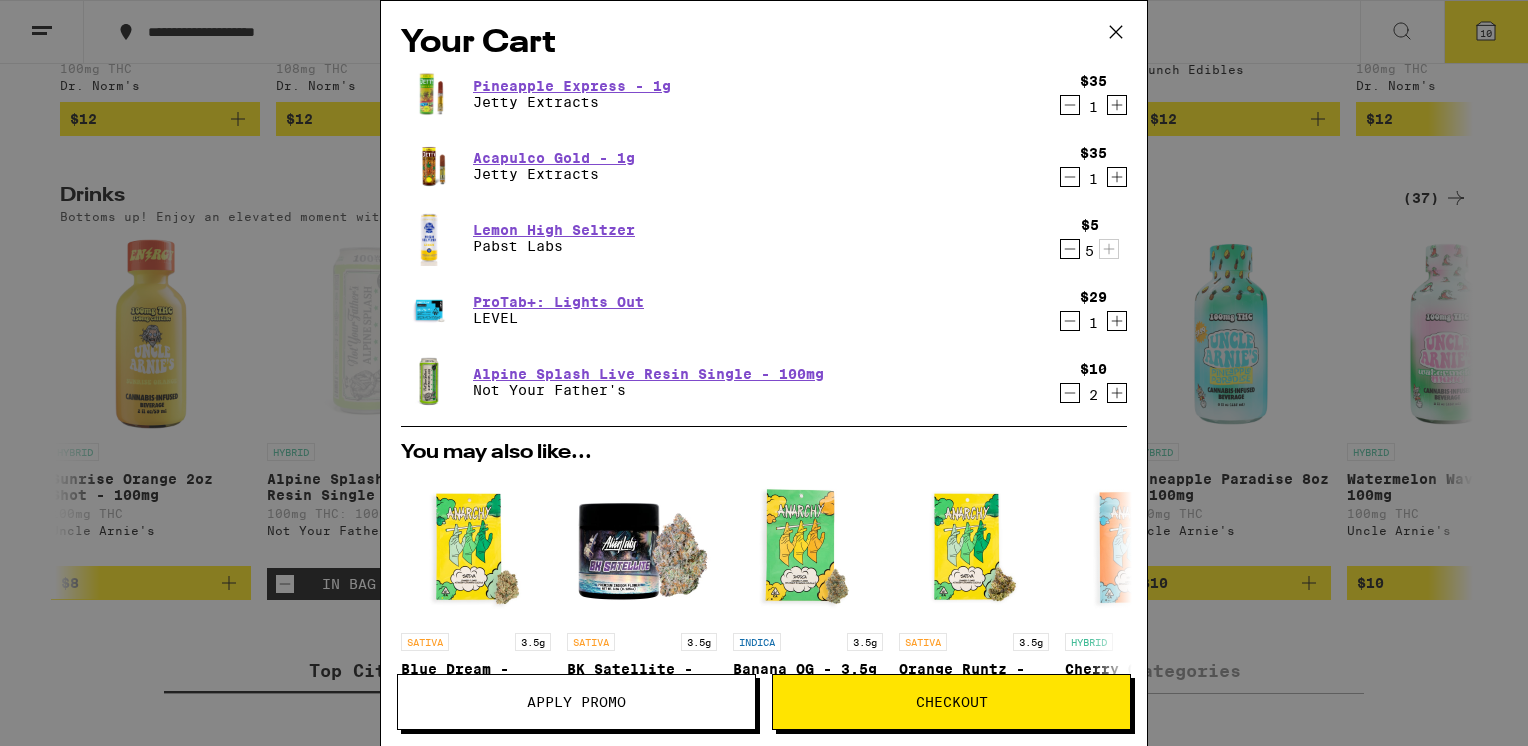 click 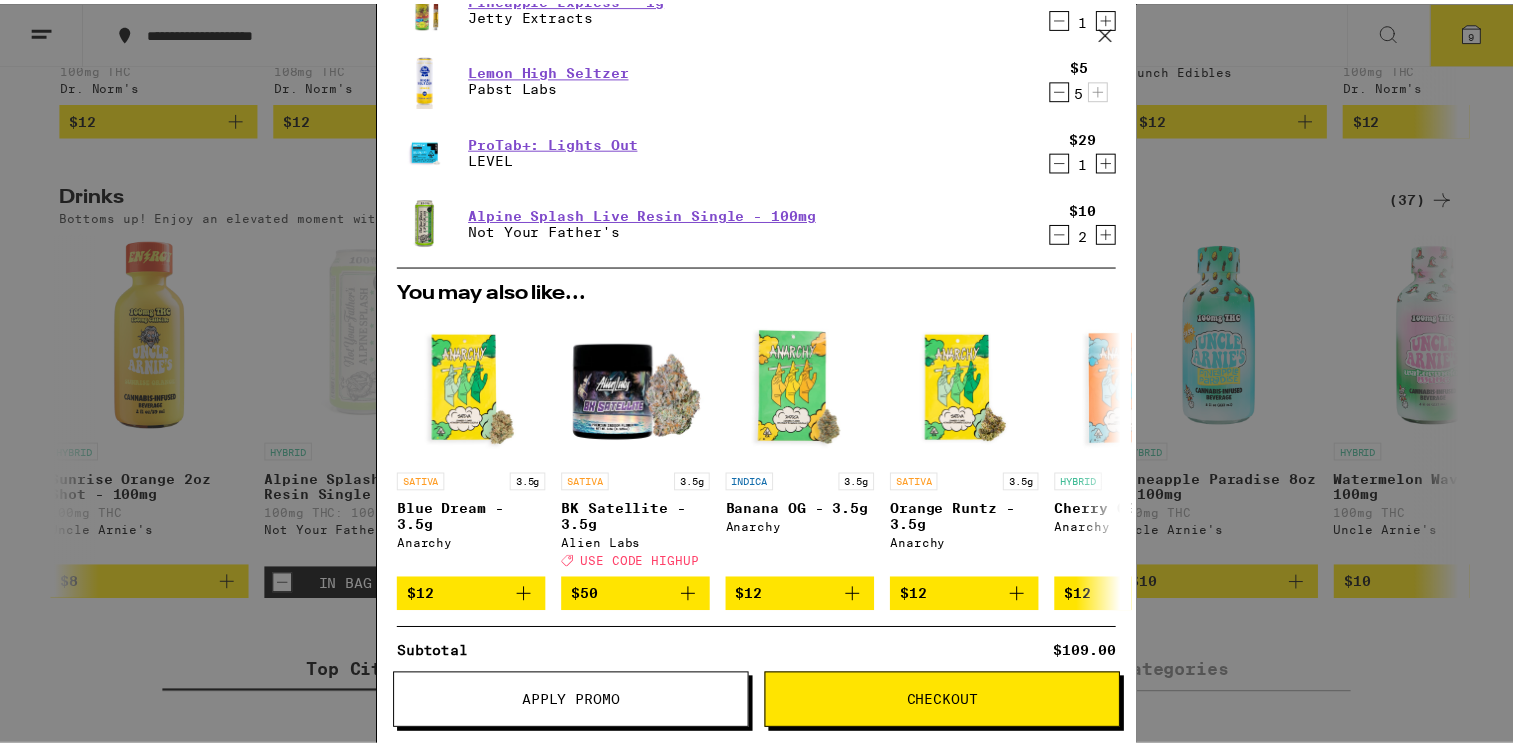 scroll, scrollTop: 193, scrollLeft: 0, axis: vertical 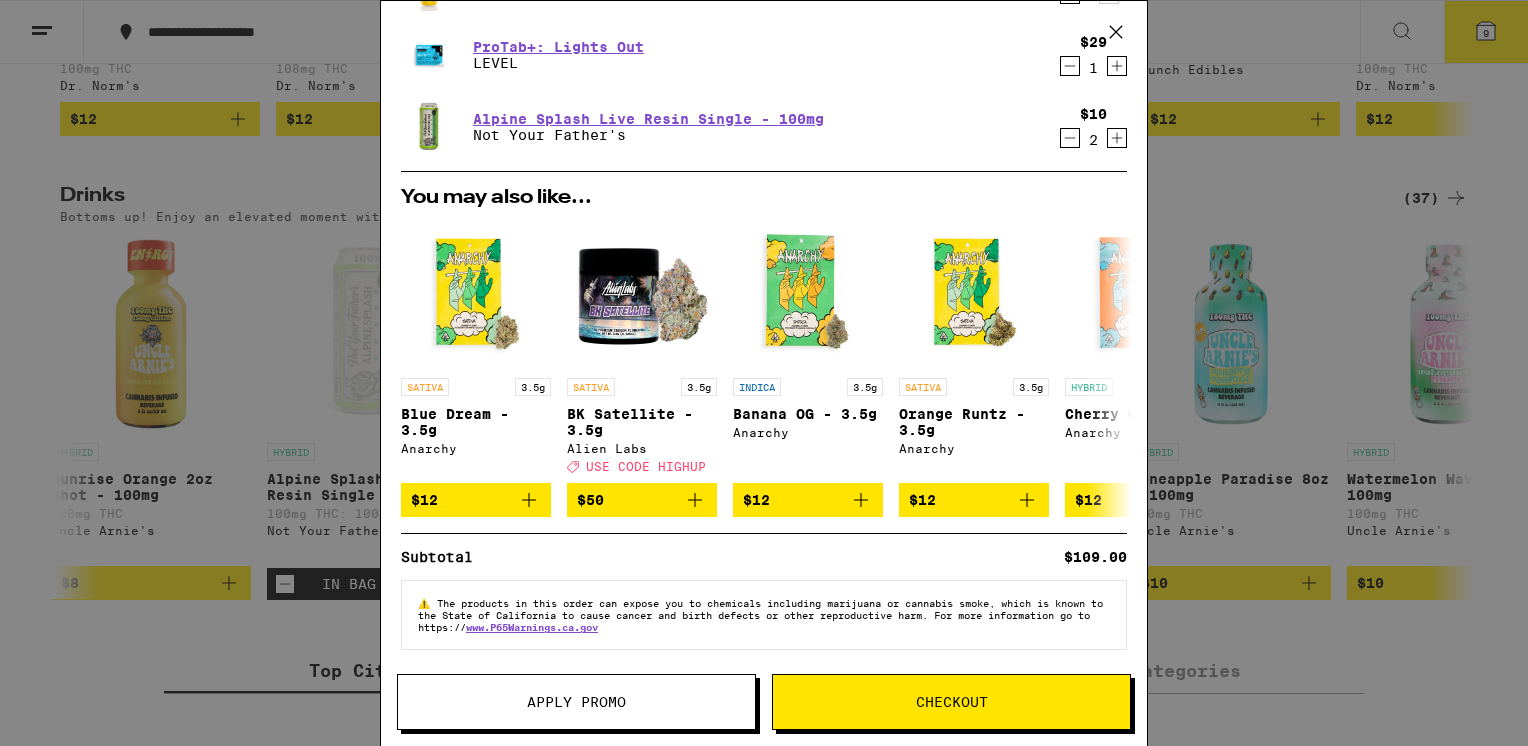click on "Apply Promo" at bounding box center (576, 702) 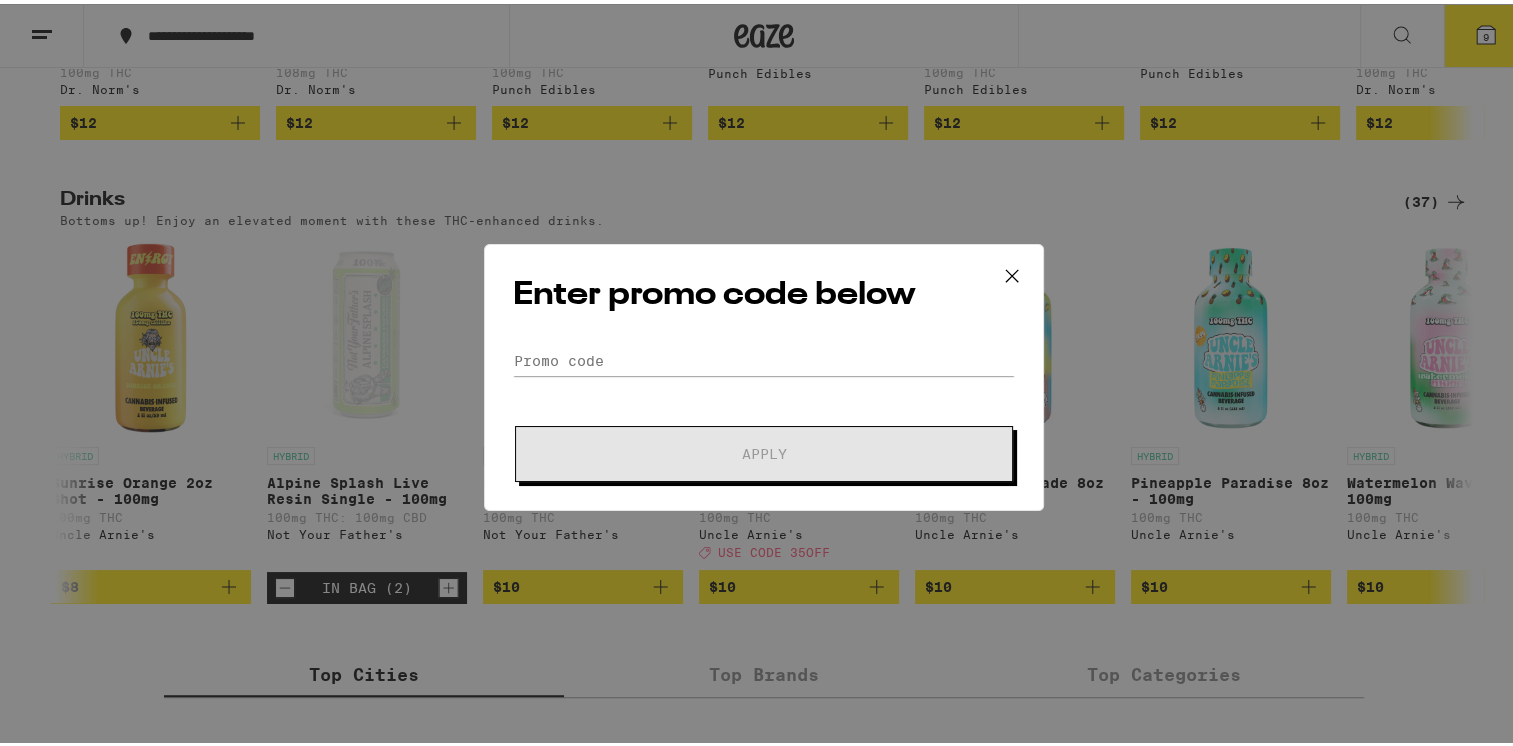 scroll, scrollTop: 0, scrollLeft: 0, axis: both 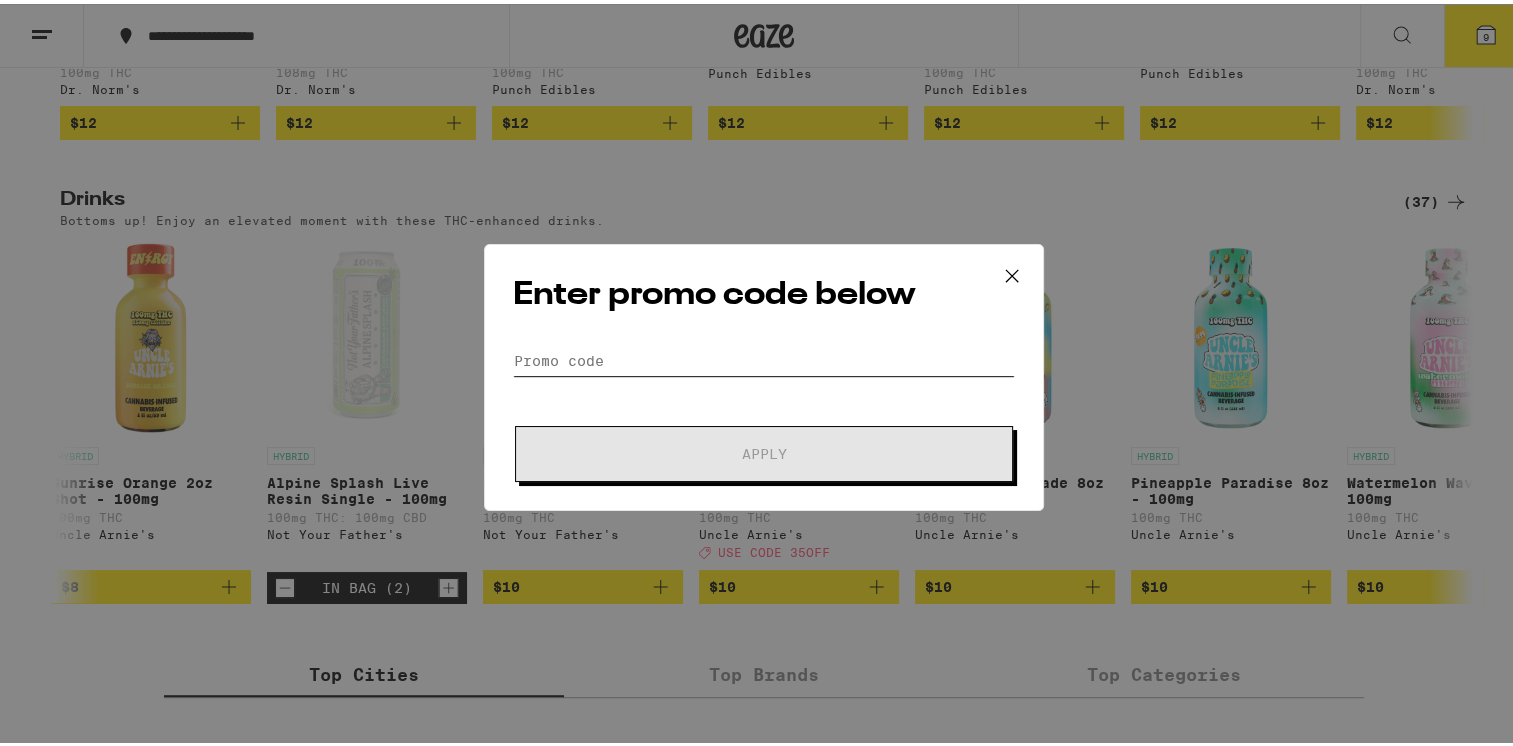 click on "Promo Code" at bounding box center [764, 357] 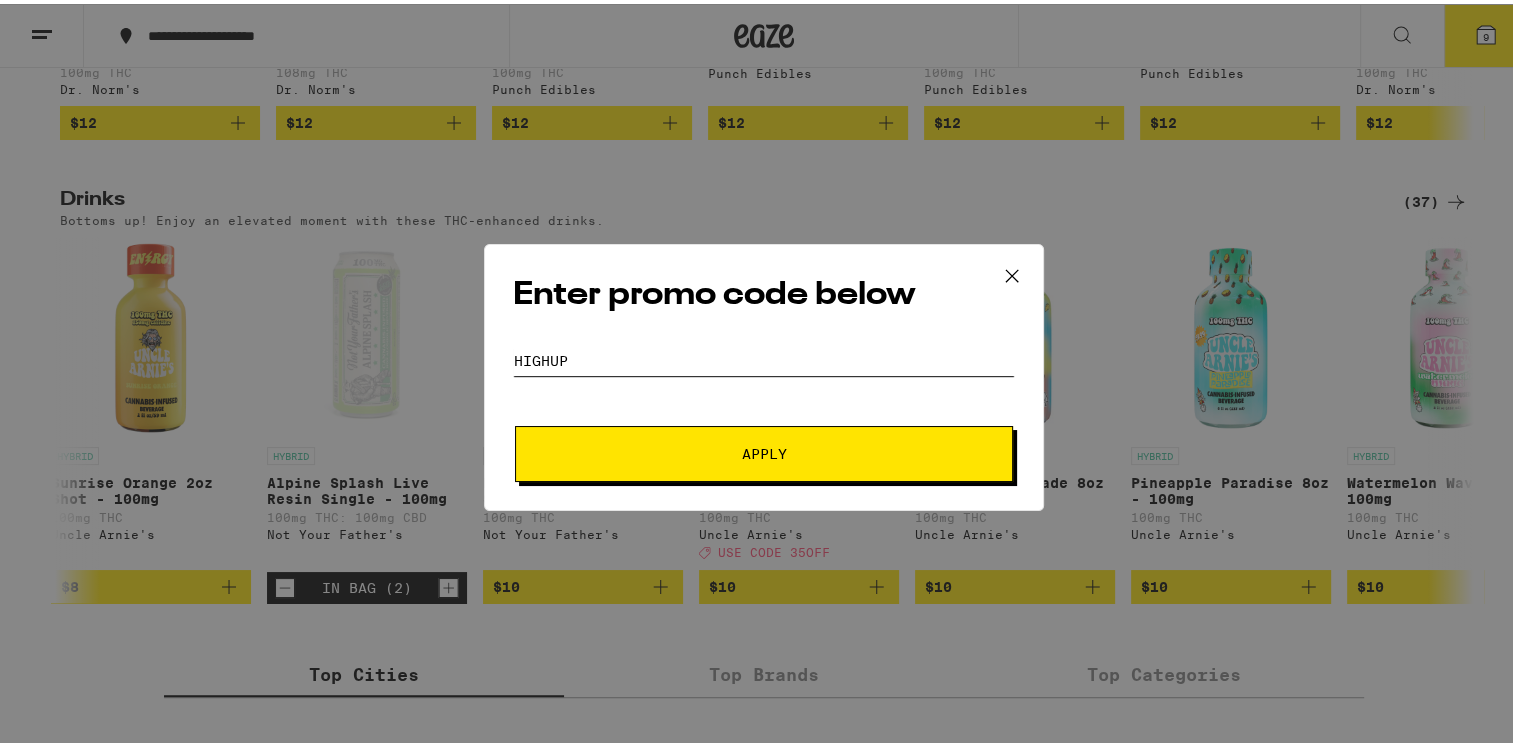 type on "HIGHUP" 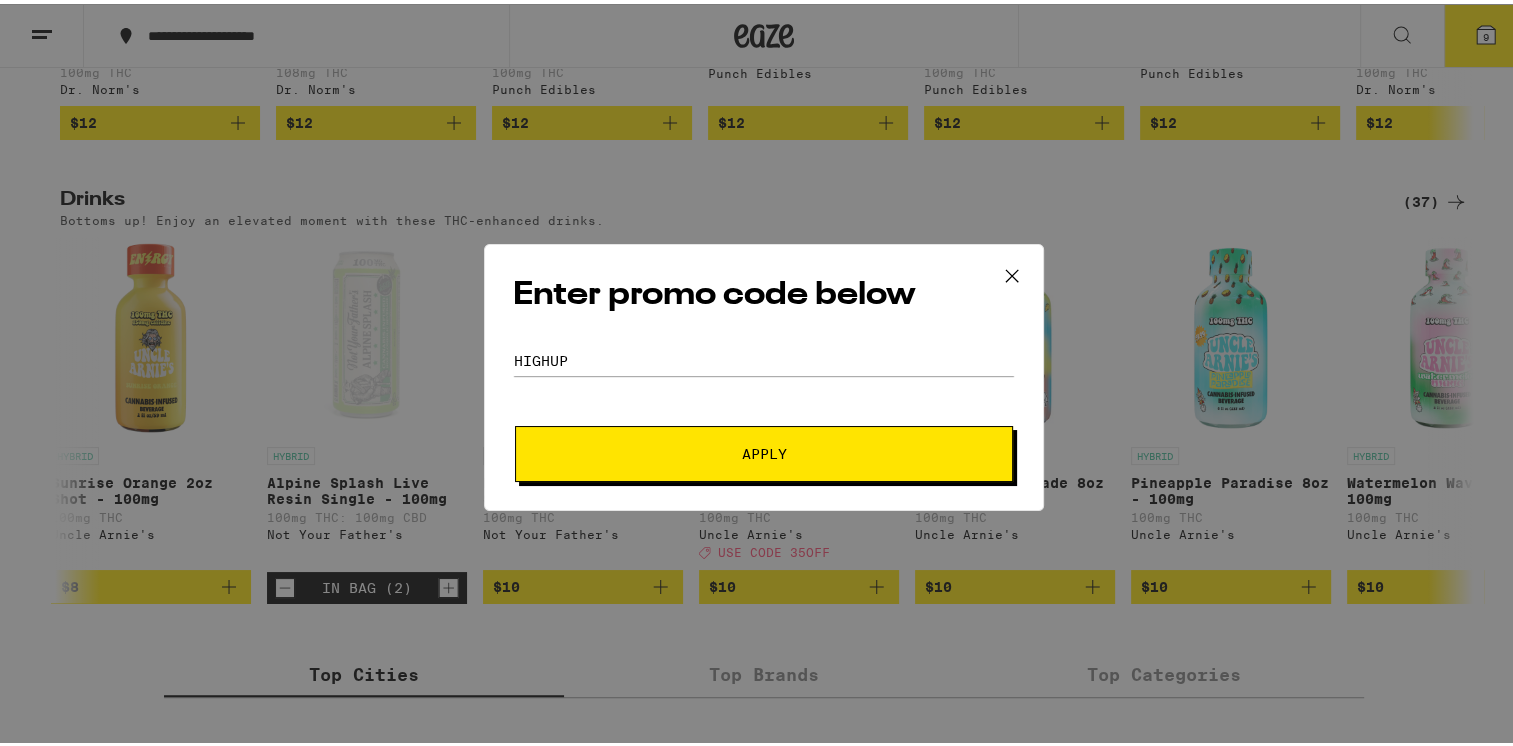 click on "Apply" at bounding box center [764, 450] 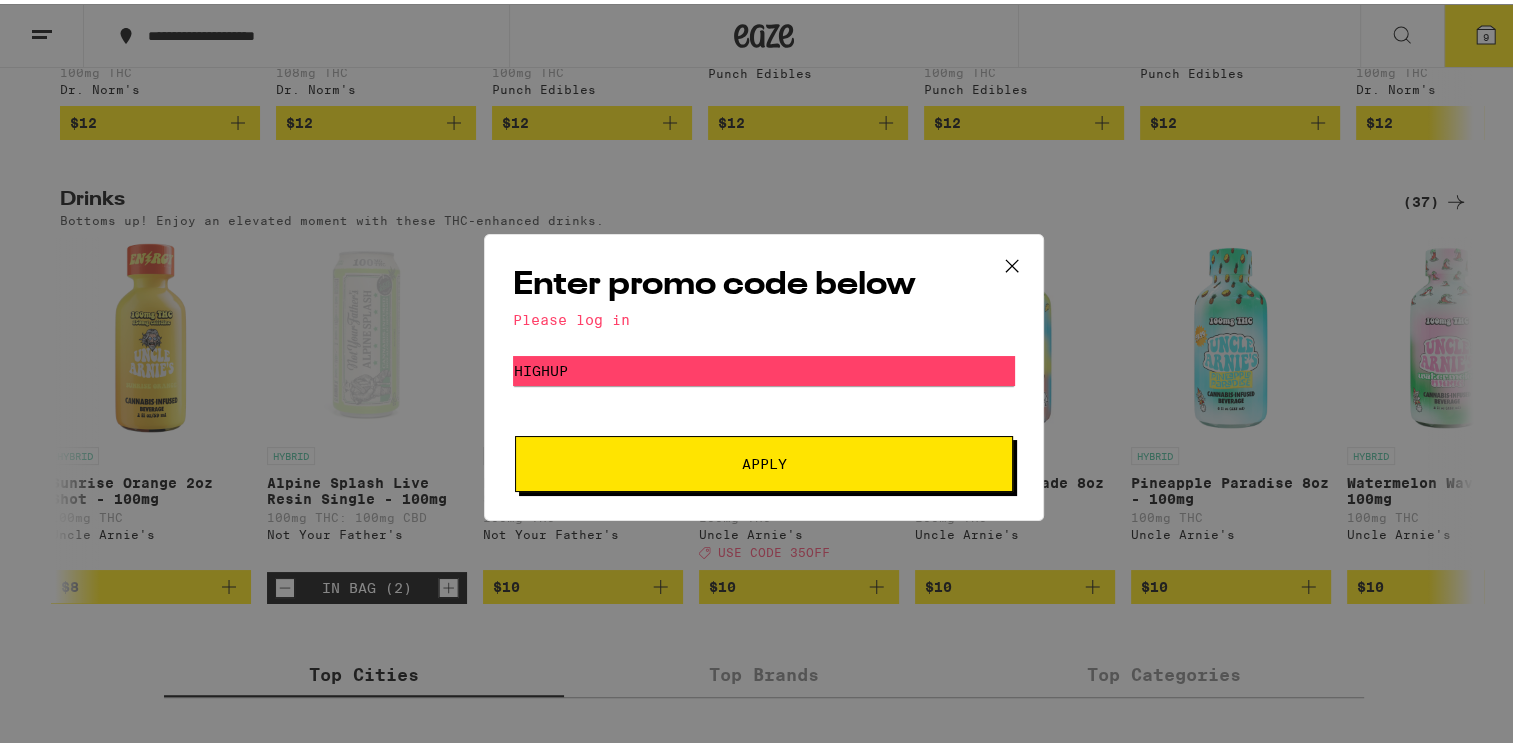 click 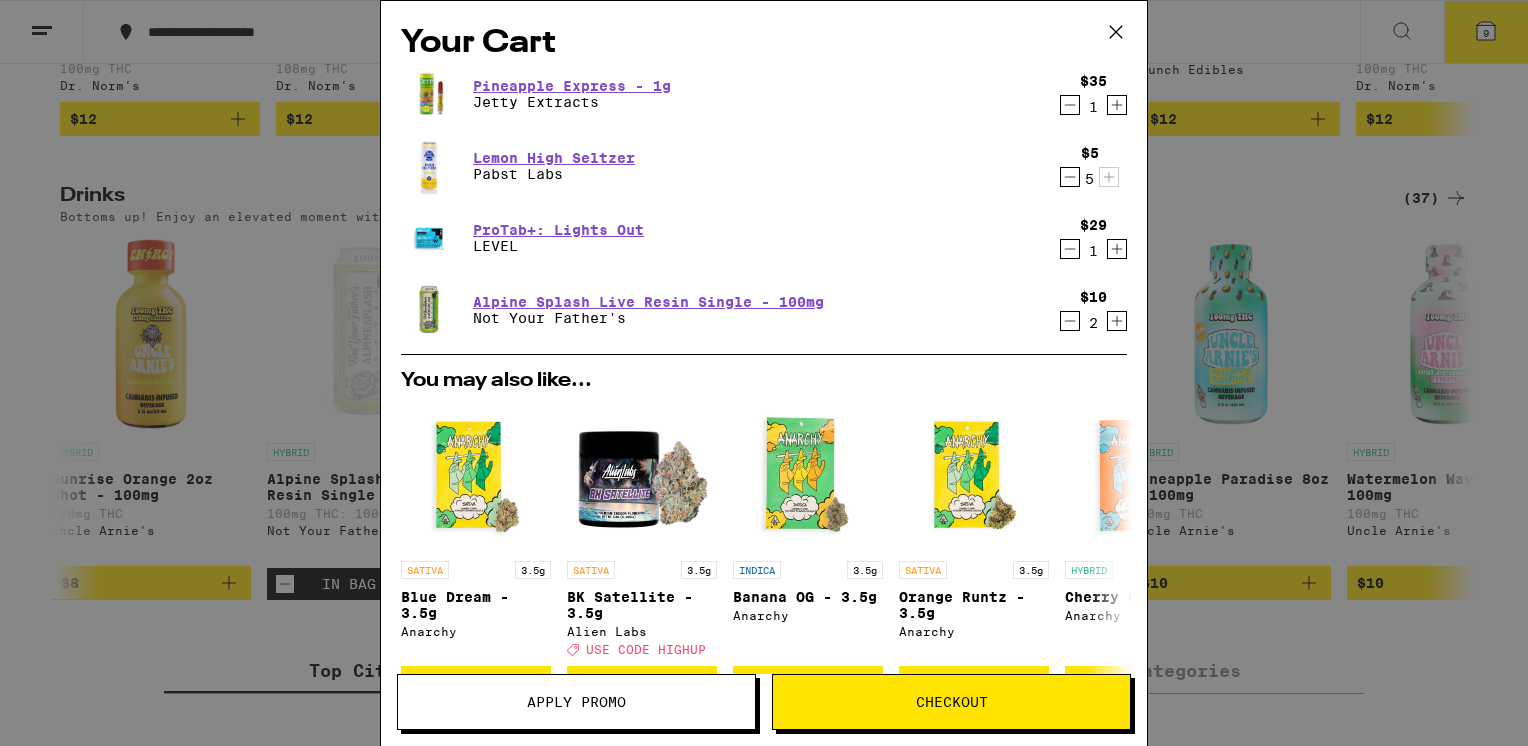 click on "Apply Promo" at bounding box center [576, 702] 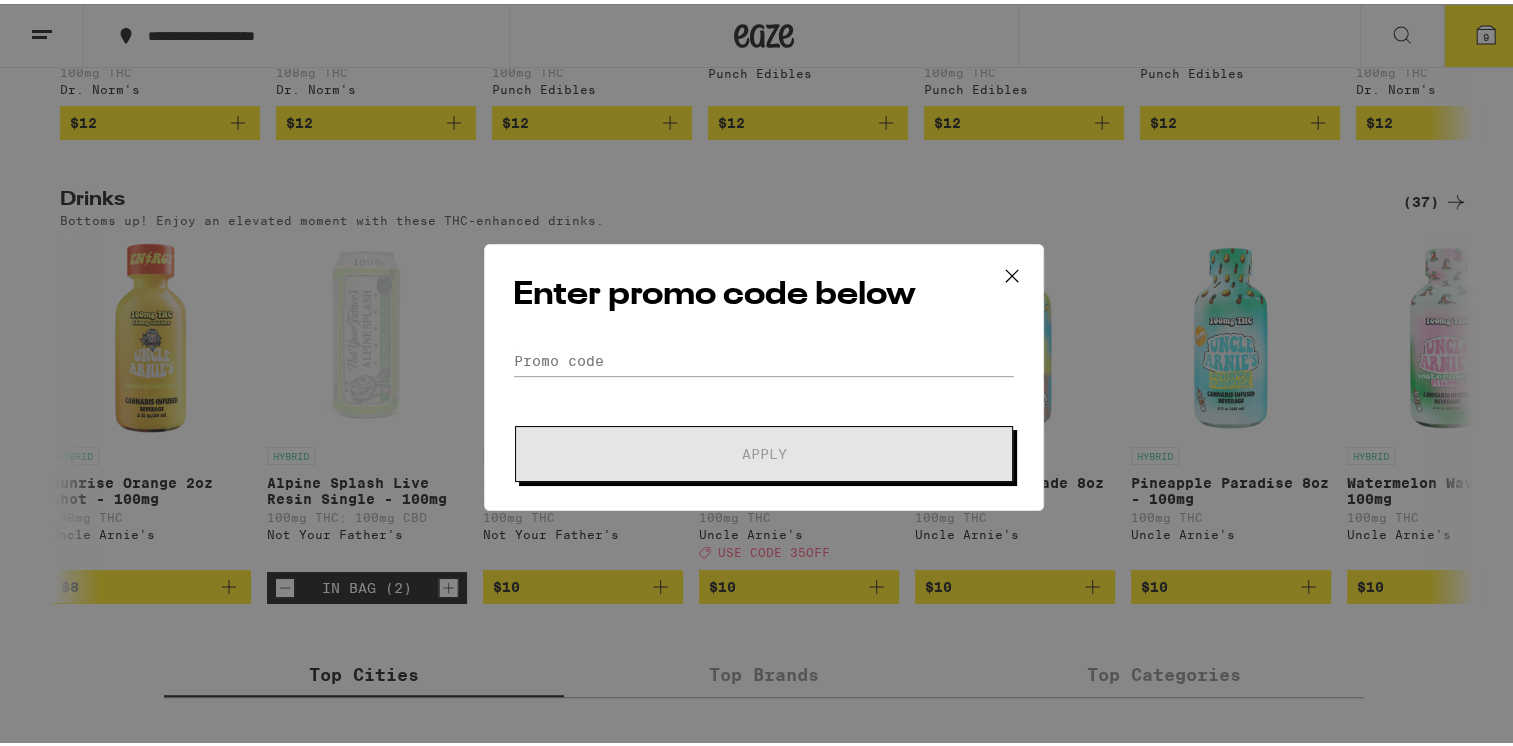 scroll, scrollTop: 0, scrollLeft: 0, axis: both 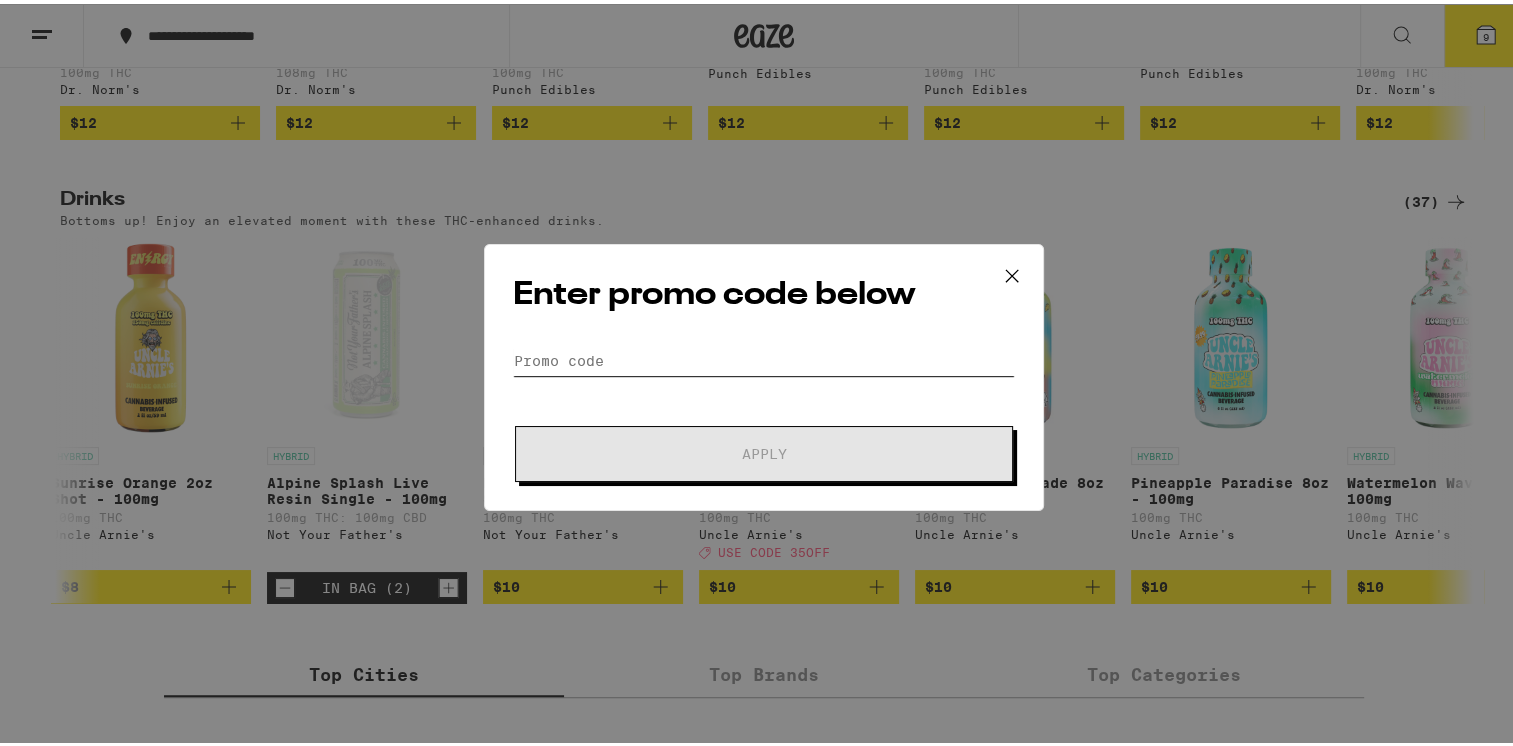 click on "Promo Code" at bounding box center (764, 357) 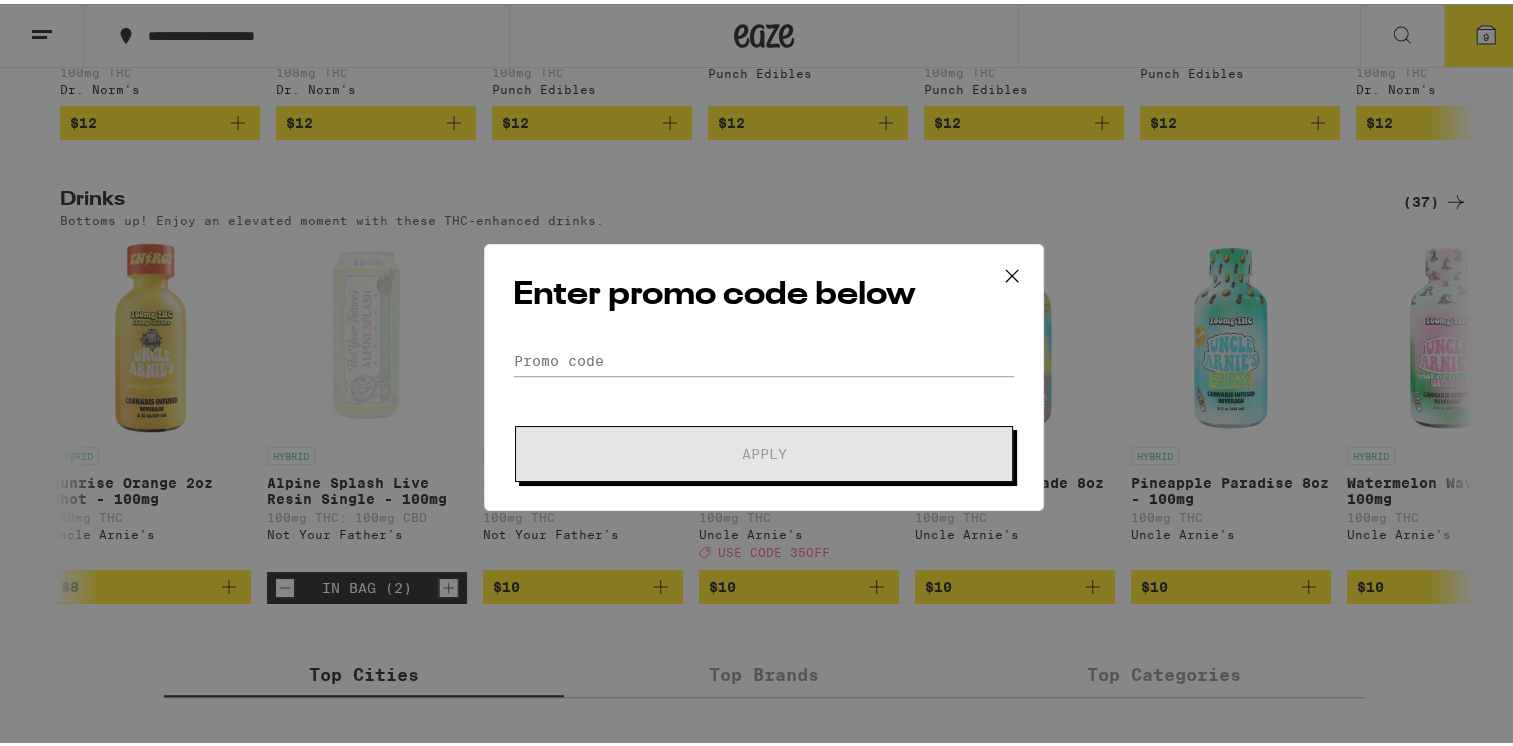 click 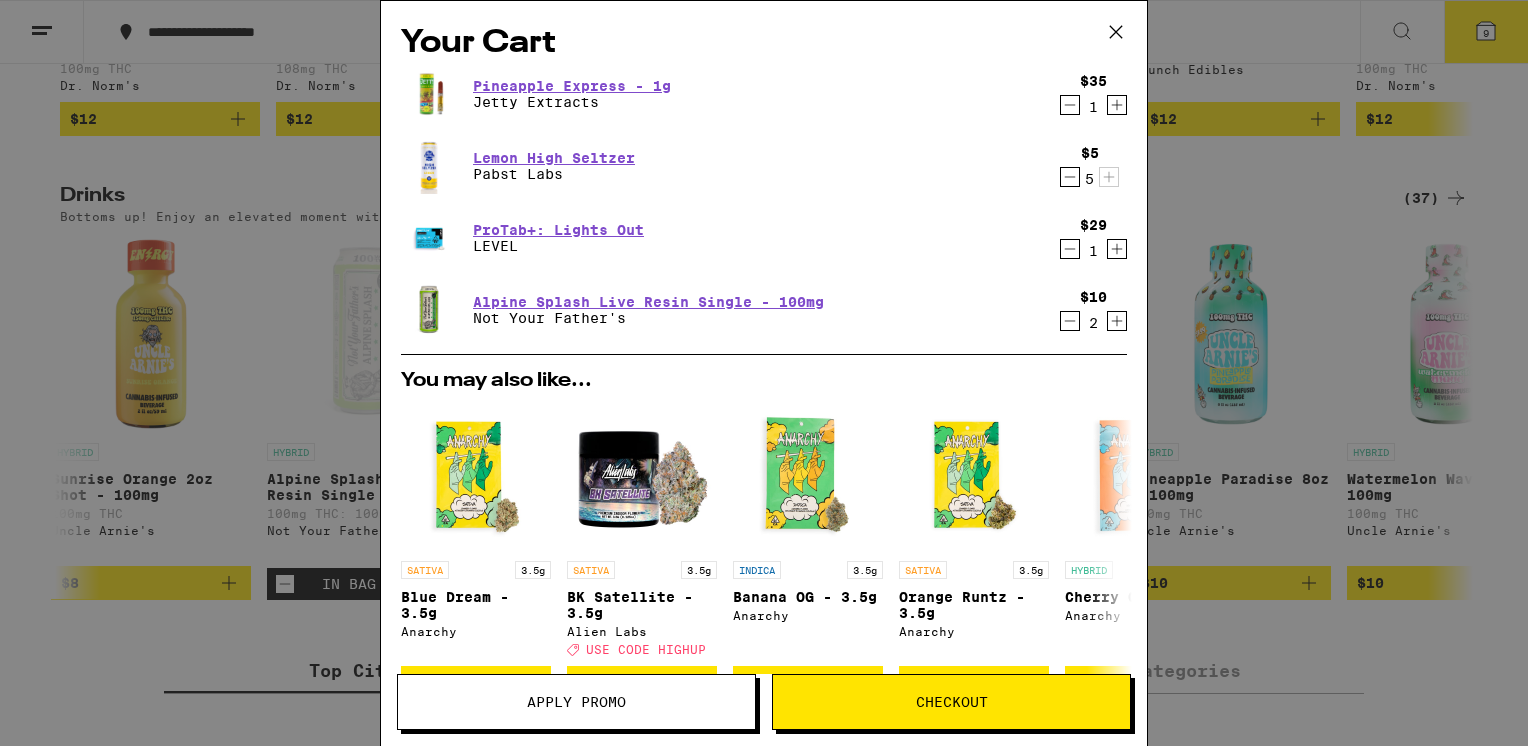 click 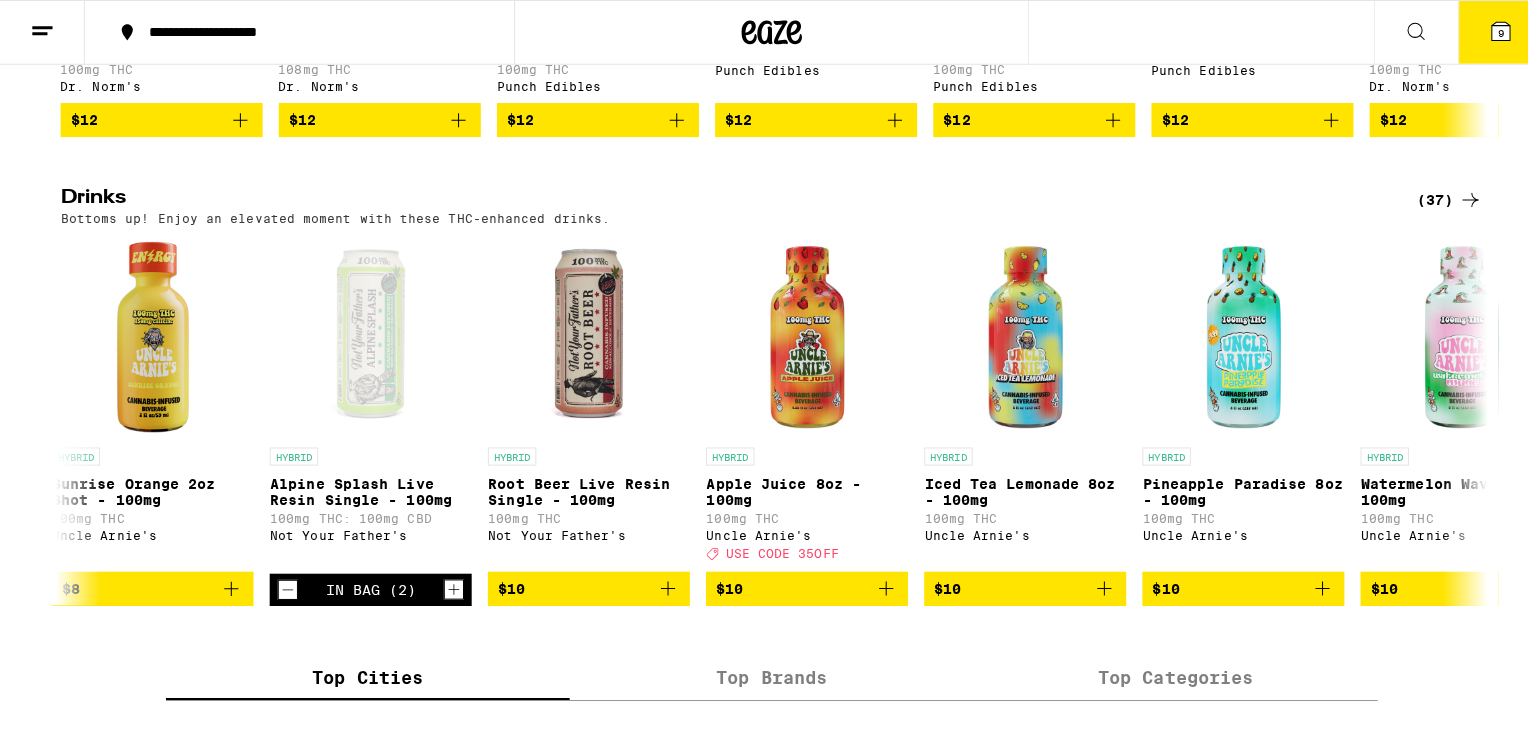 scroll, scrollTop: 0, scrollLeft: 0, axis: both 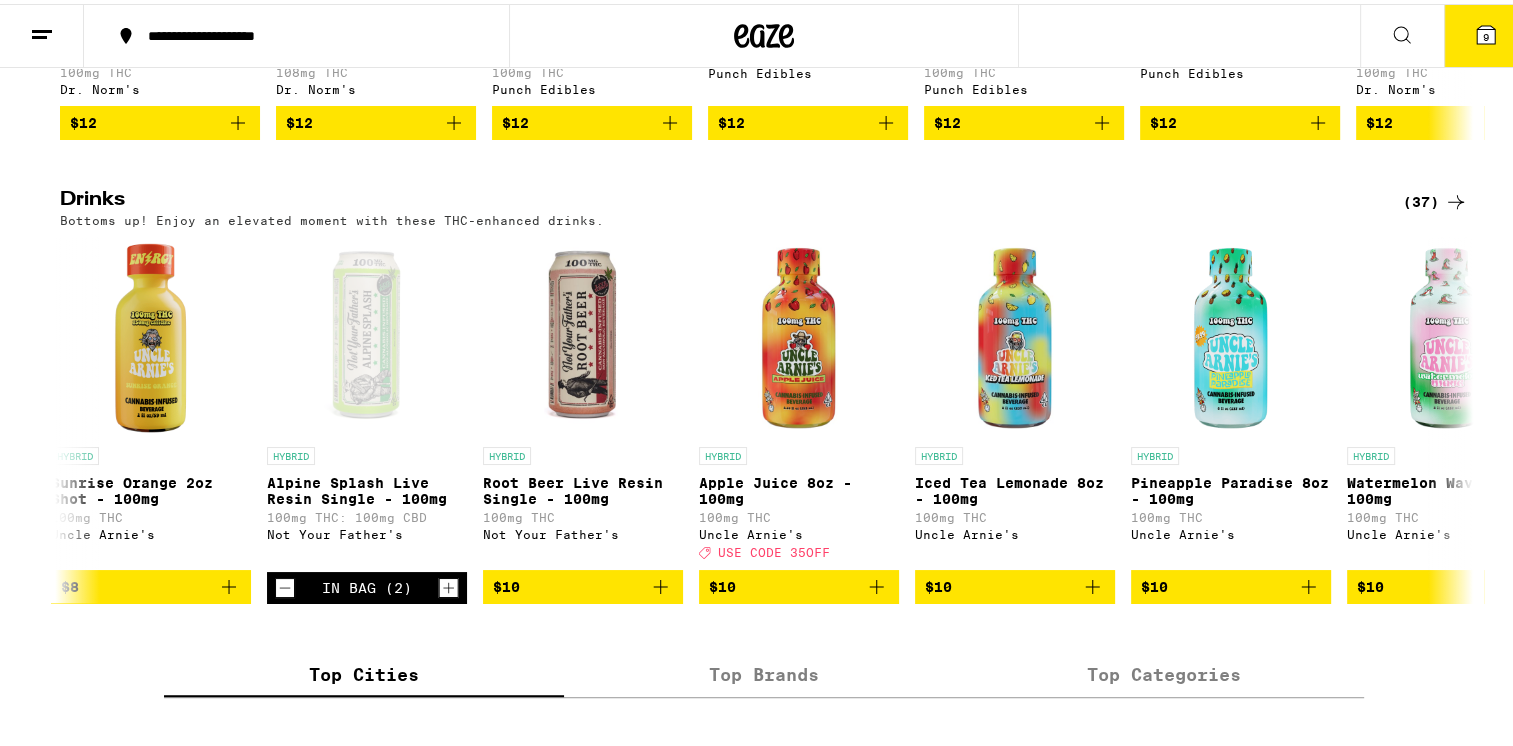 click 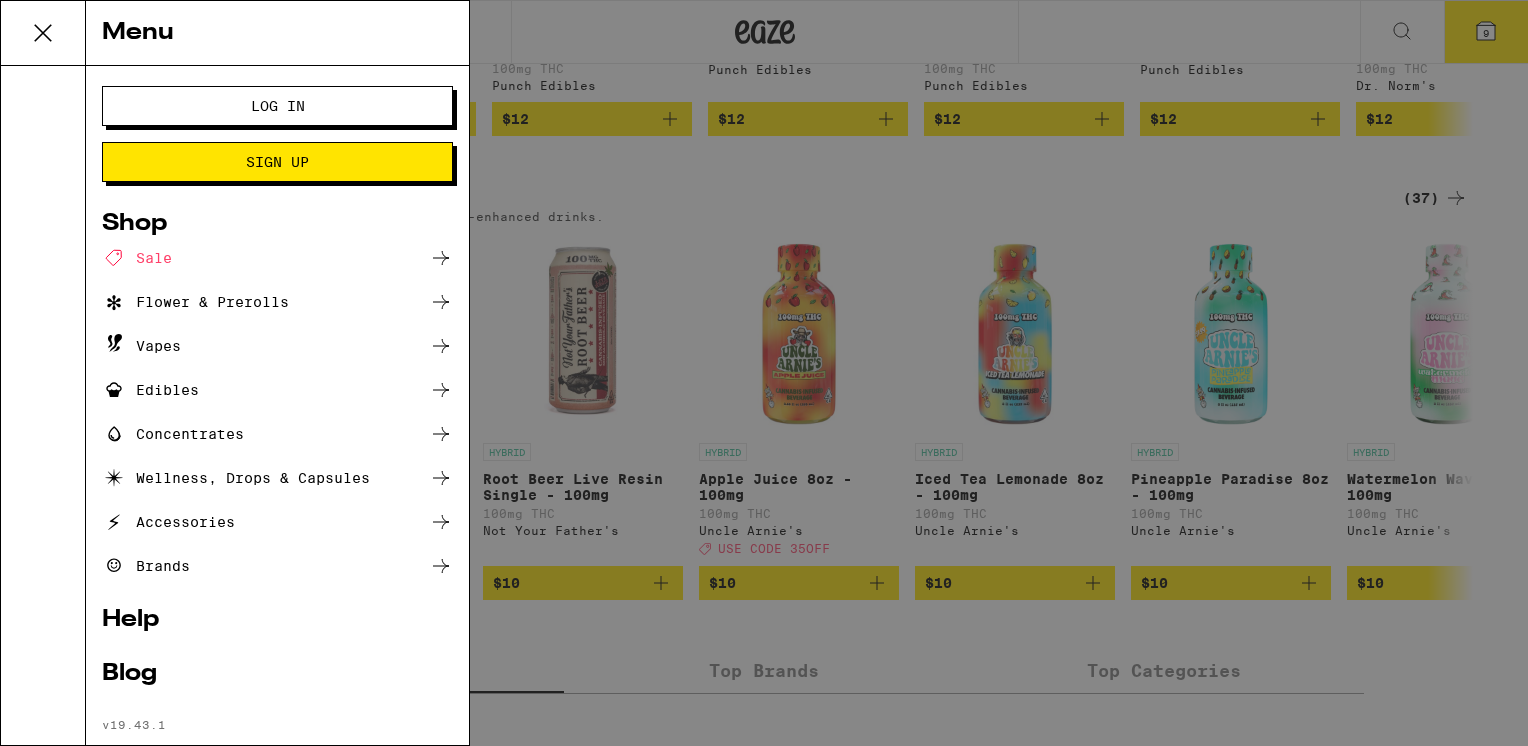 click on "Log In" at bounding box center [277, 106] 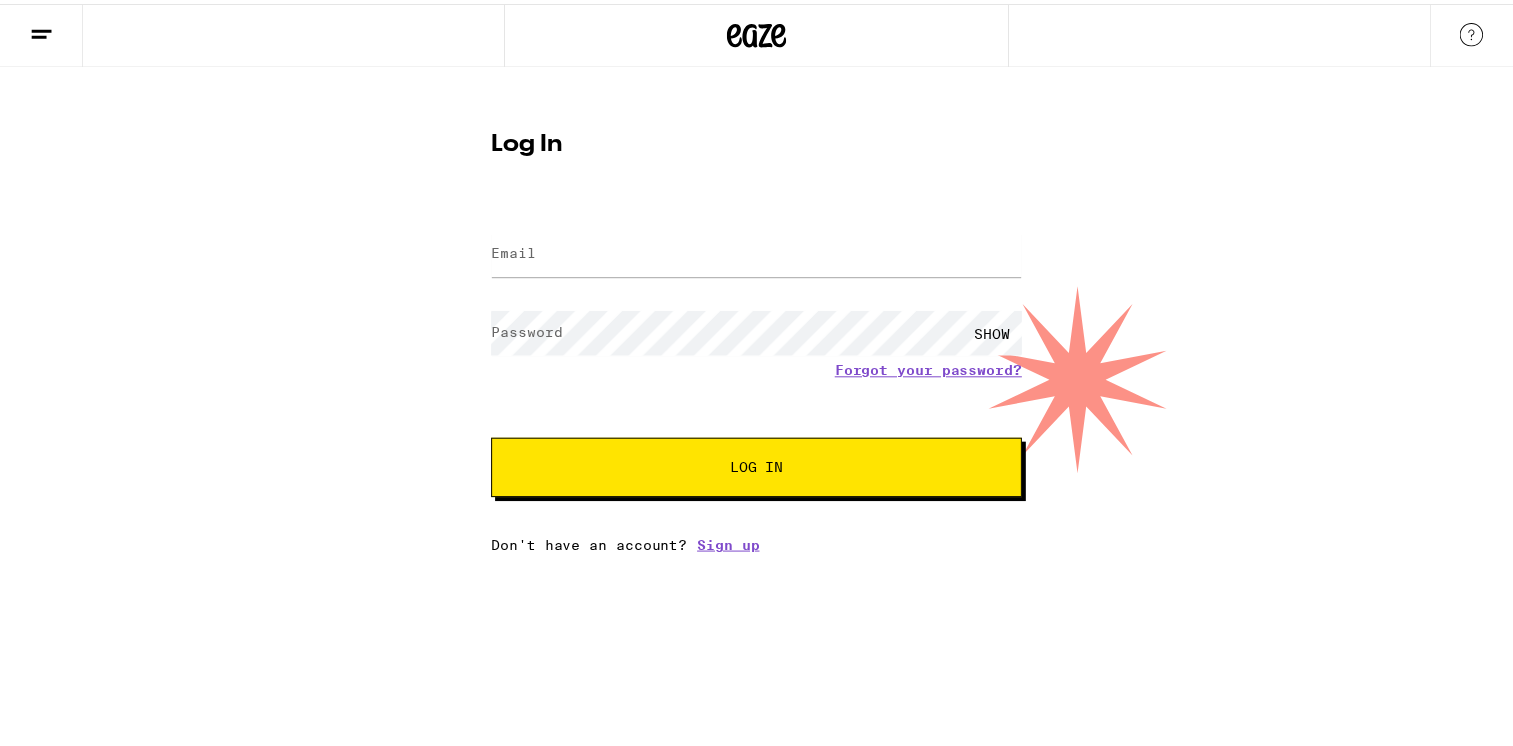 scroll, scrollTop: 0, scrollLeft: 0, axis: both 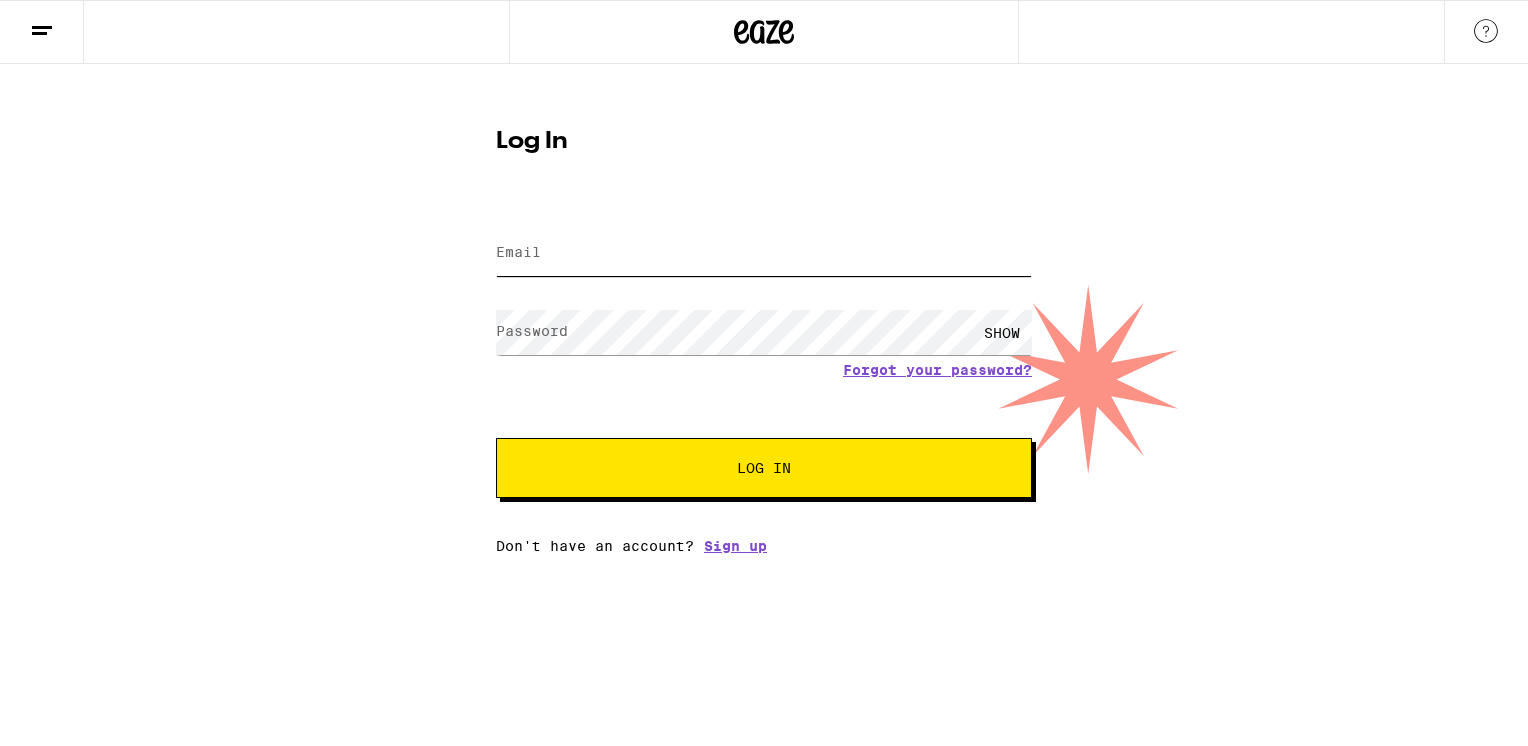type on "measedivy@hotmail.com" 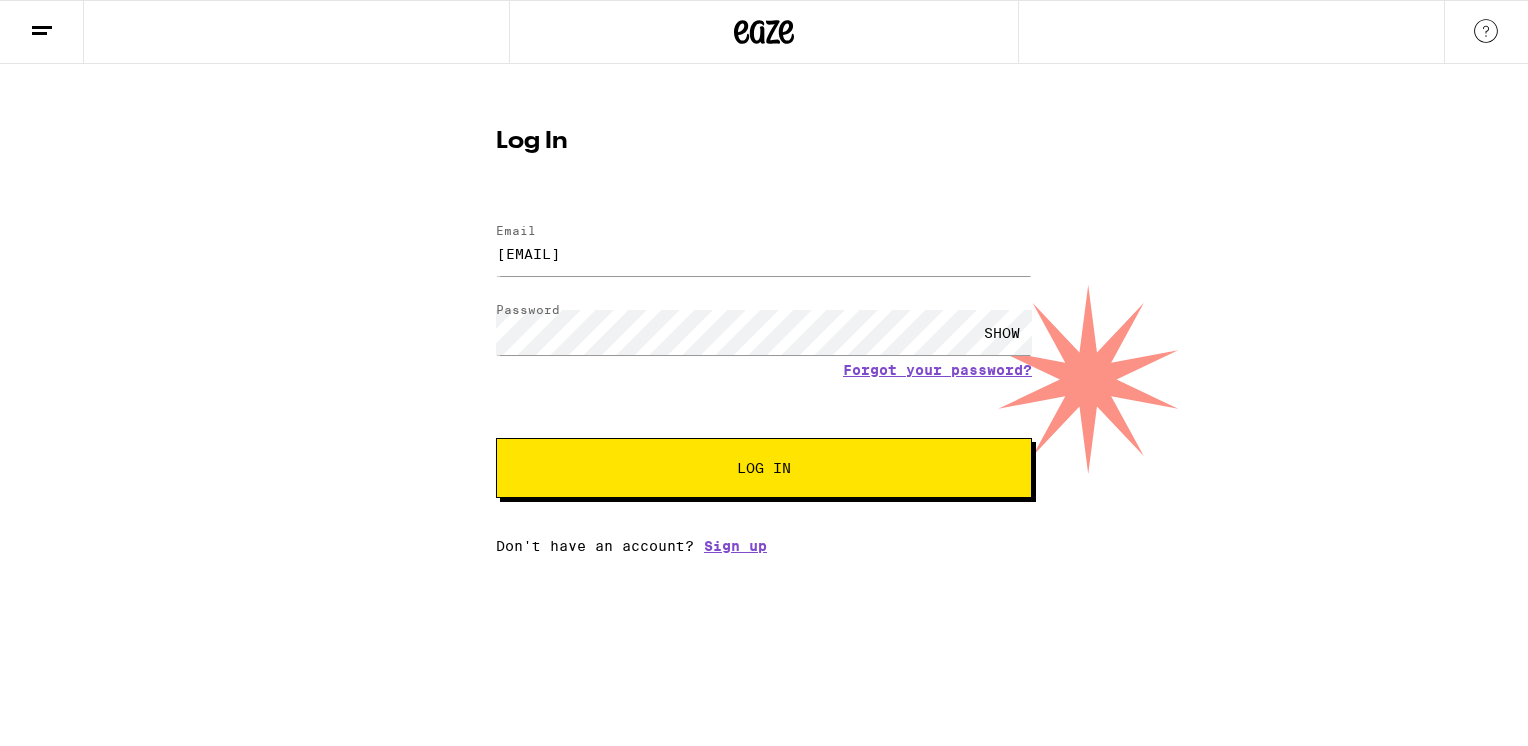 click on "Log In" at bounding box center [764, 468] 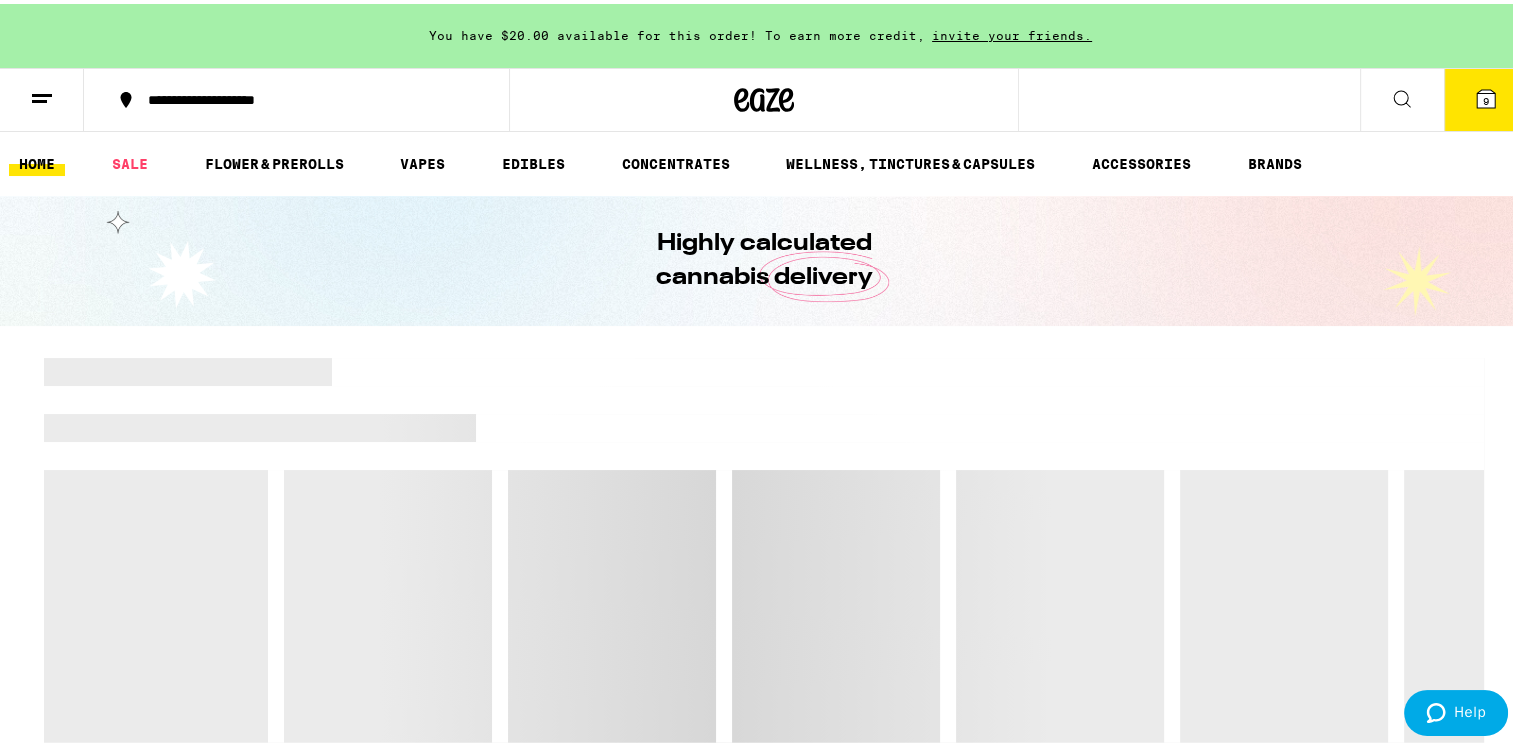 scroll, scrollTop: 0, scrollLeft: 0, axis: both 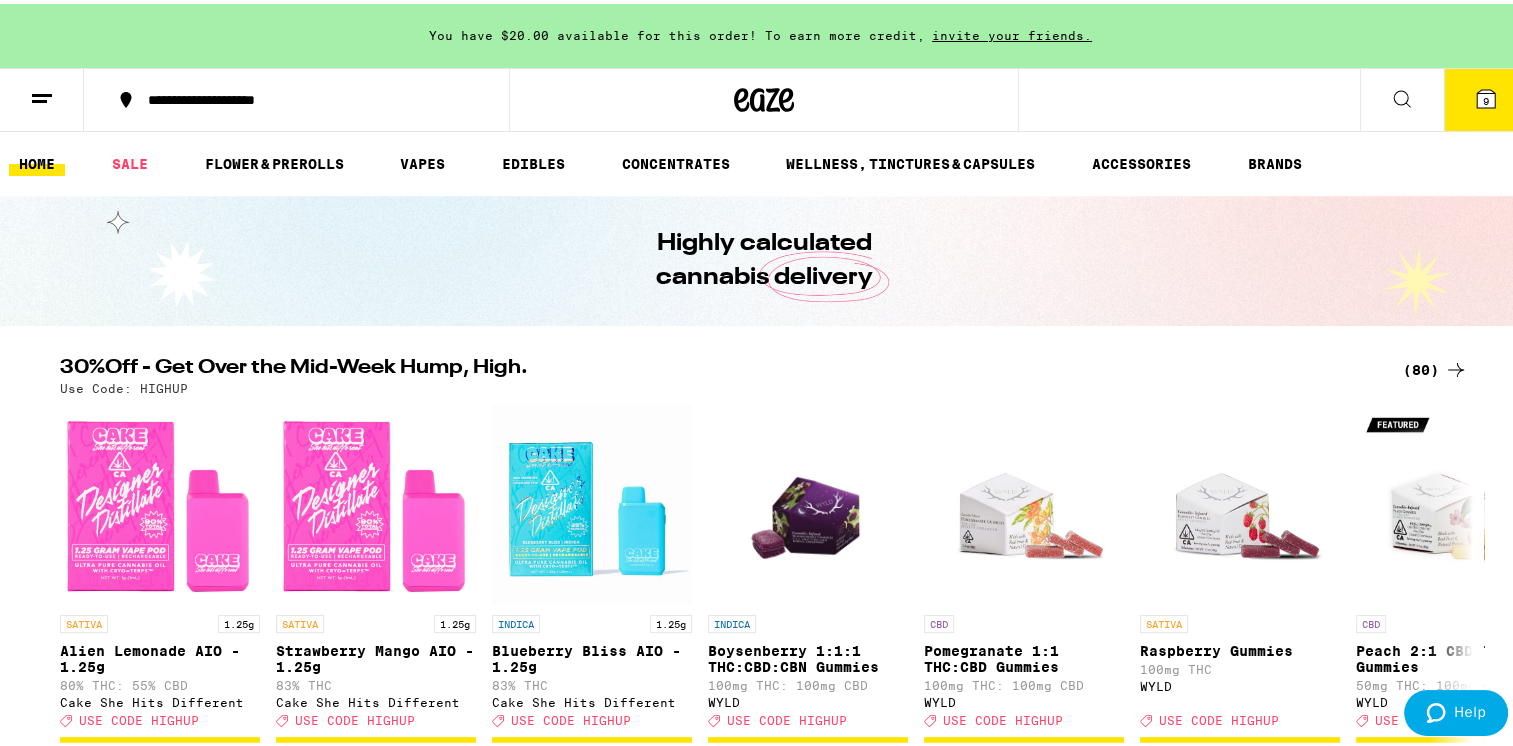 click on "9" at bounding box center [1486, 97] 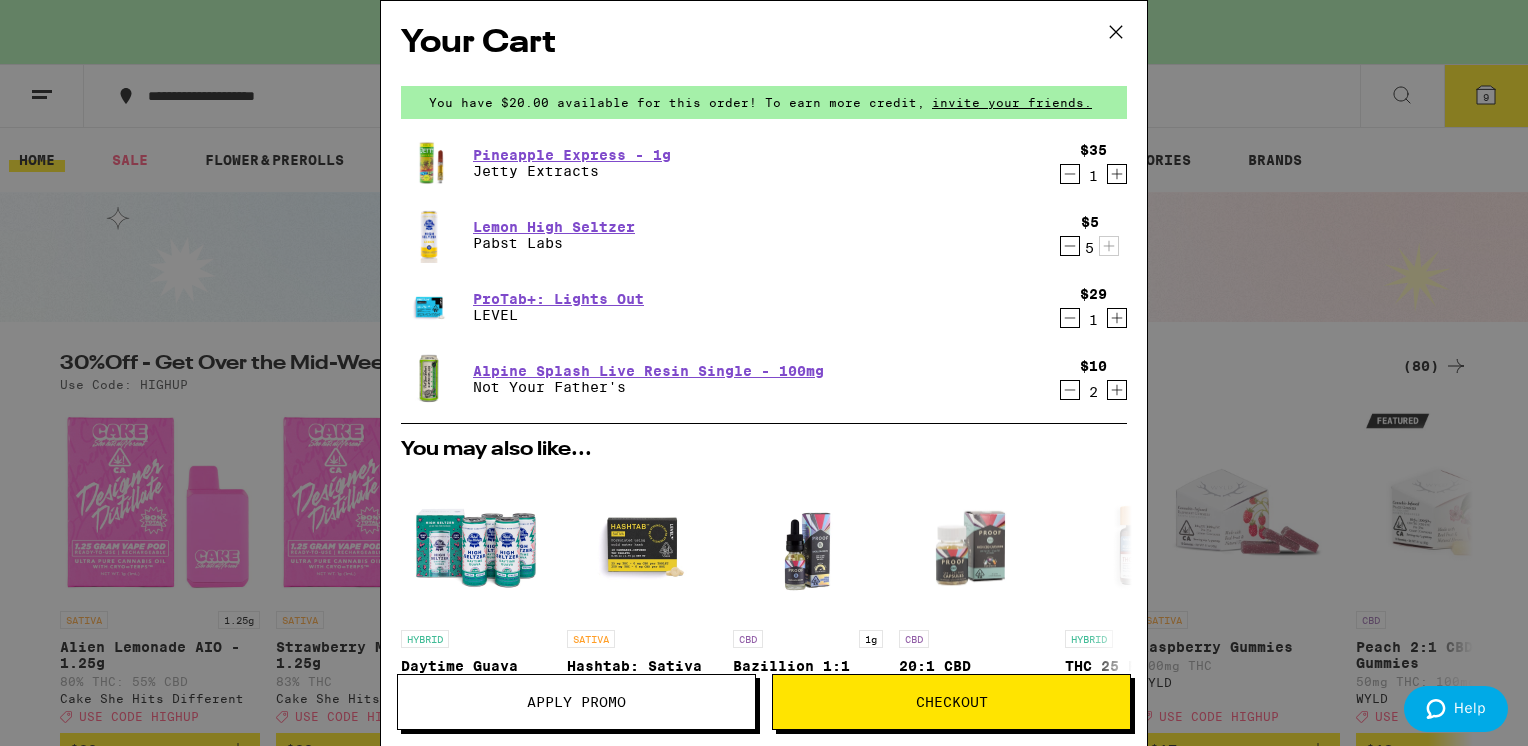 click on "Apply Promo" at bounding box center [576, 702] 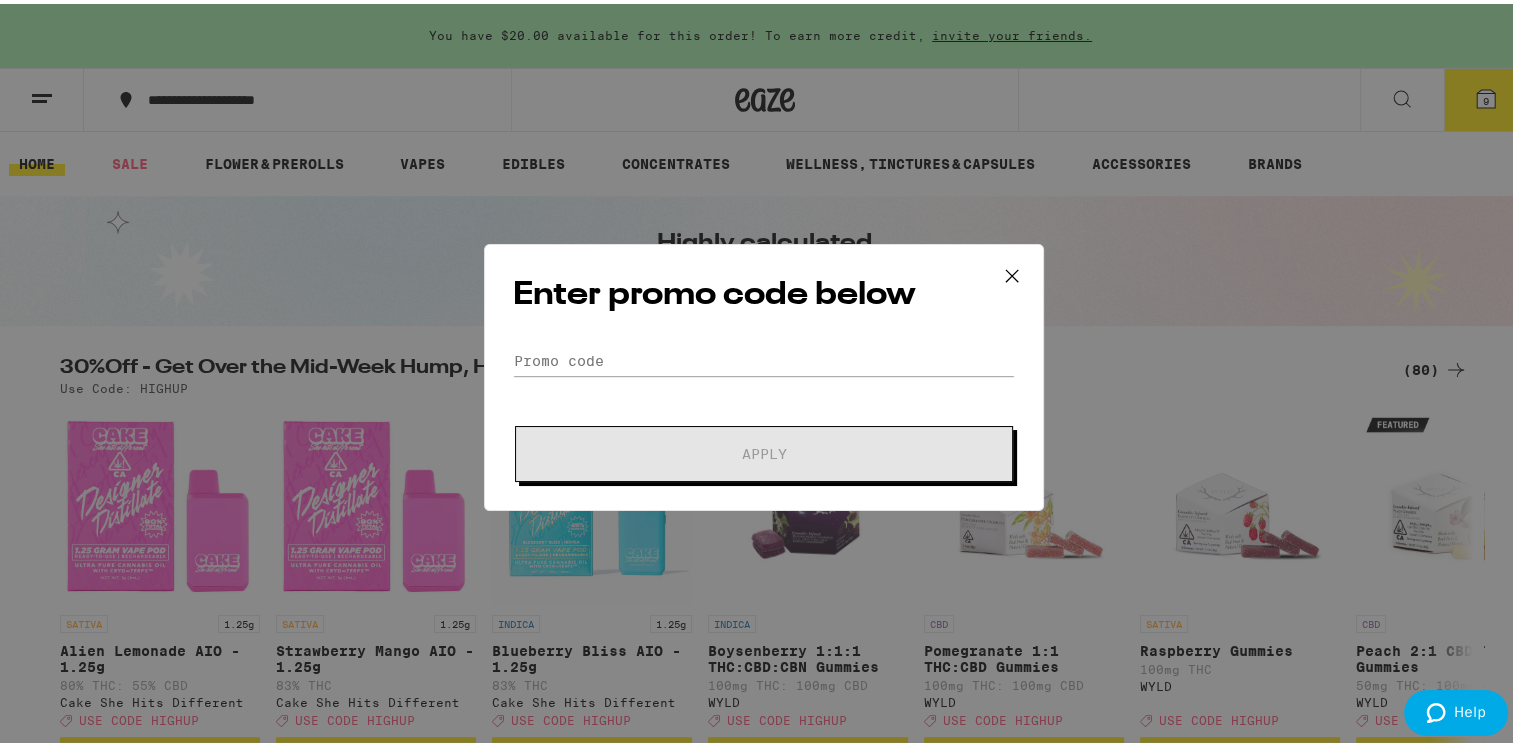 click on "Enter promo code below" at bounding box center (764, 291) 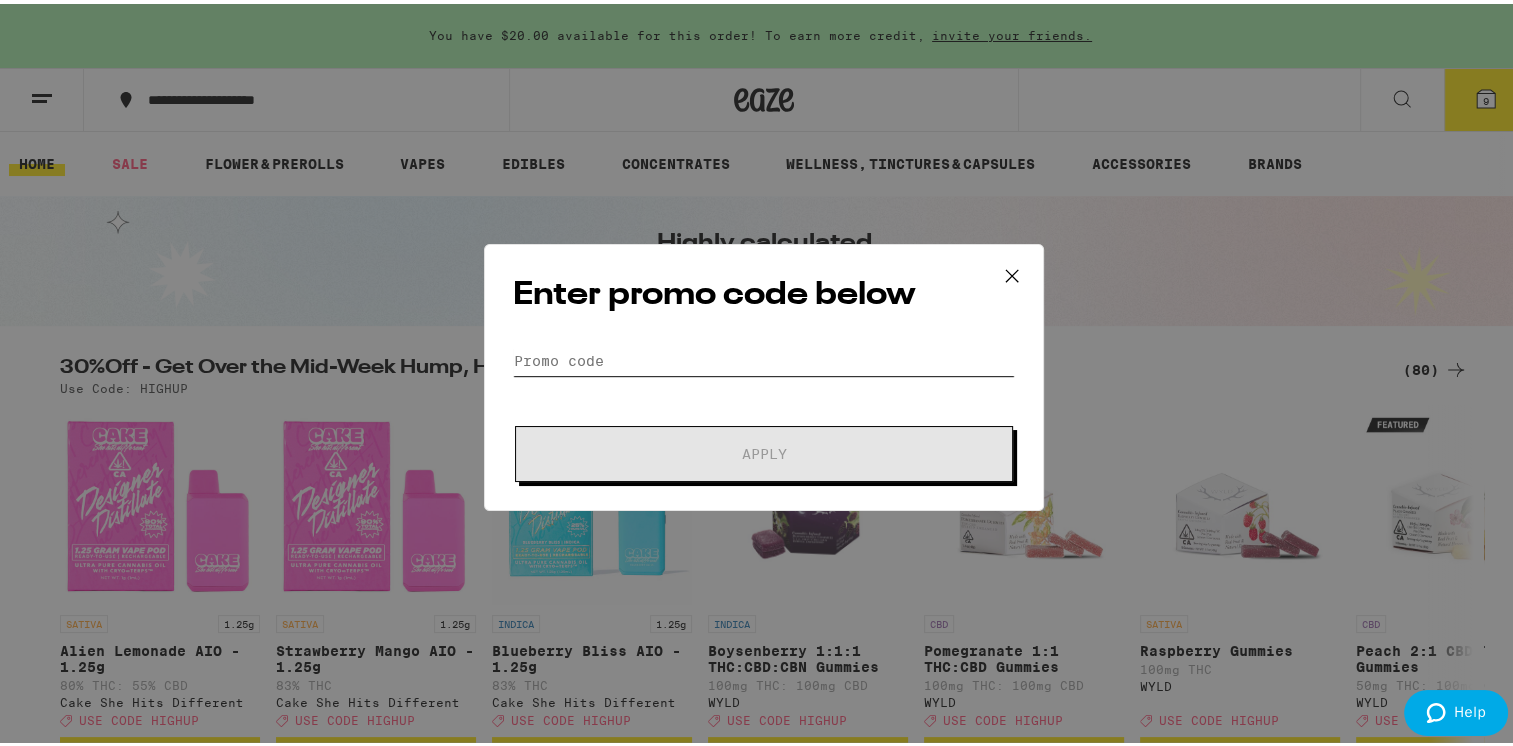 click on "Promo Code" at bounding box center (764, 357) 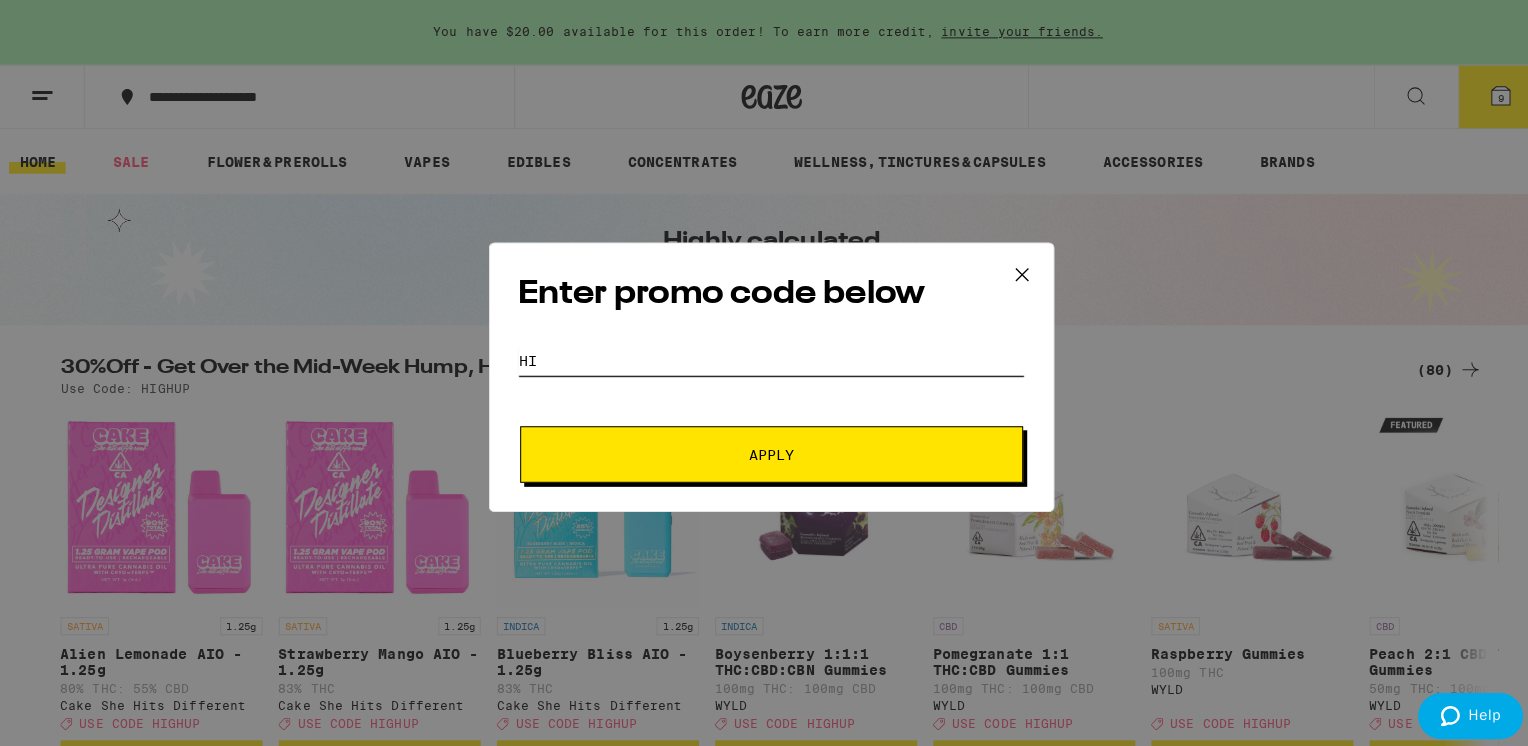 scroll, scrollTop: 0, scrollLeft: 0, axis: both 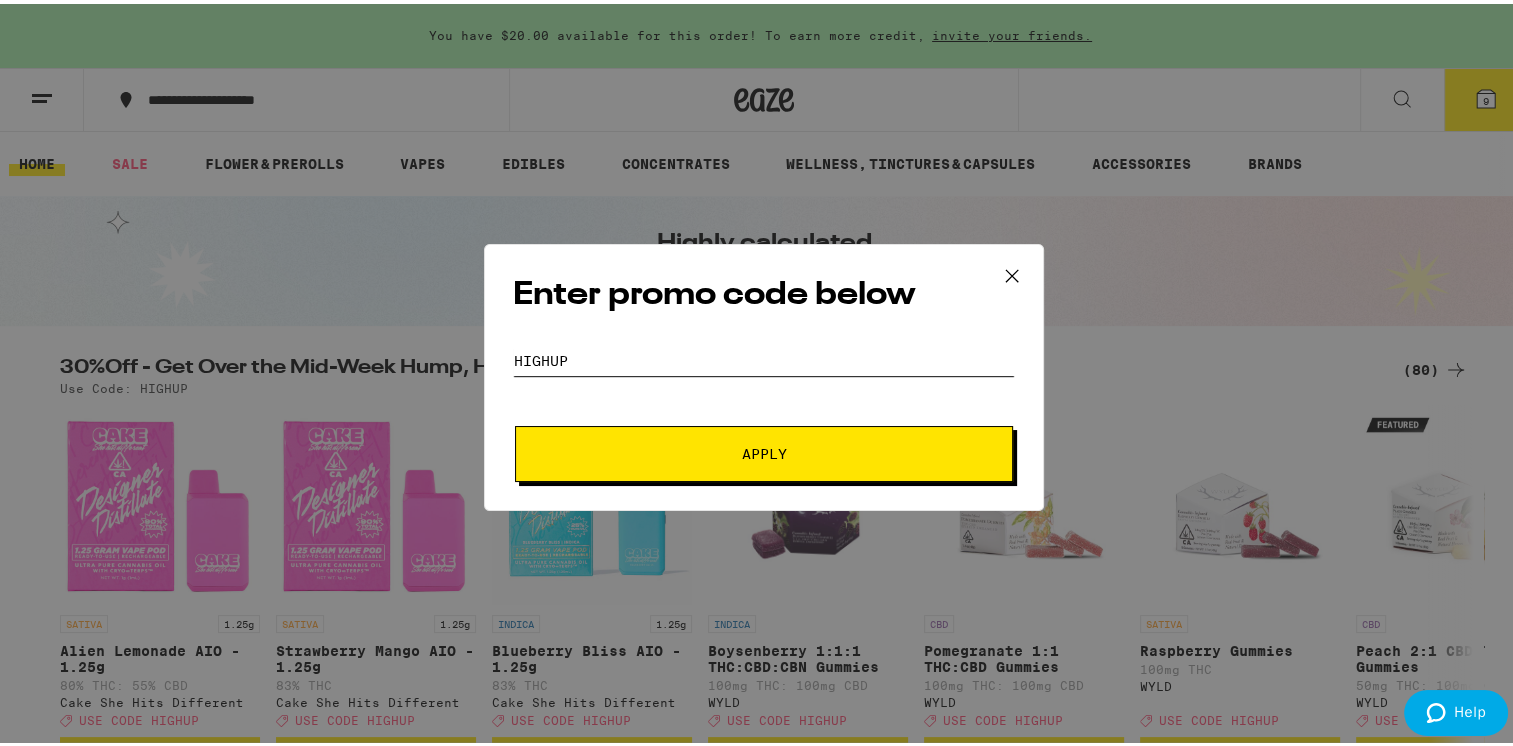 type on "HIGHUP" 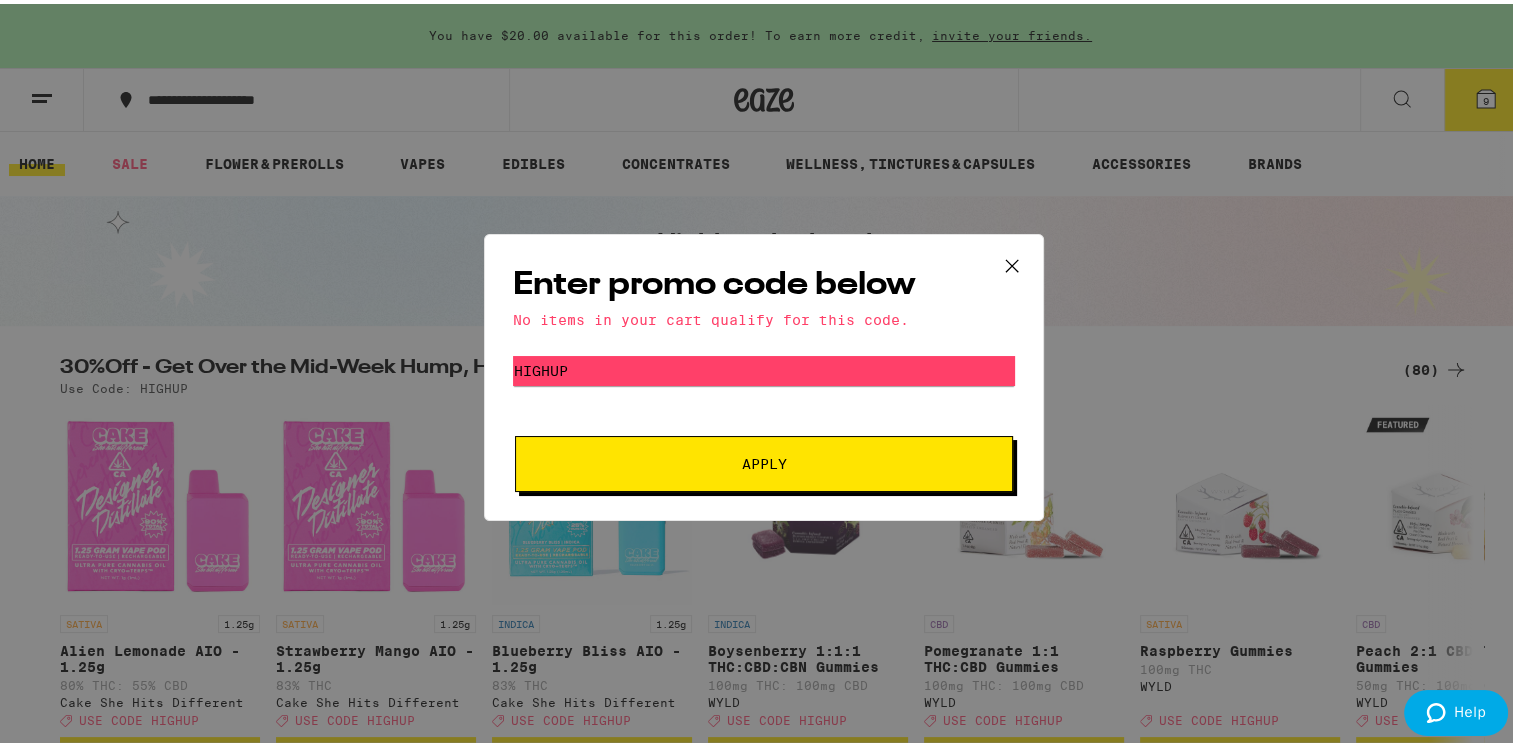 click 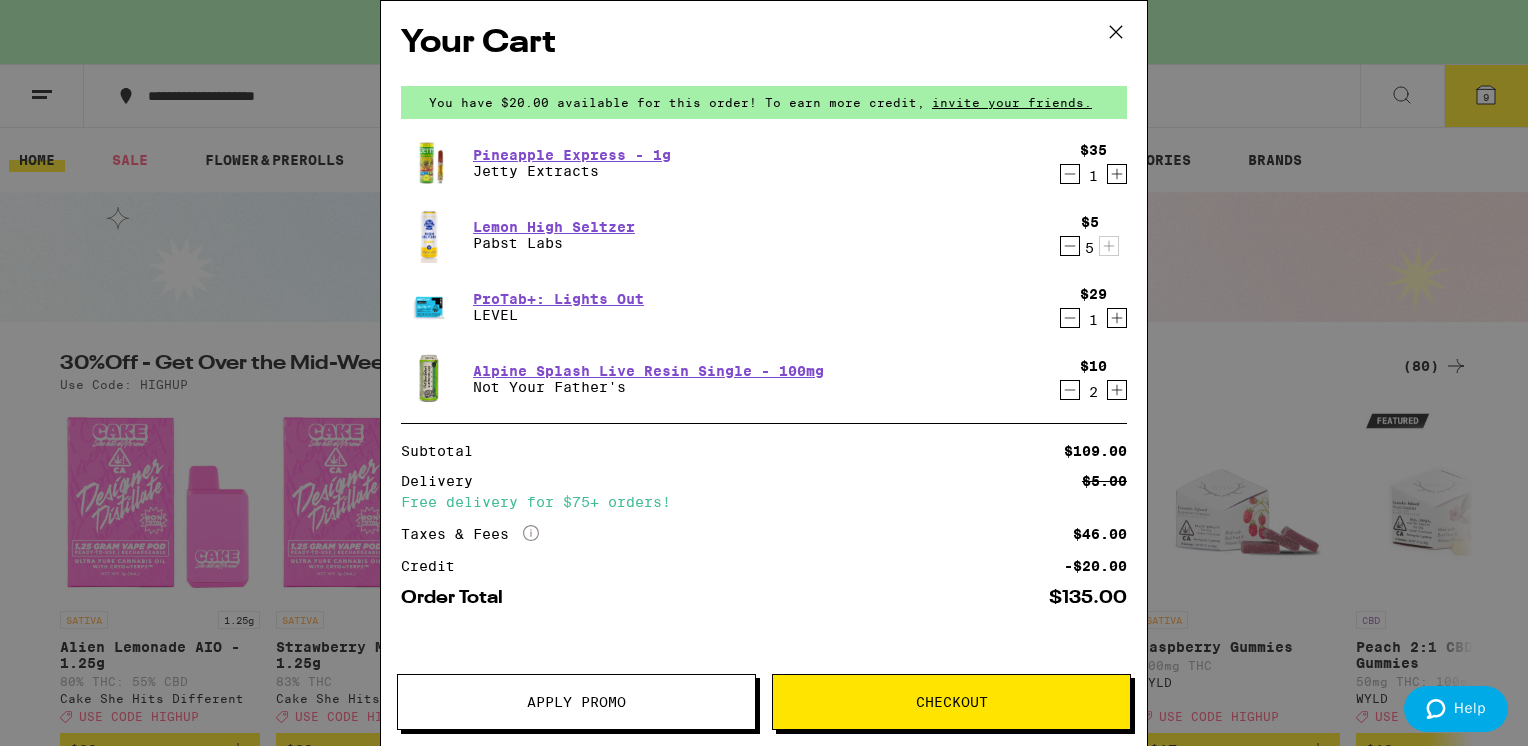 scroll, scrollTop: 0, scrollLeft: 0, axis: both 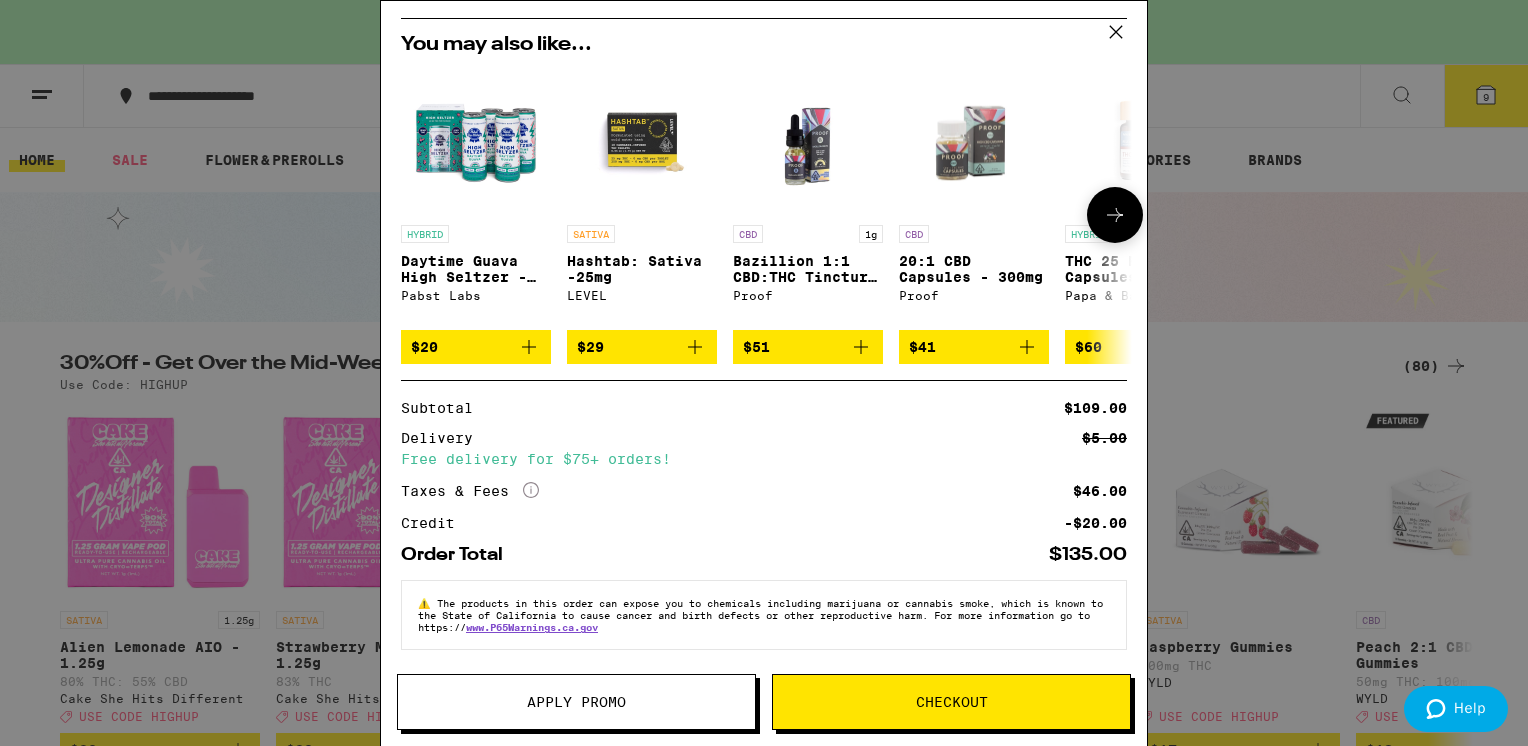 click 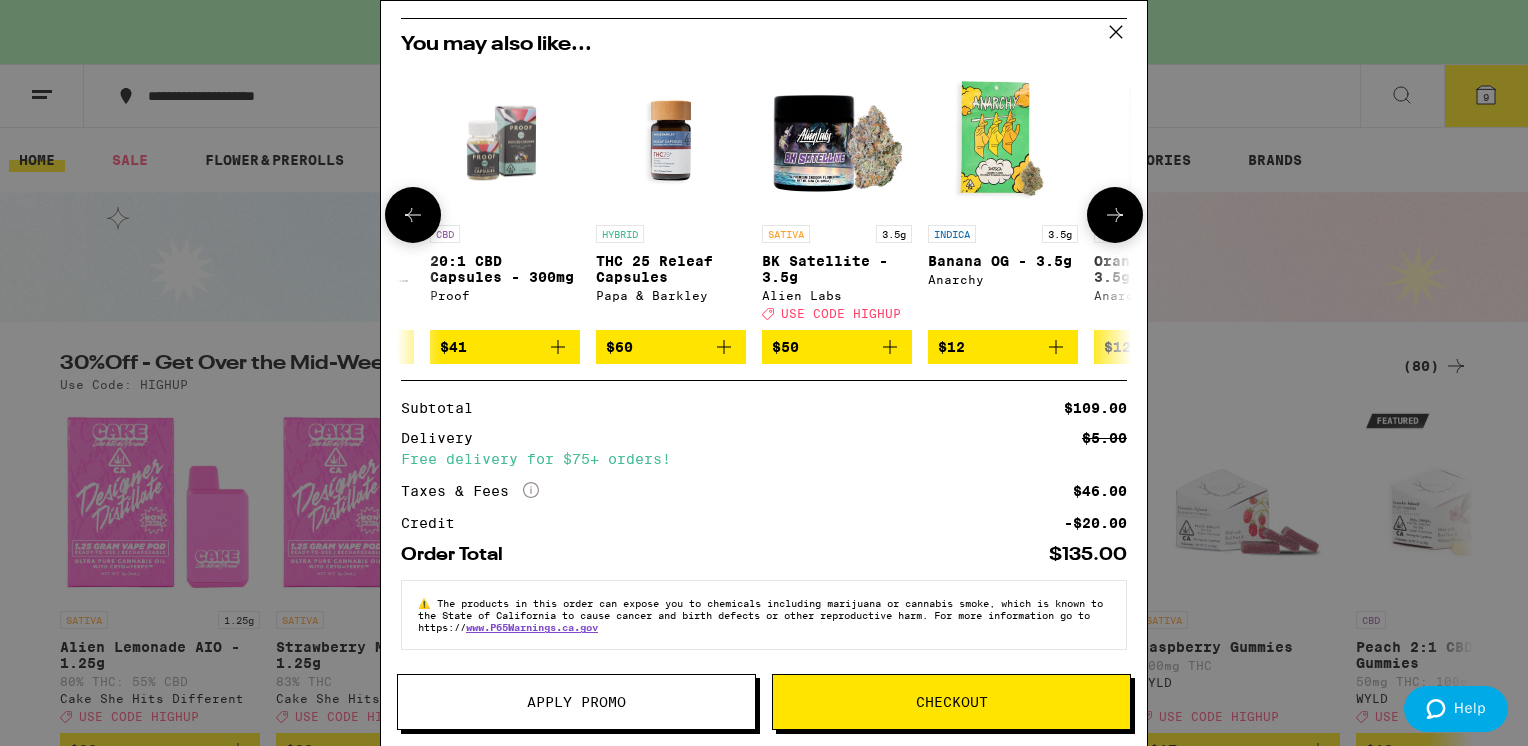 scroll, scrollTop: 0, scrollLeft: 492, axis: horizontal 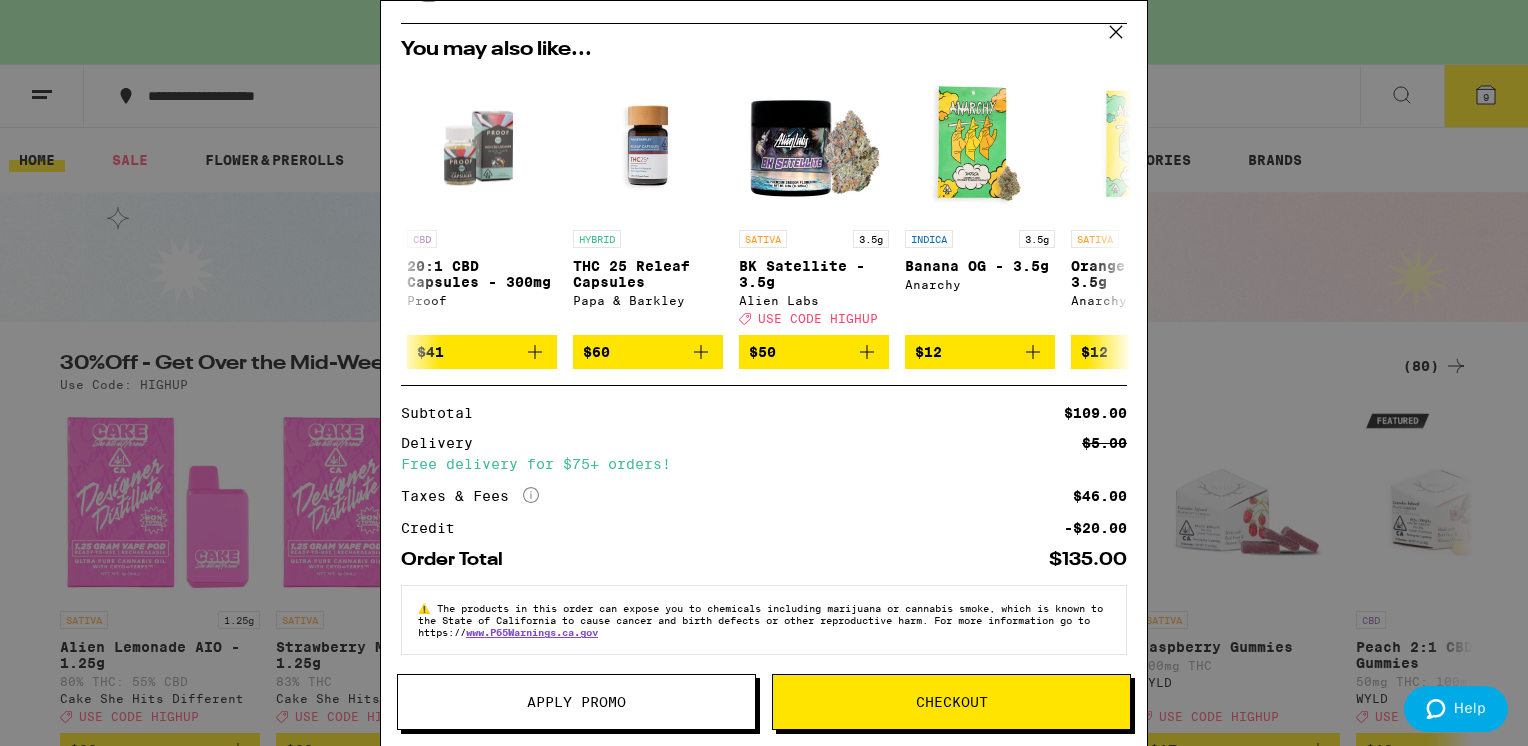 click on "Checkout" at bounding box center (951, 702) 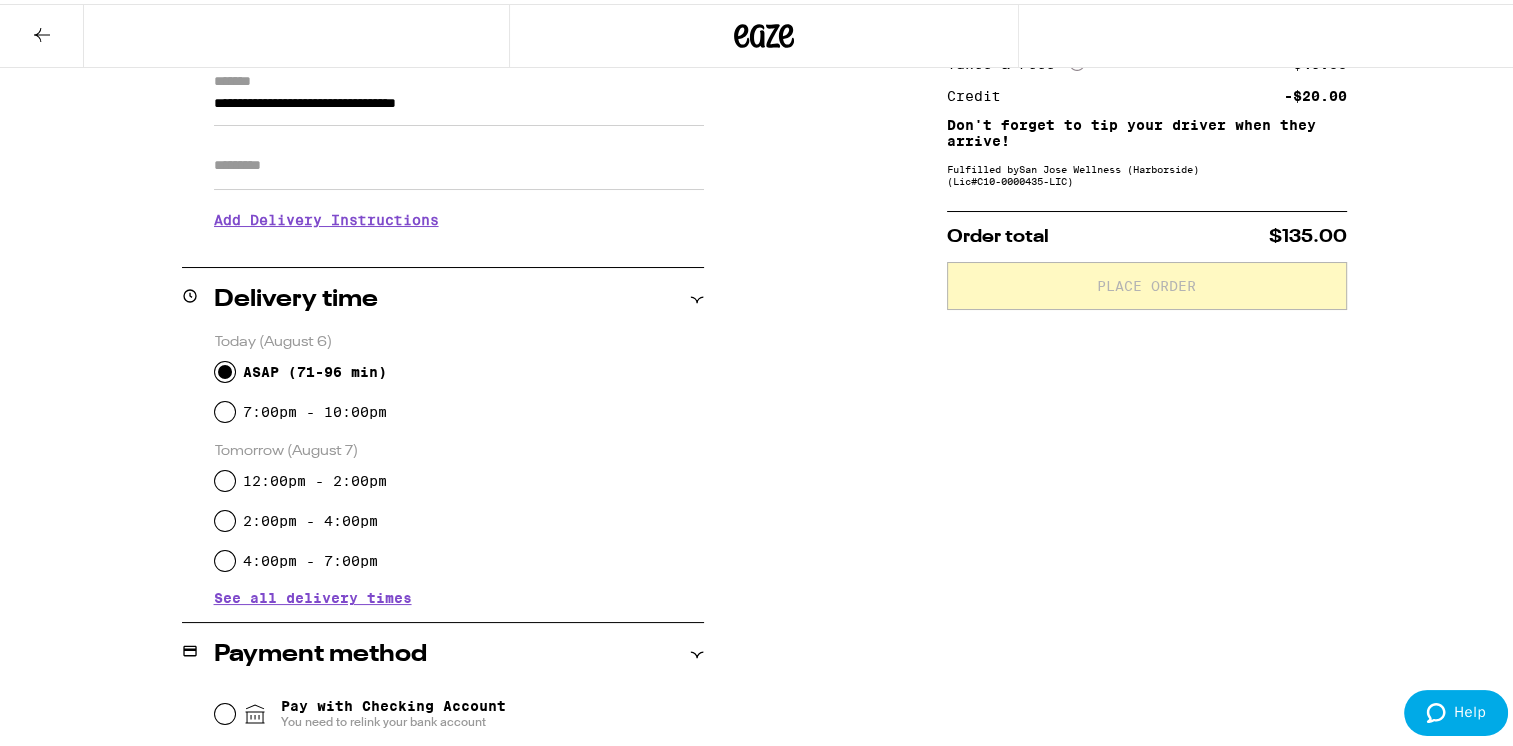 scroll, scrollTop: 300, scrollLeft: 0, axis: vertical 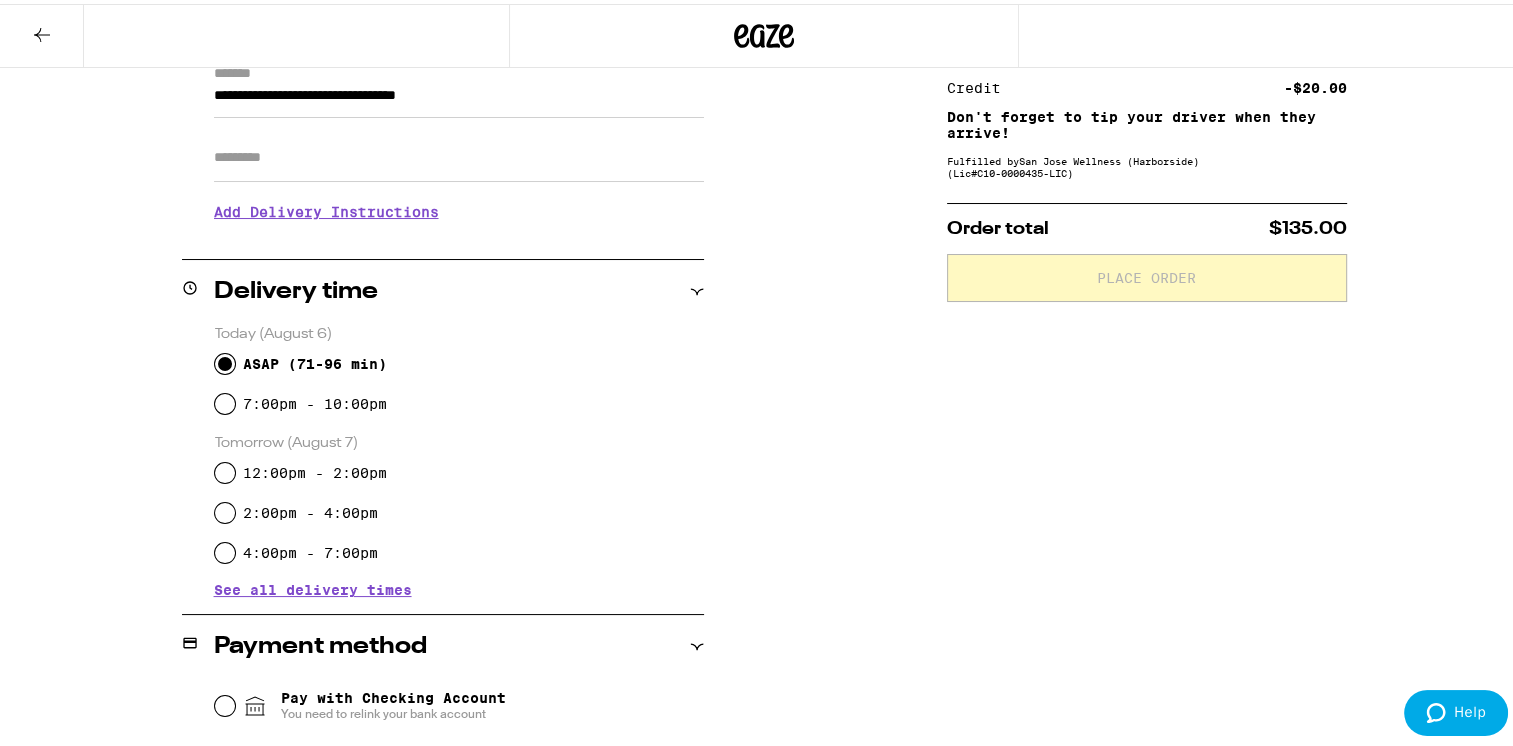 click on "See all delivery times" at bounding box center (313, 586) 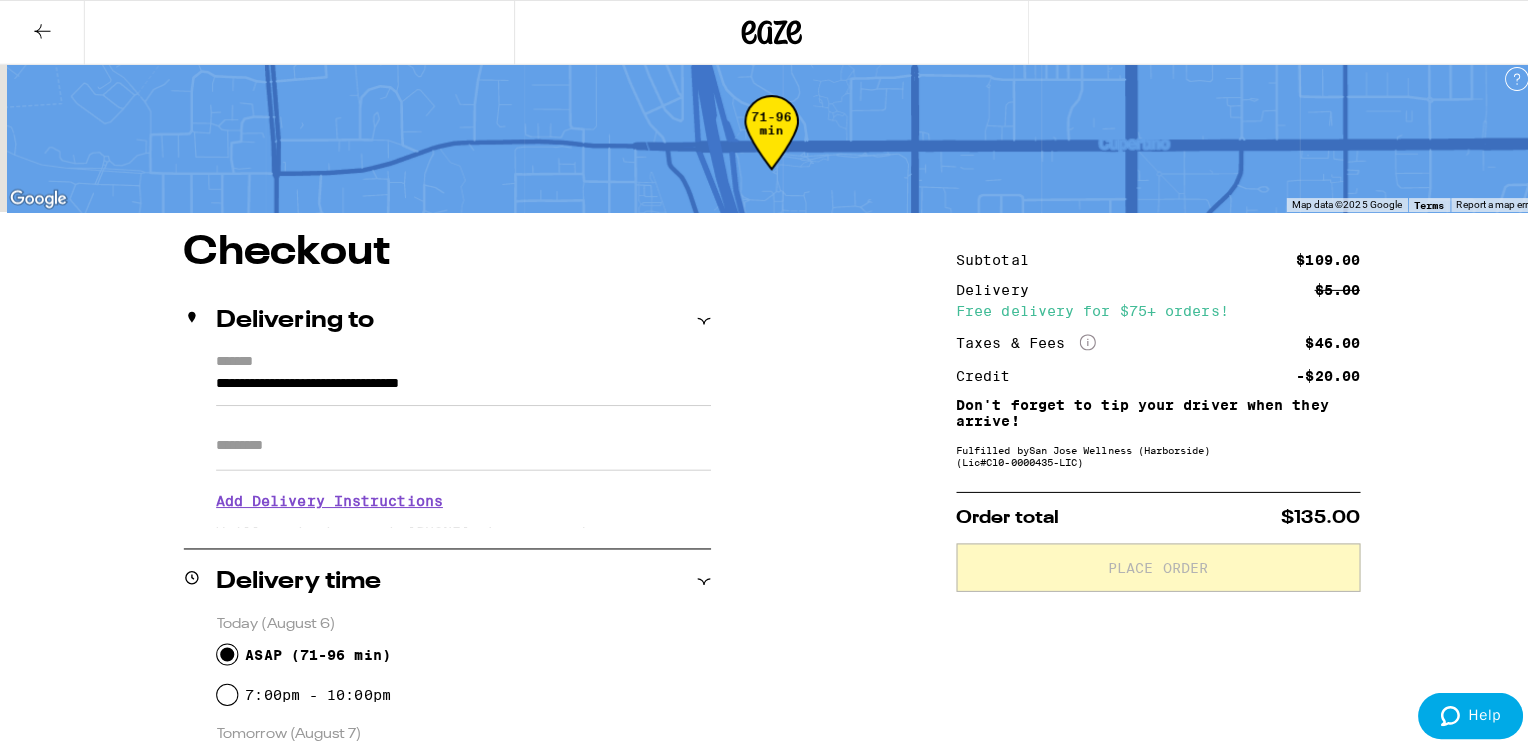scroll, scrollTop: 0, scrollLeft: 0, axis: both 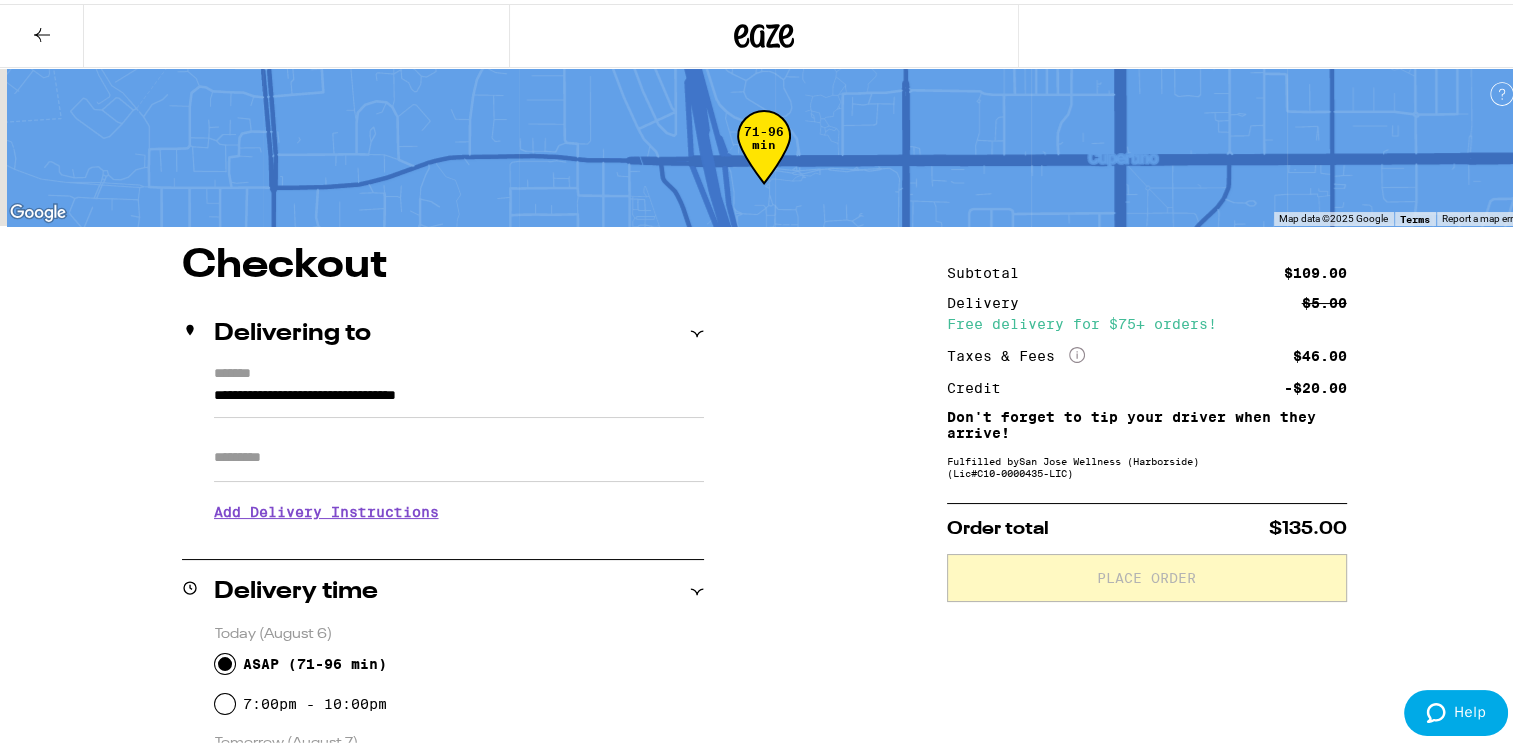 click 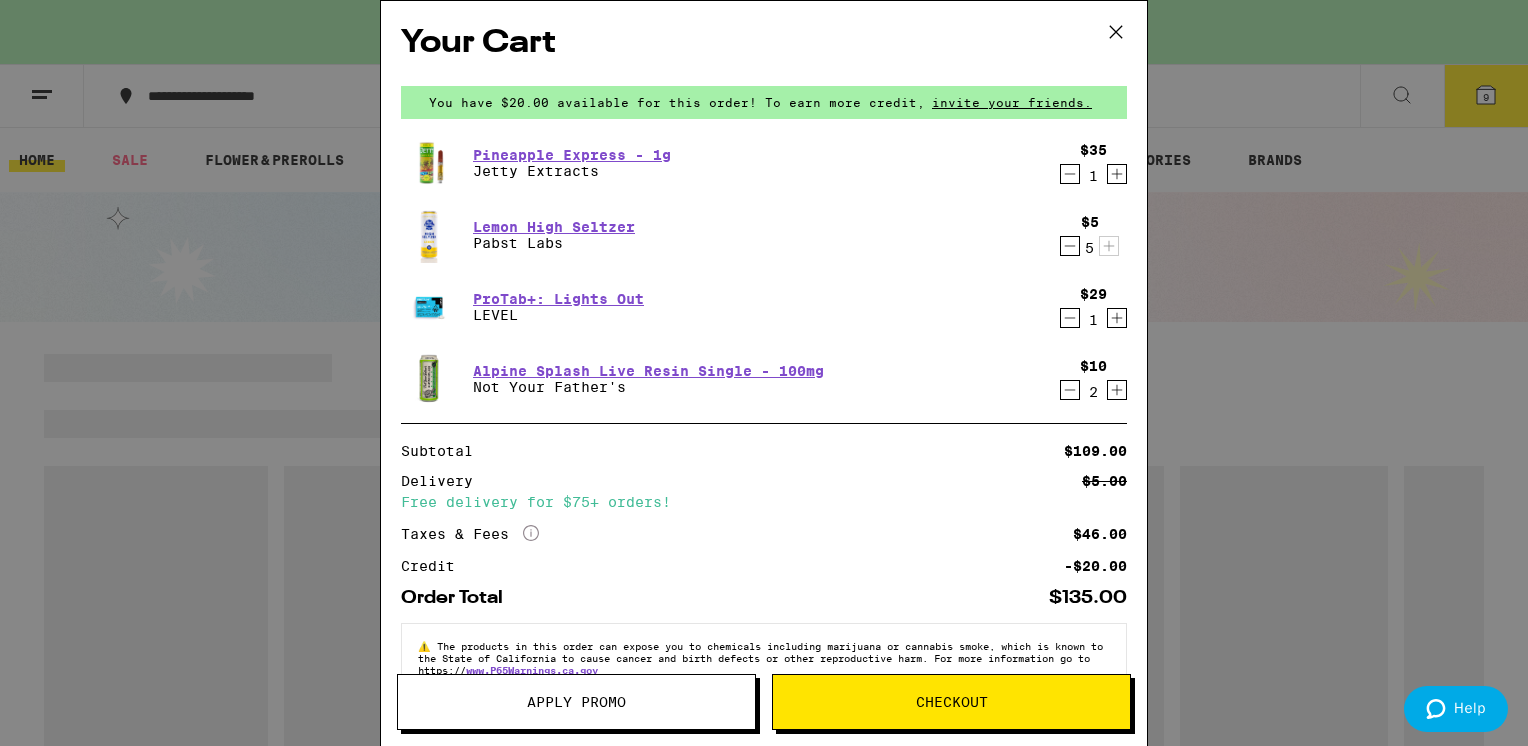 click 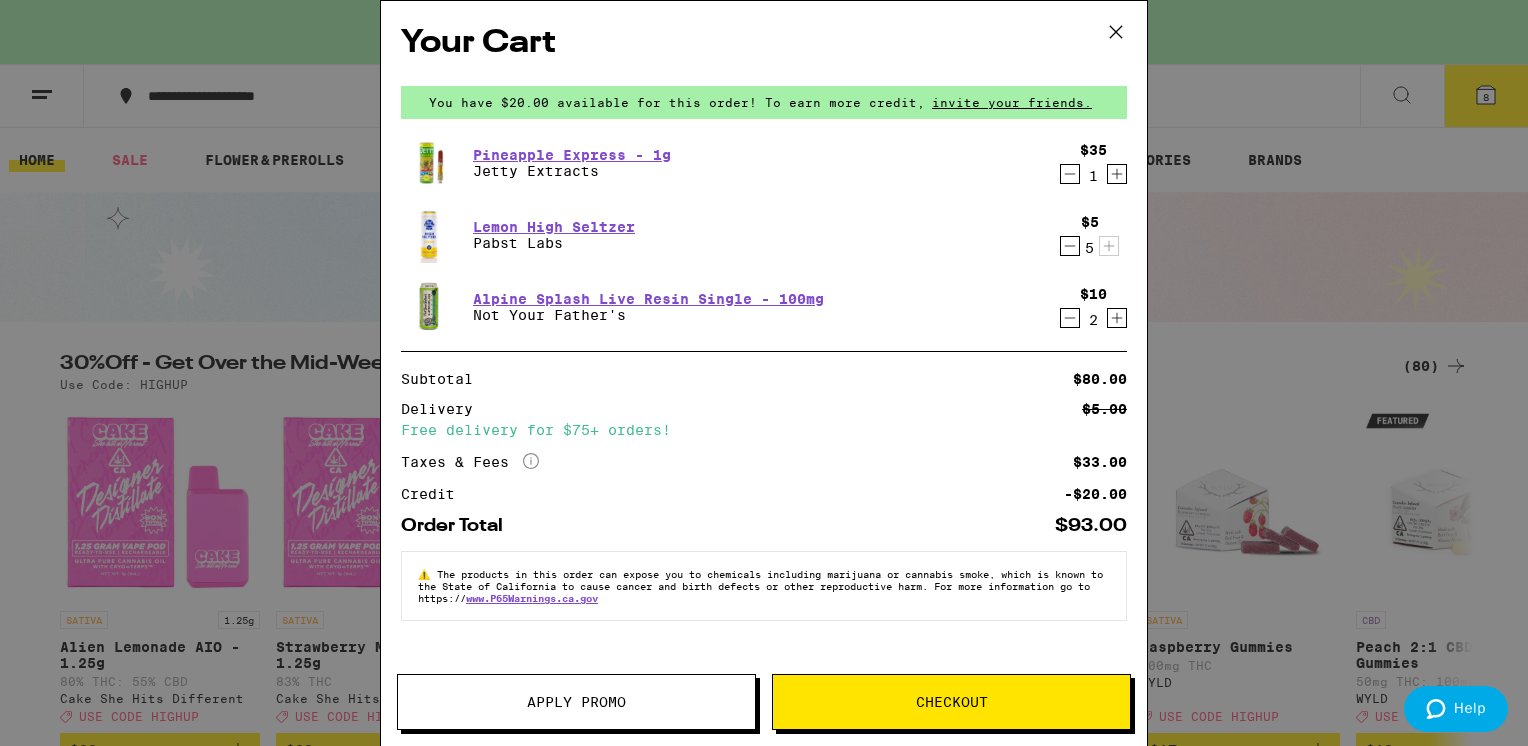 click on "Your Cart You have $20.00 available for this order! To earn more credit, invite your friends. Pineapple Express - 1g Jetty Extracts $35 1 Lemon High Seltzer Pabst Labs $5 5 Alpine Splash Live Resin Single - 100mg Not Your Father's $10 2 Subtotal $80.00 Delivery $5.00 Free delivery for $75+ orders! Taxes & Fees More Info $33.00 Credit -$20.00 Order Total $93.00 ⚠️ The products in this order can expose you to chemicals including marijuana or cannabis smoke, which is known to the State of California to cause cancer and birth defects or other reproductive harm. For more information go to https:// www.P65Warnings.ca.gov" at bounding box center [764, 343] 